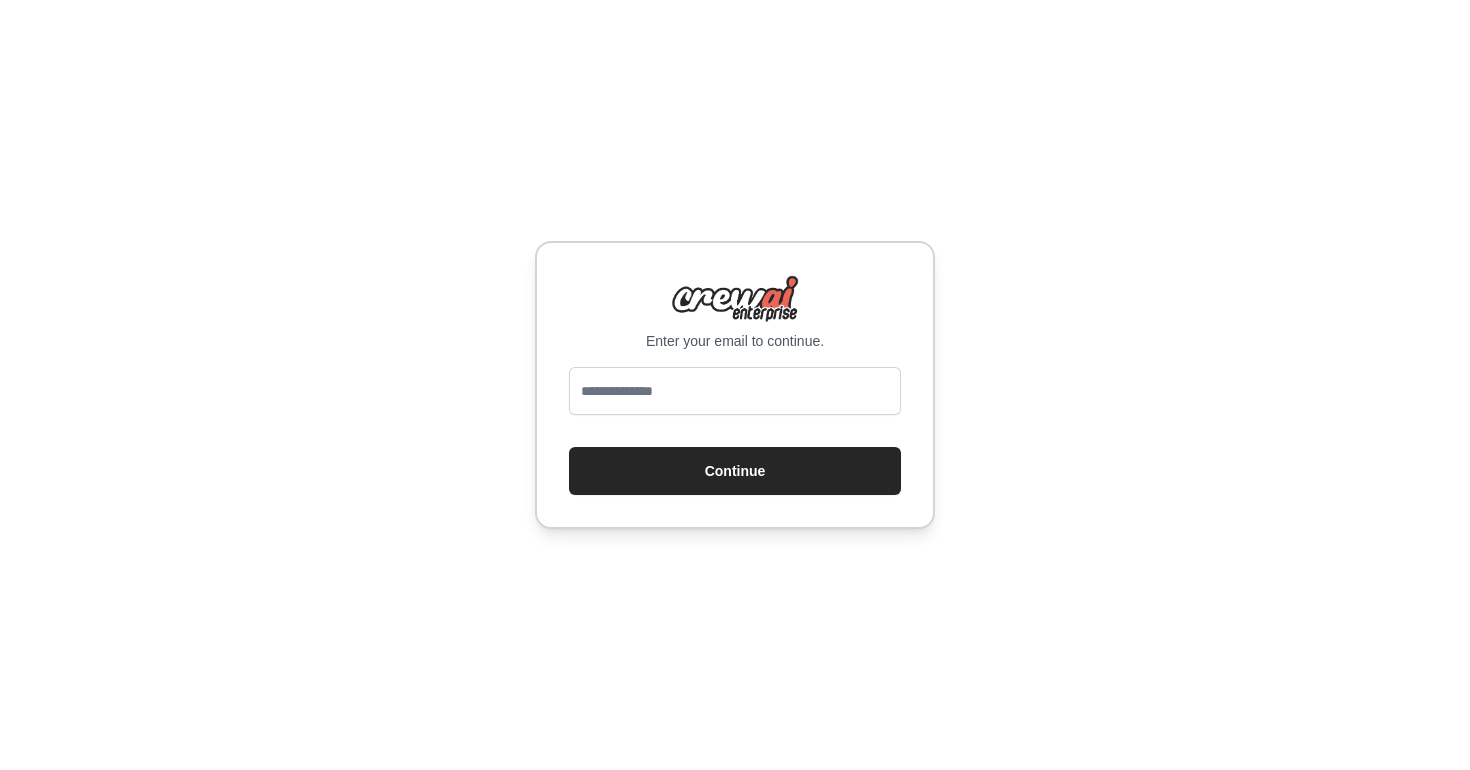 scroll, scrollTop: 0, scrollLeft: 0, axis: both 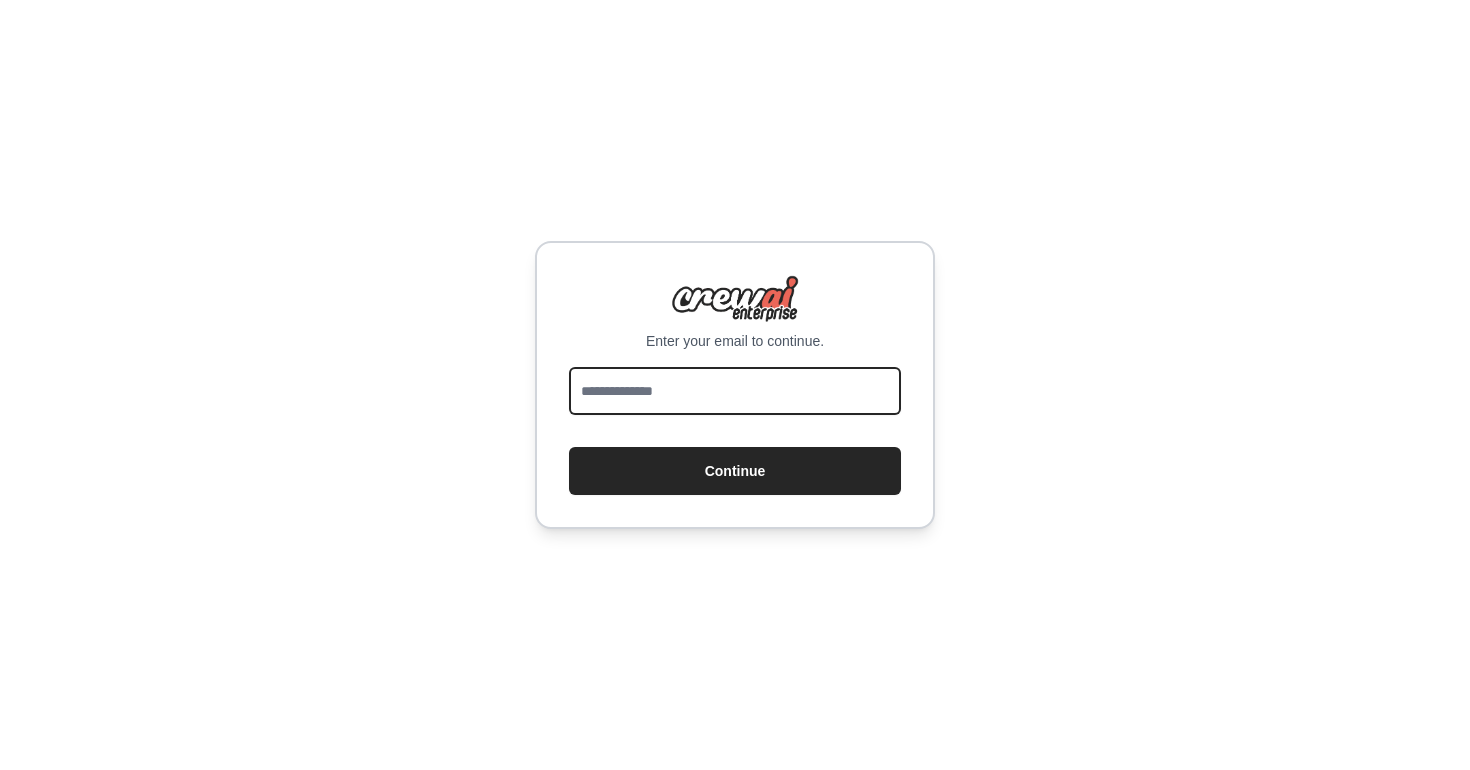 type on "**********" 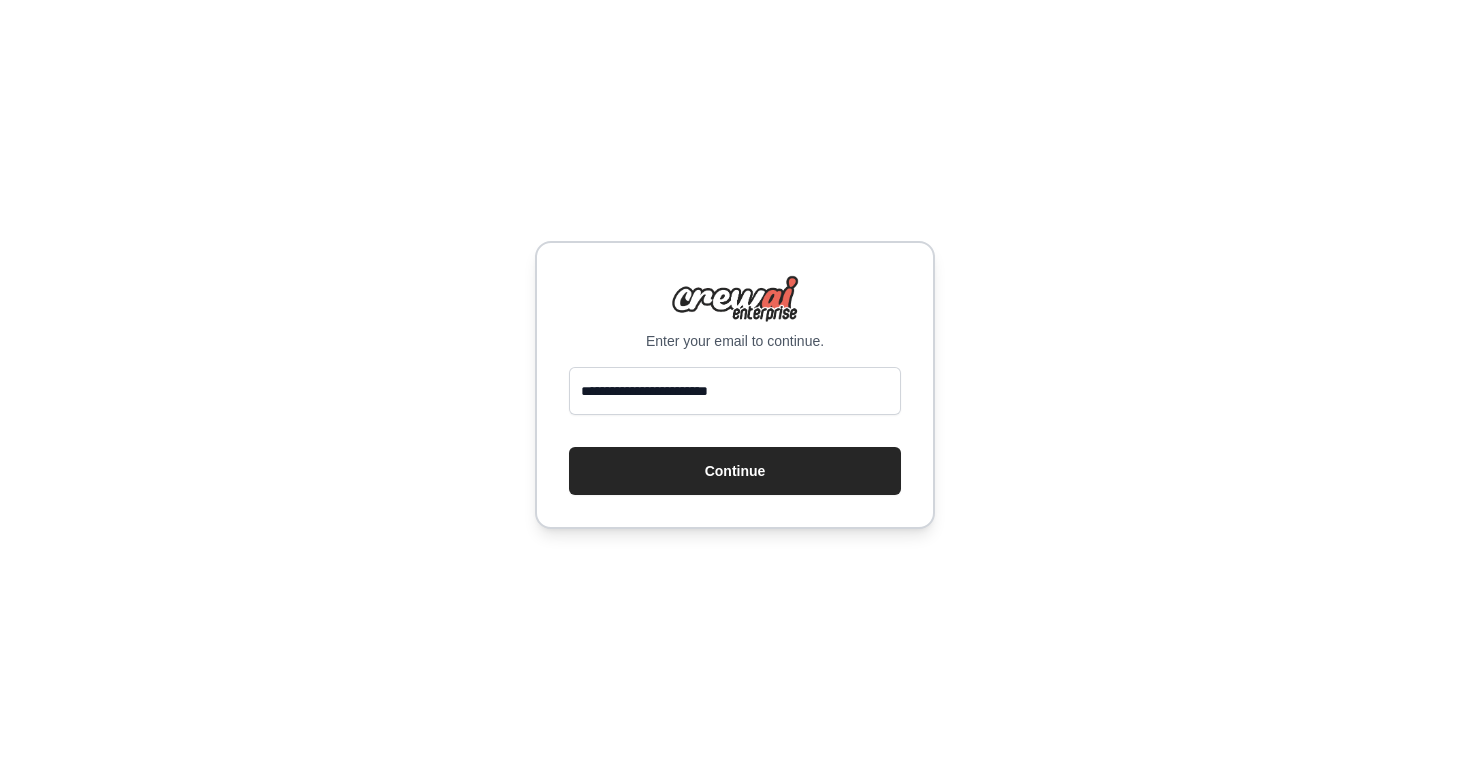 click on "Continue" at bounding box center (735, 471) 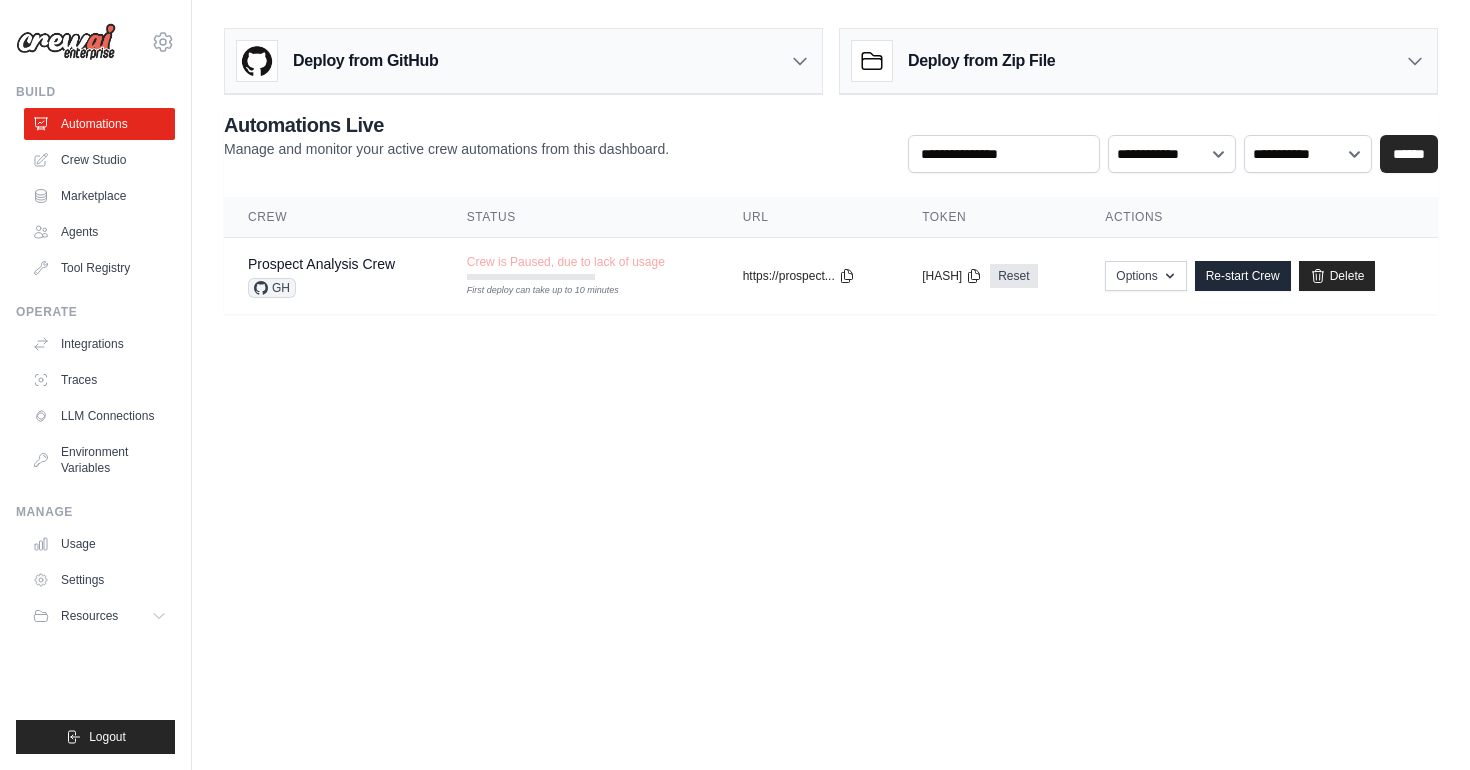 scroll, scrollTop: 0, scrollLeft: 0, axis: both 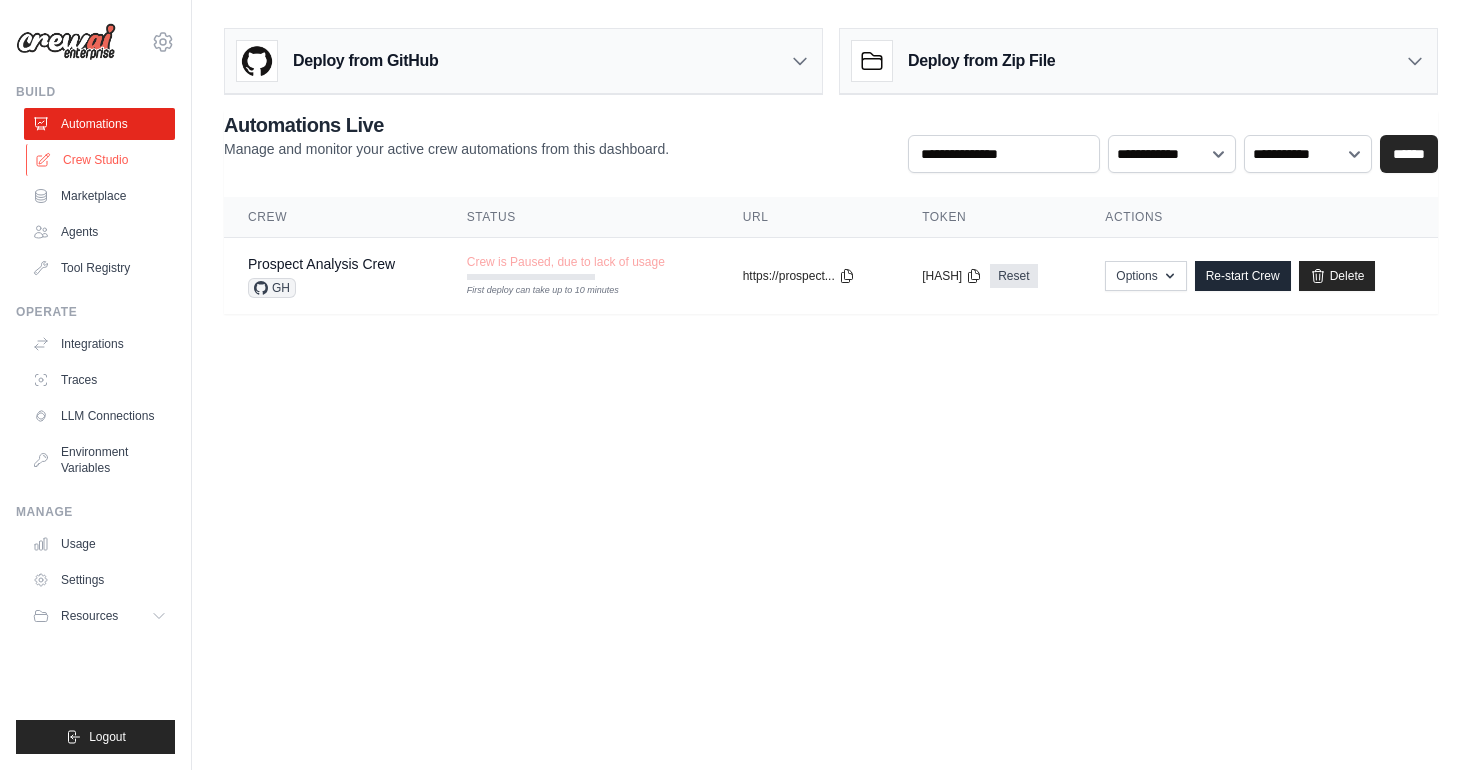 click on "Crew Studio" at bounding box center [101, 160] 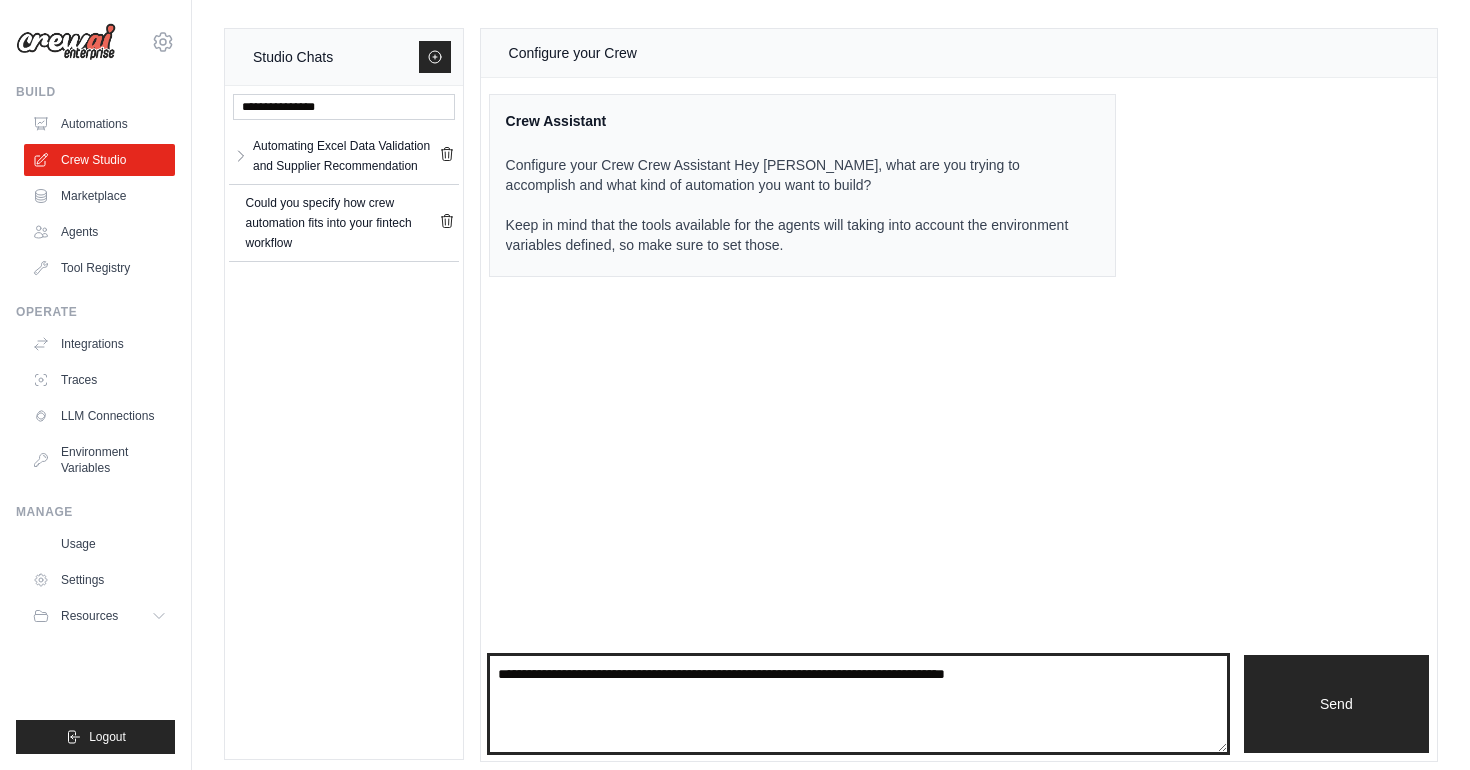 click at bounding box center (858, 704) 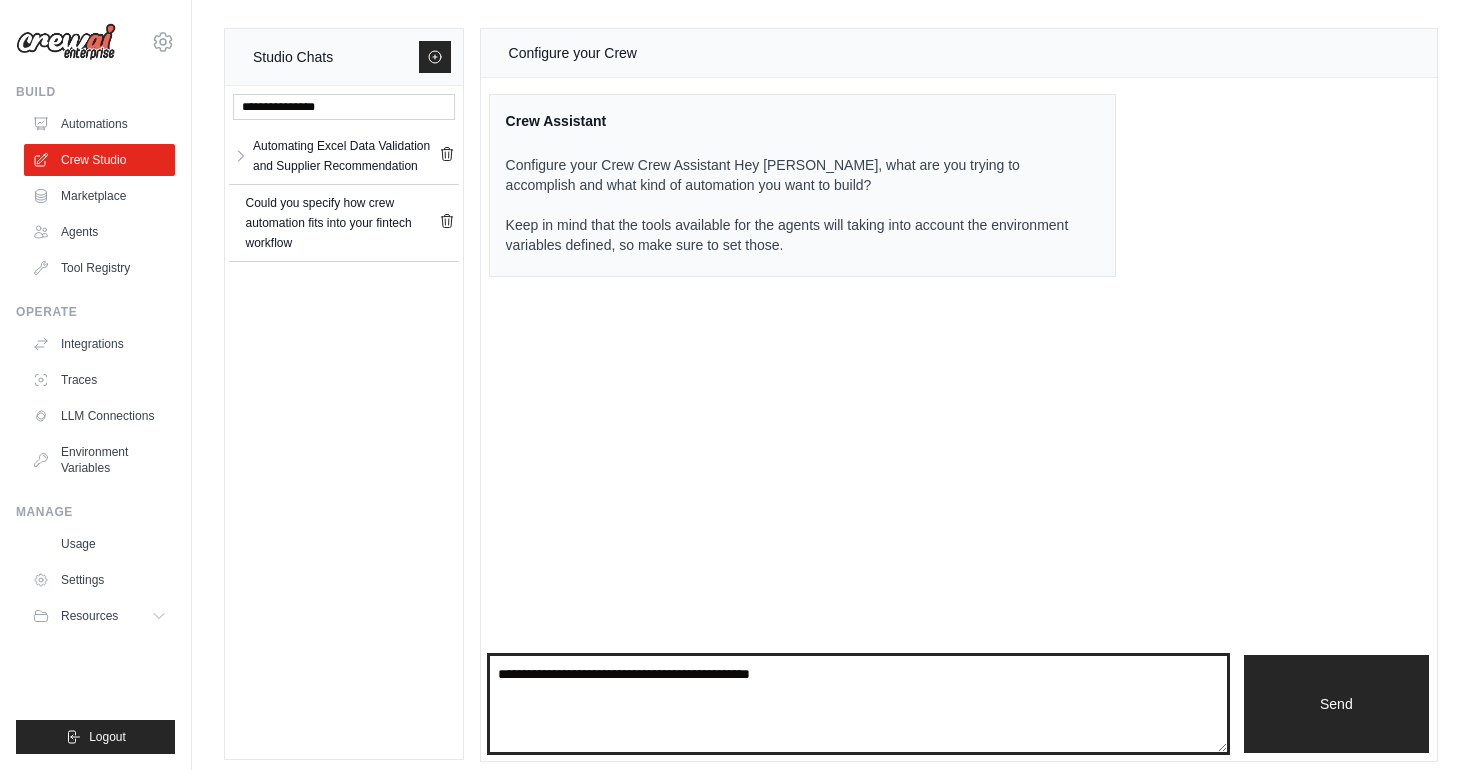 click on "**********" at bounding box center [858, 704] 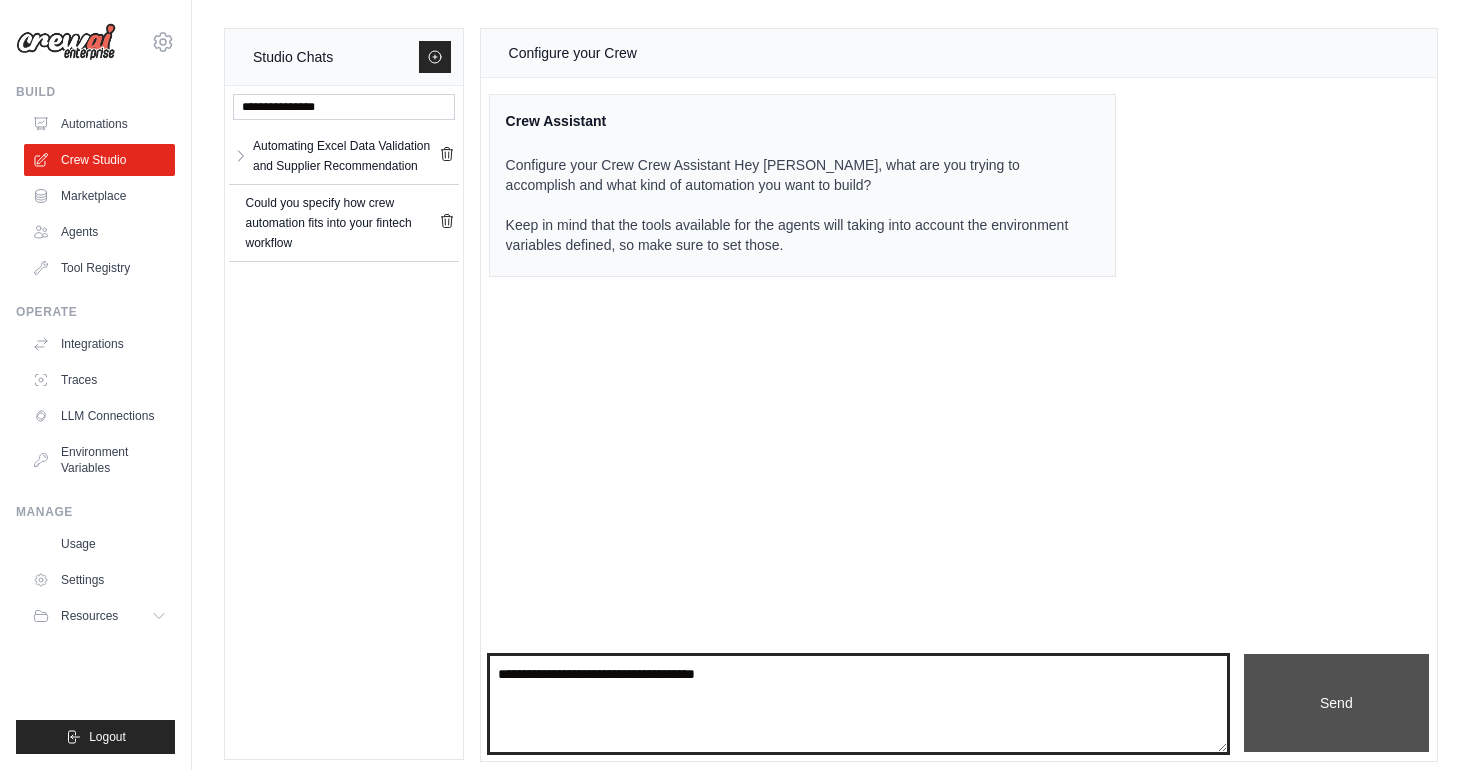 type on "**********" 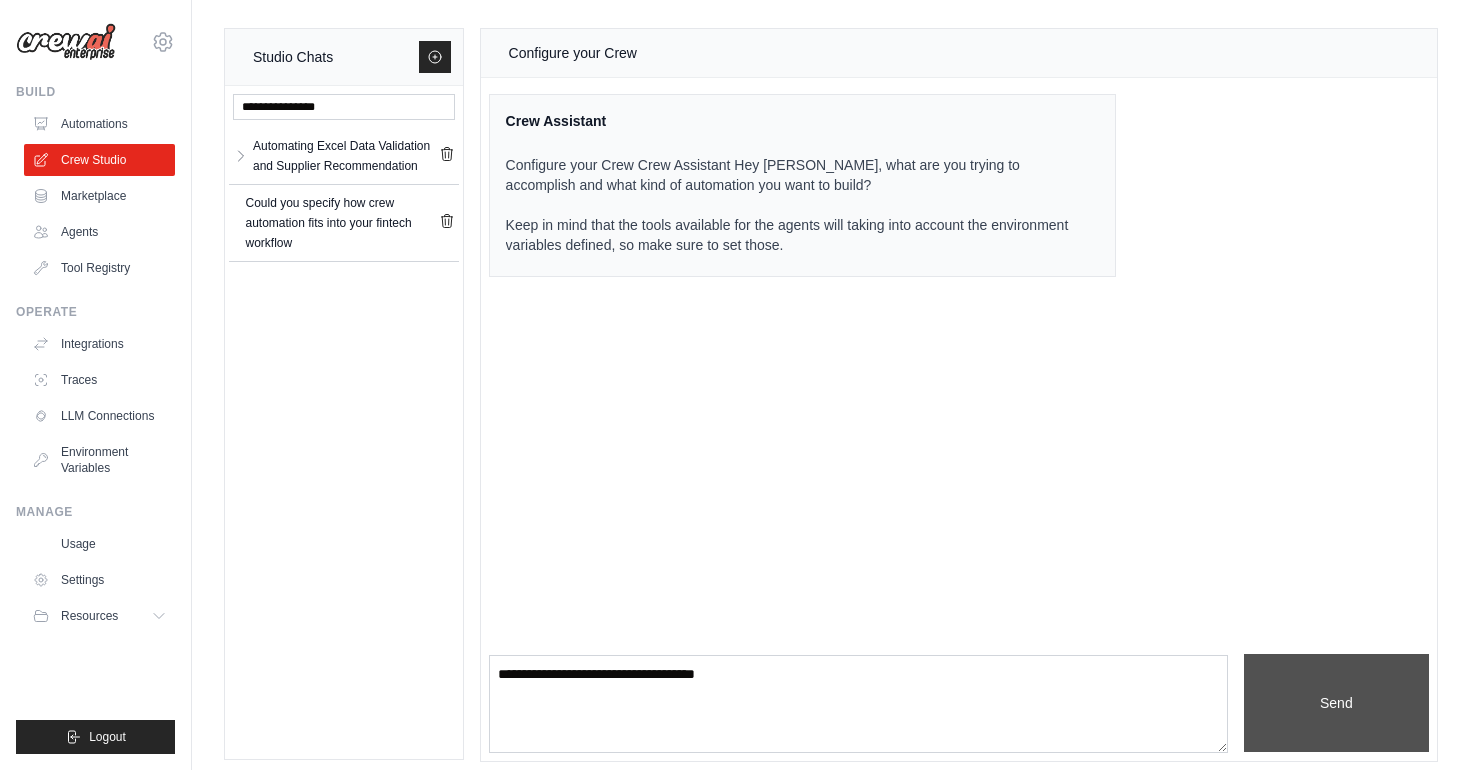 click on "Send" at bounding box center (1336, 703) 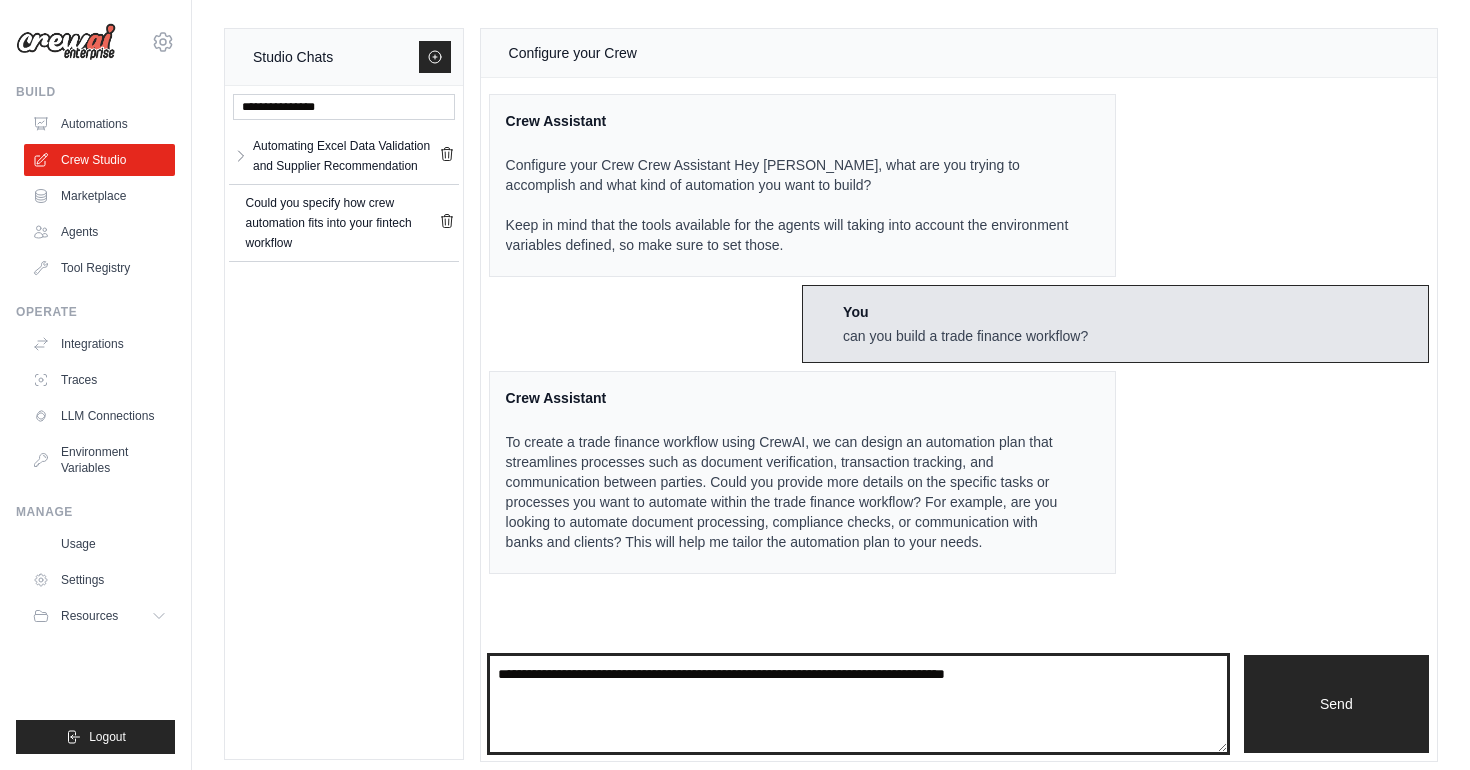 click at bounding box center (858, 704) 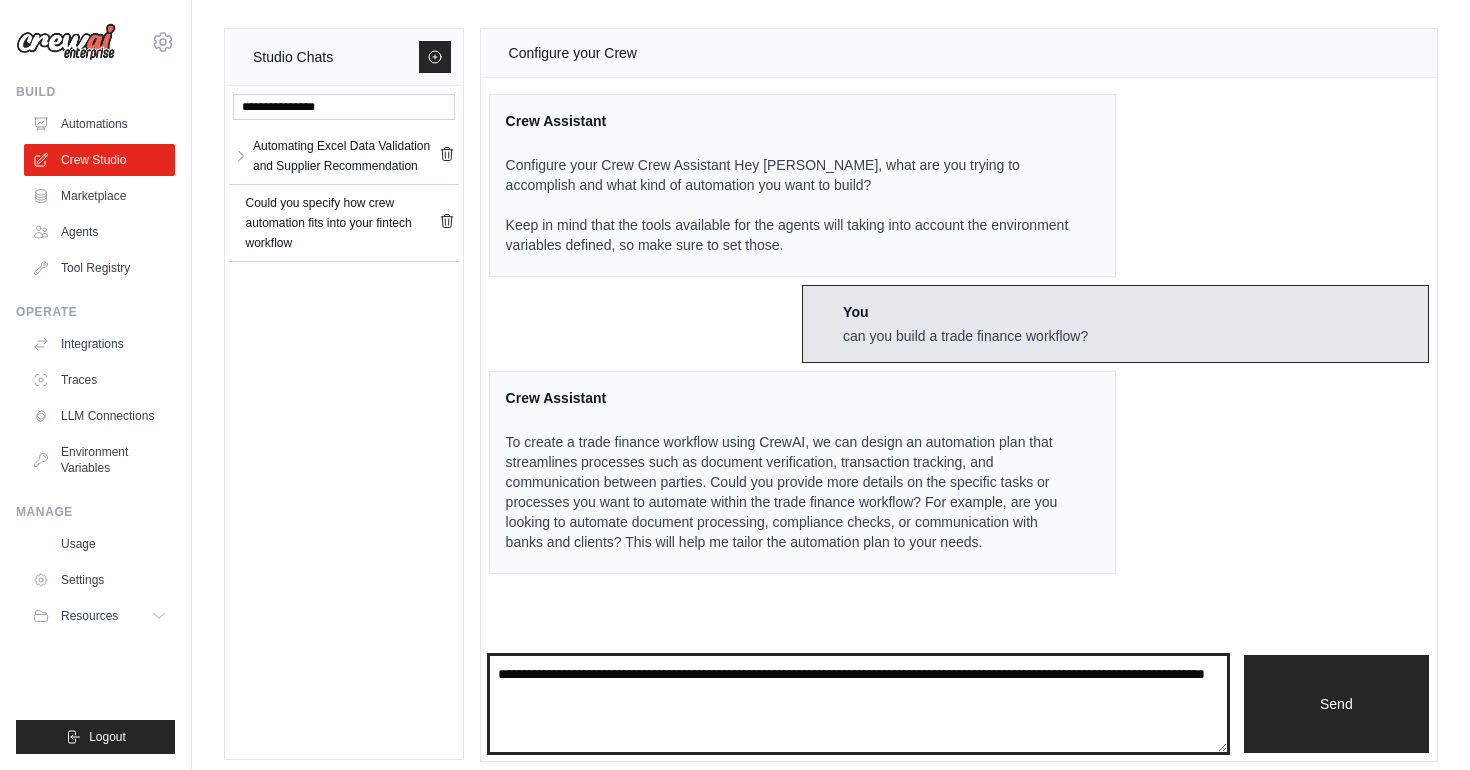 type on "**********" 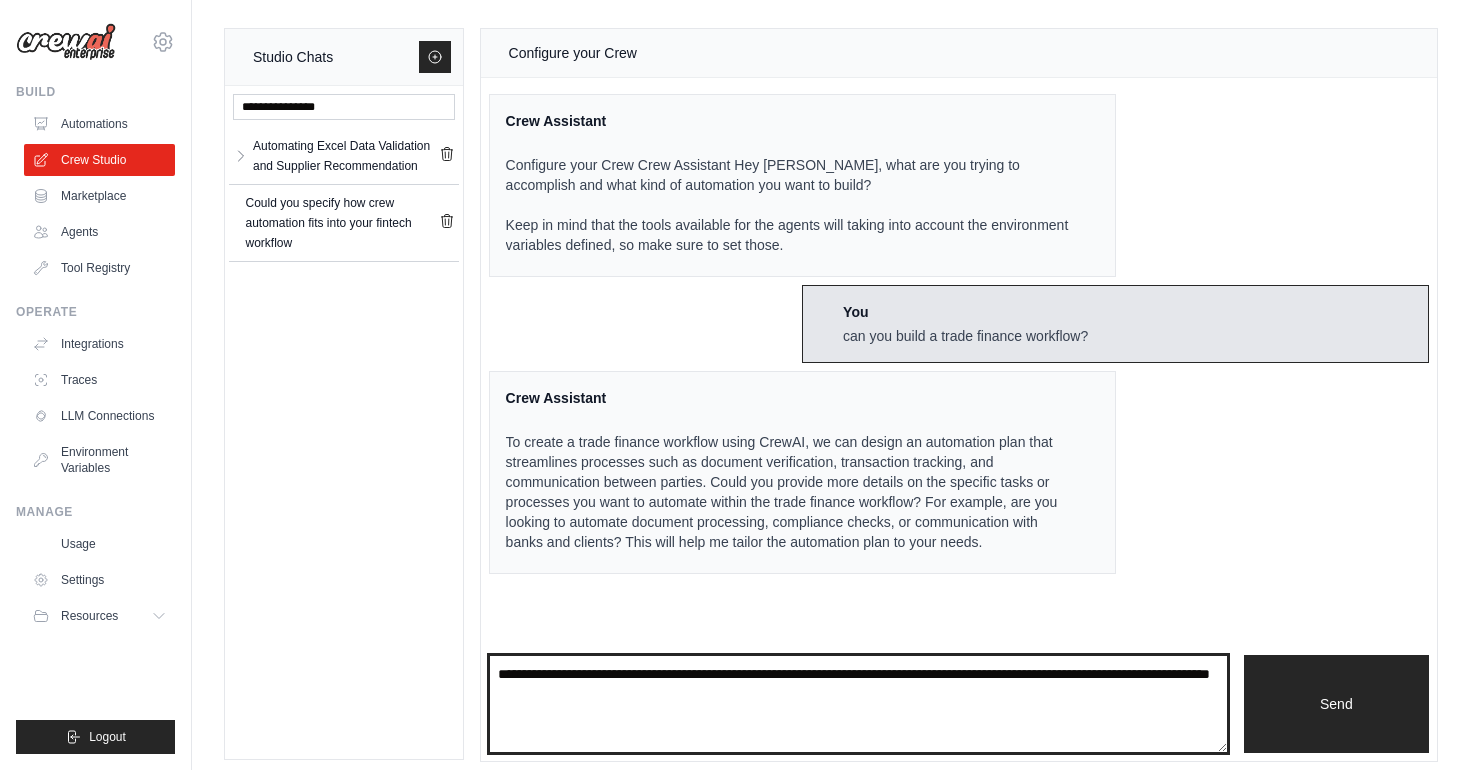 type 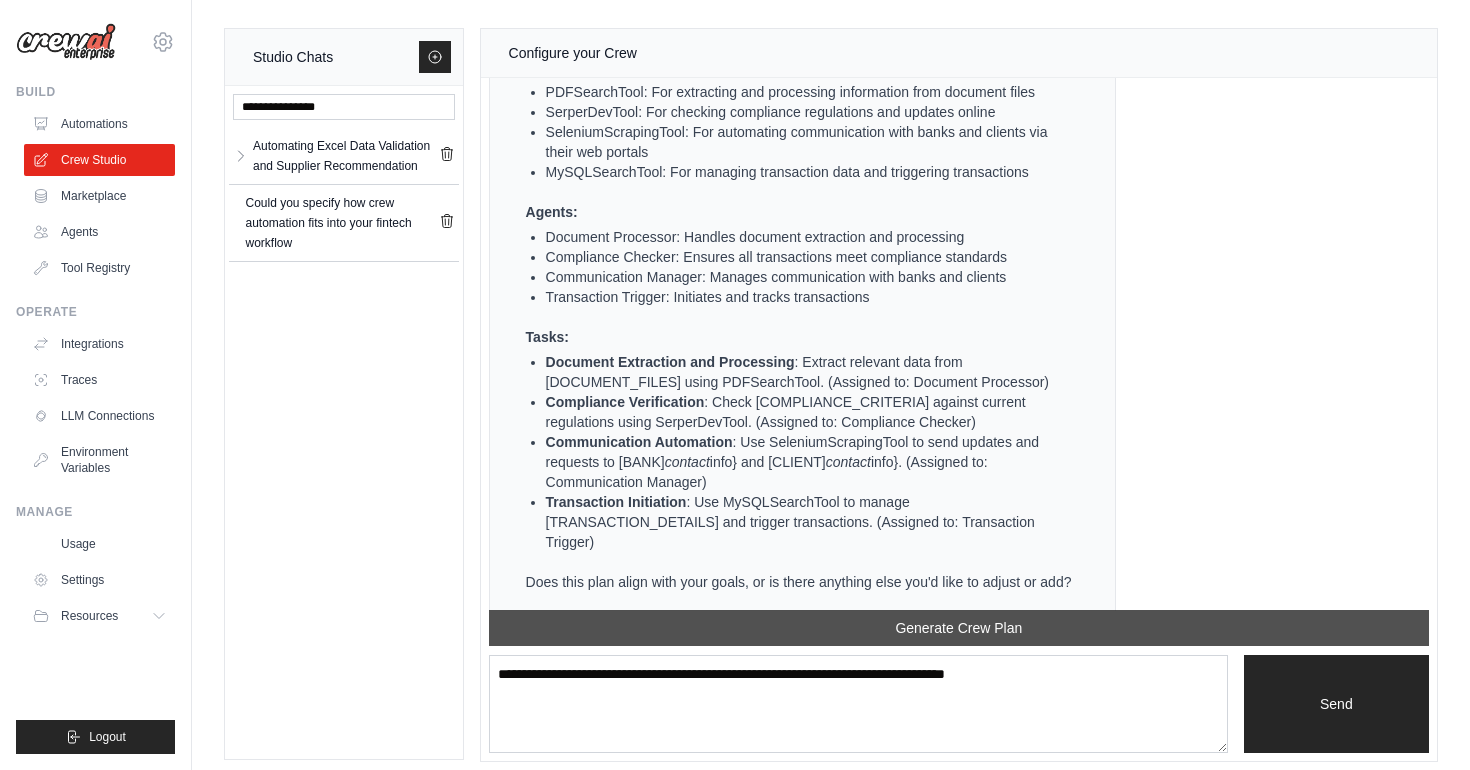 scroll, scrollTop: 1016, scrollLeft: 0, axis: vertical 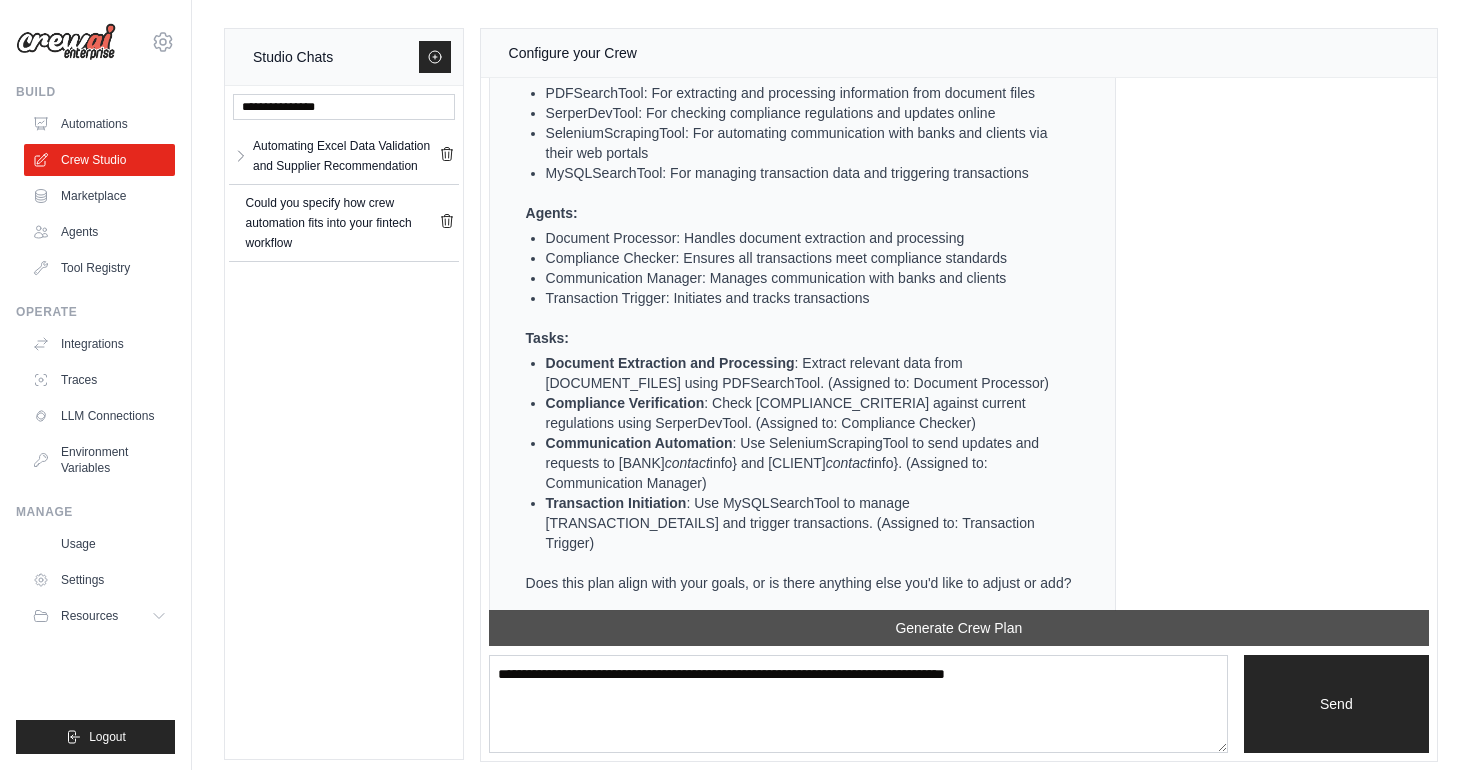 click on "Generate Crew Plan" at bounding box center [959, 628] 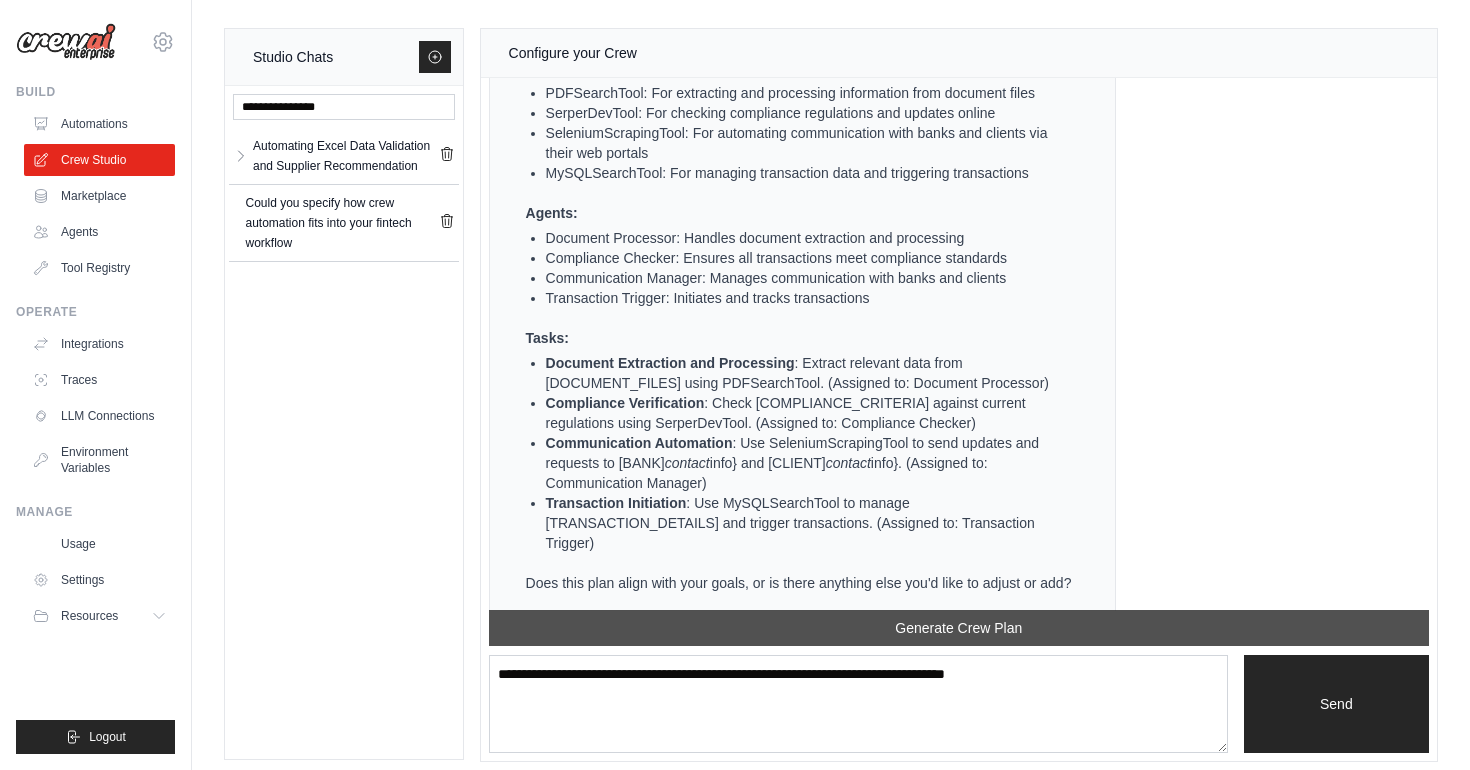 scroll, scrollTop: 2064, scrollLeft: 0, axis: vertical 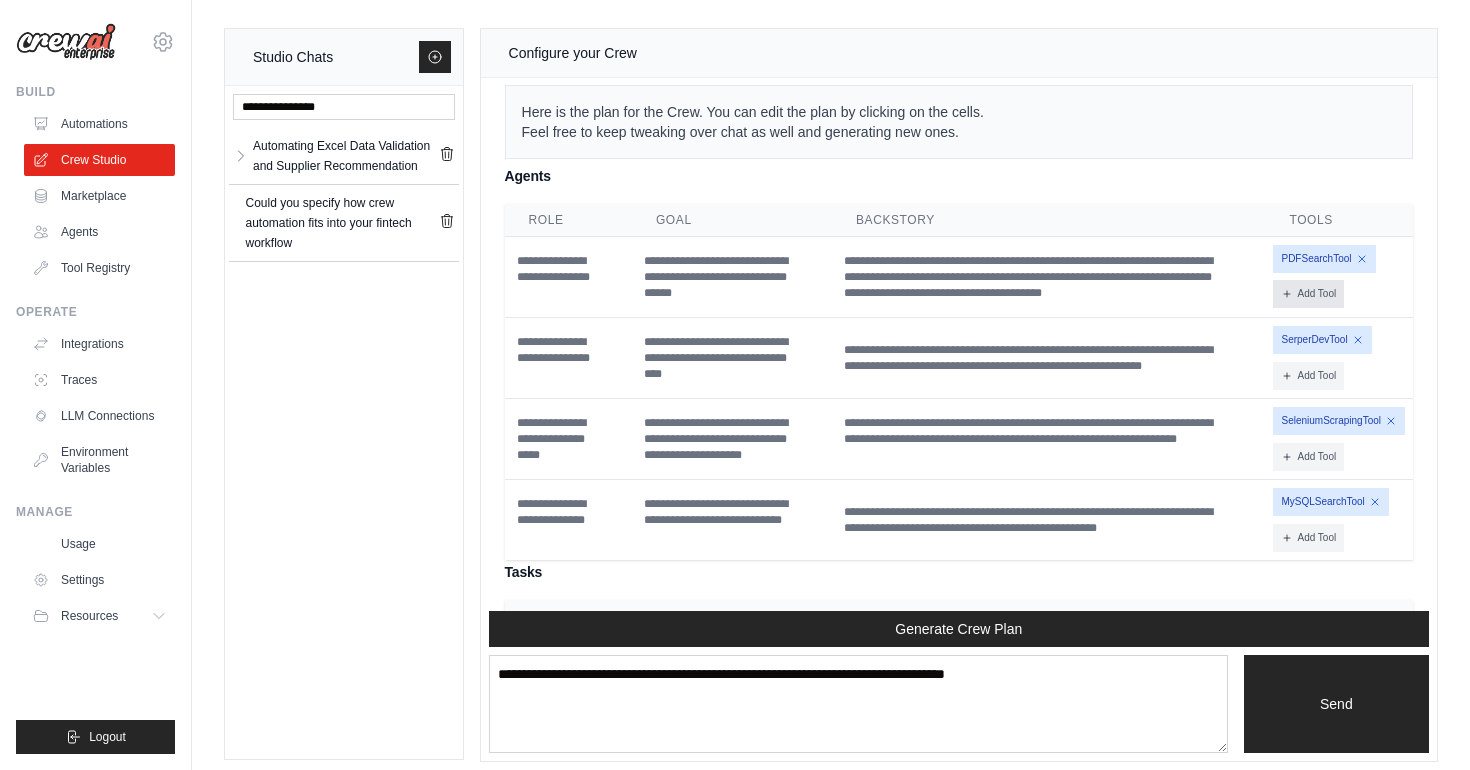 click on "Add Tool" at bounding box center [1308, 294] 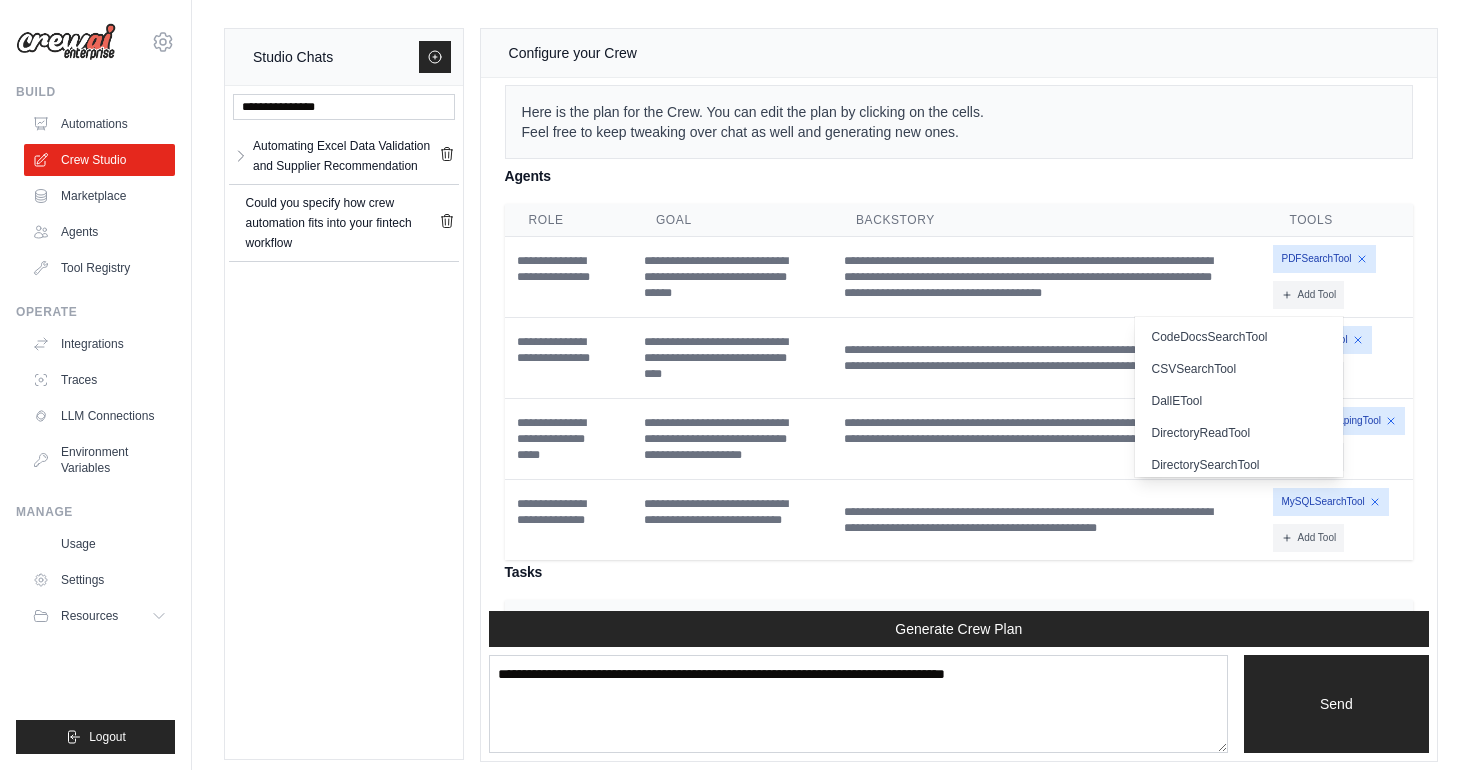 click on "Backstory" at bounding box center (1049, 220) 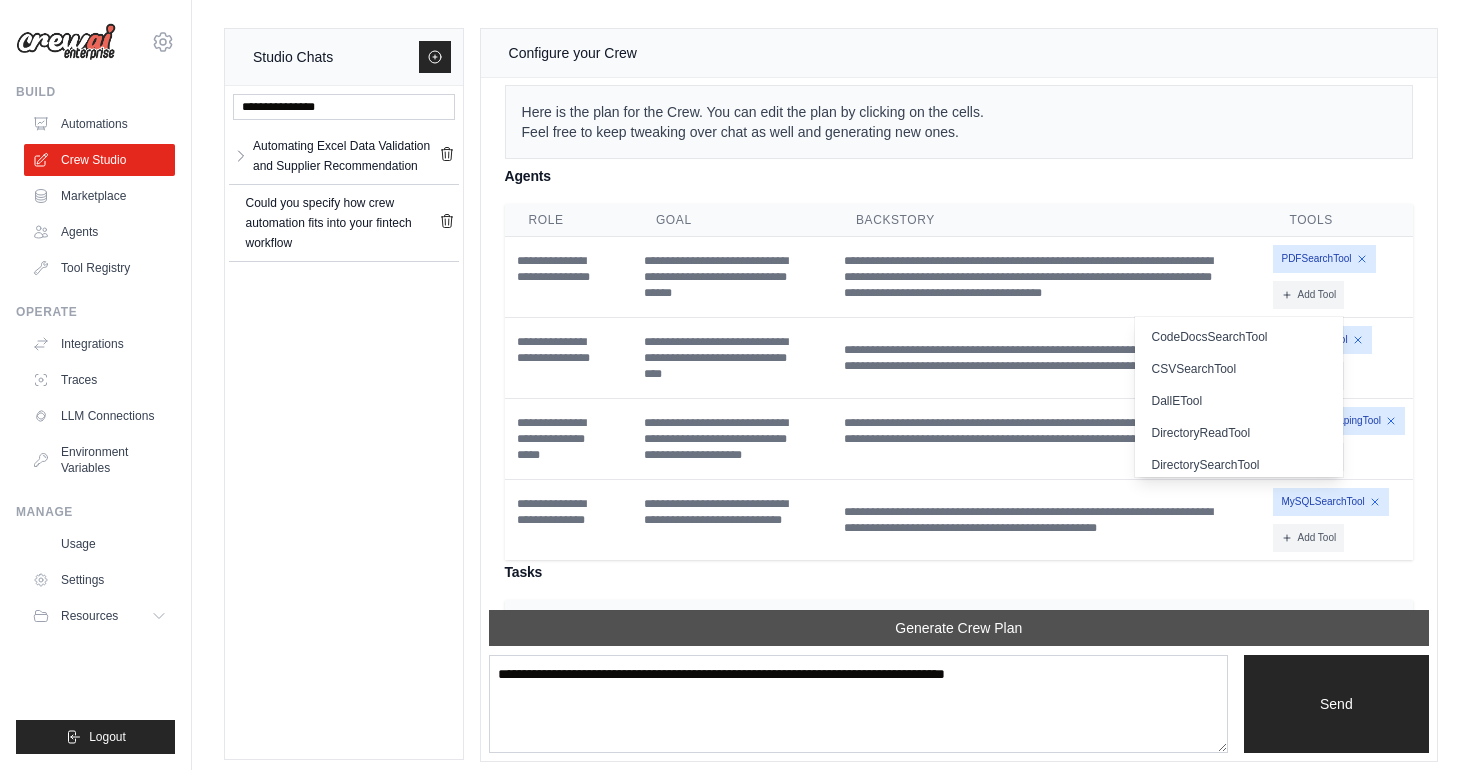 click on "Generate Crew Plan" at bounding box center [959, 628] 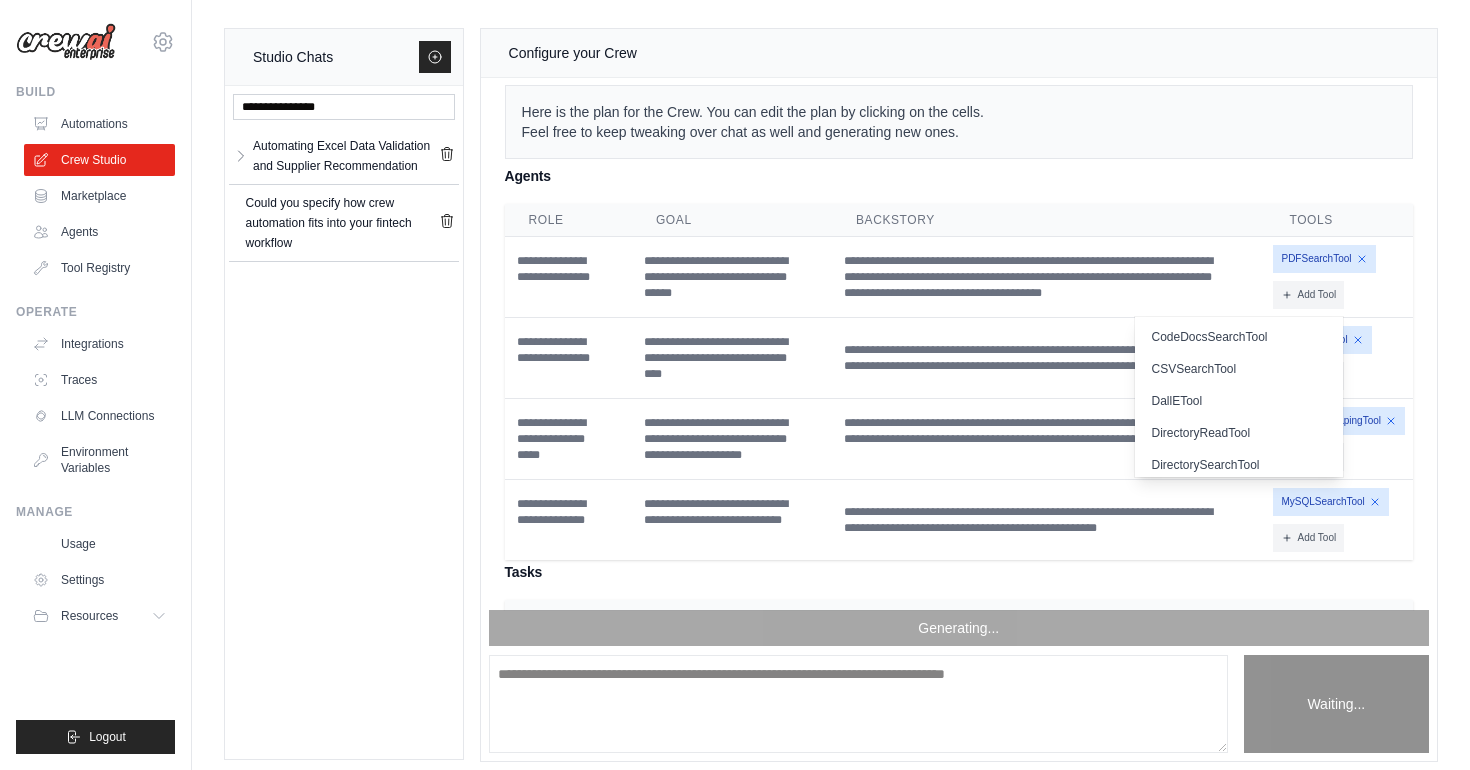 scroll, scrollTop: 3096, scrollLeft: 0, axis: vertical 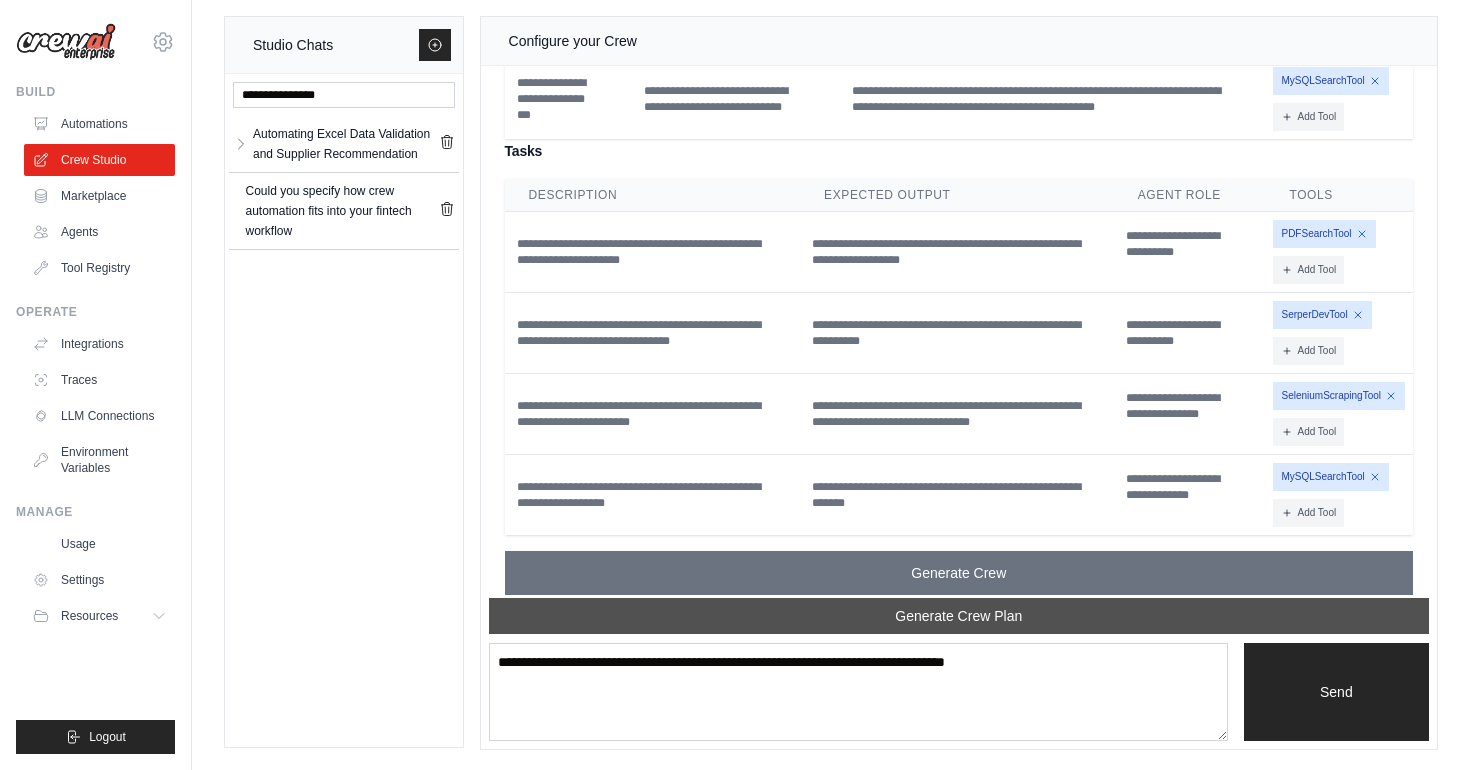 click on "Generate Crew Plan" at bounding box center [959, 616] 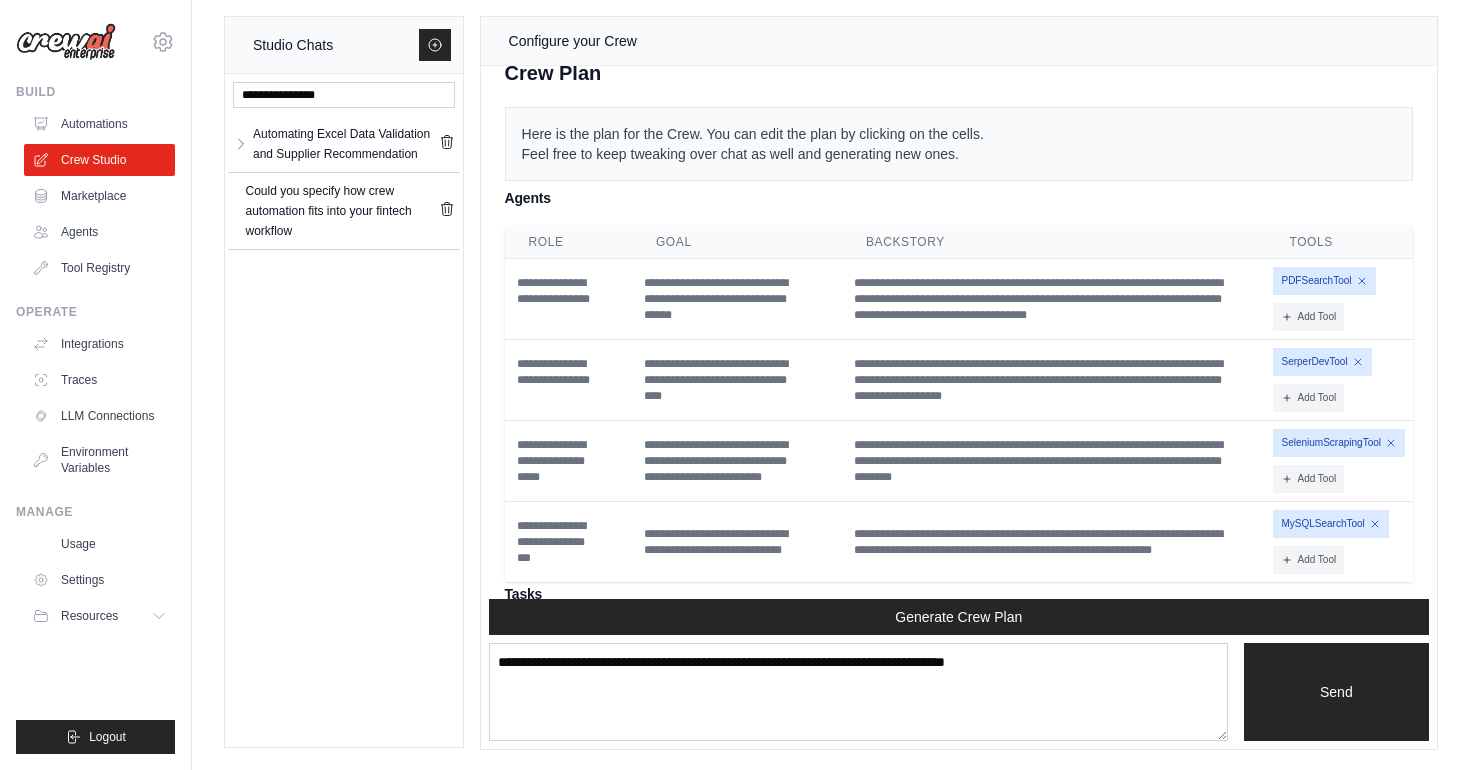 scroll, scrollTop: 3535, scrollLeft: 0, axis: vertical 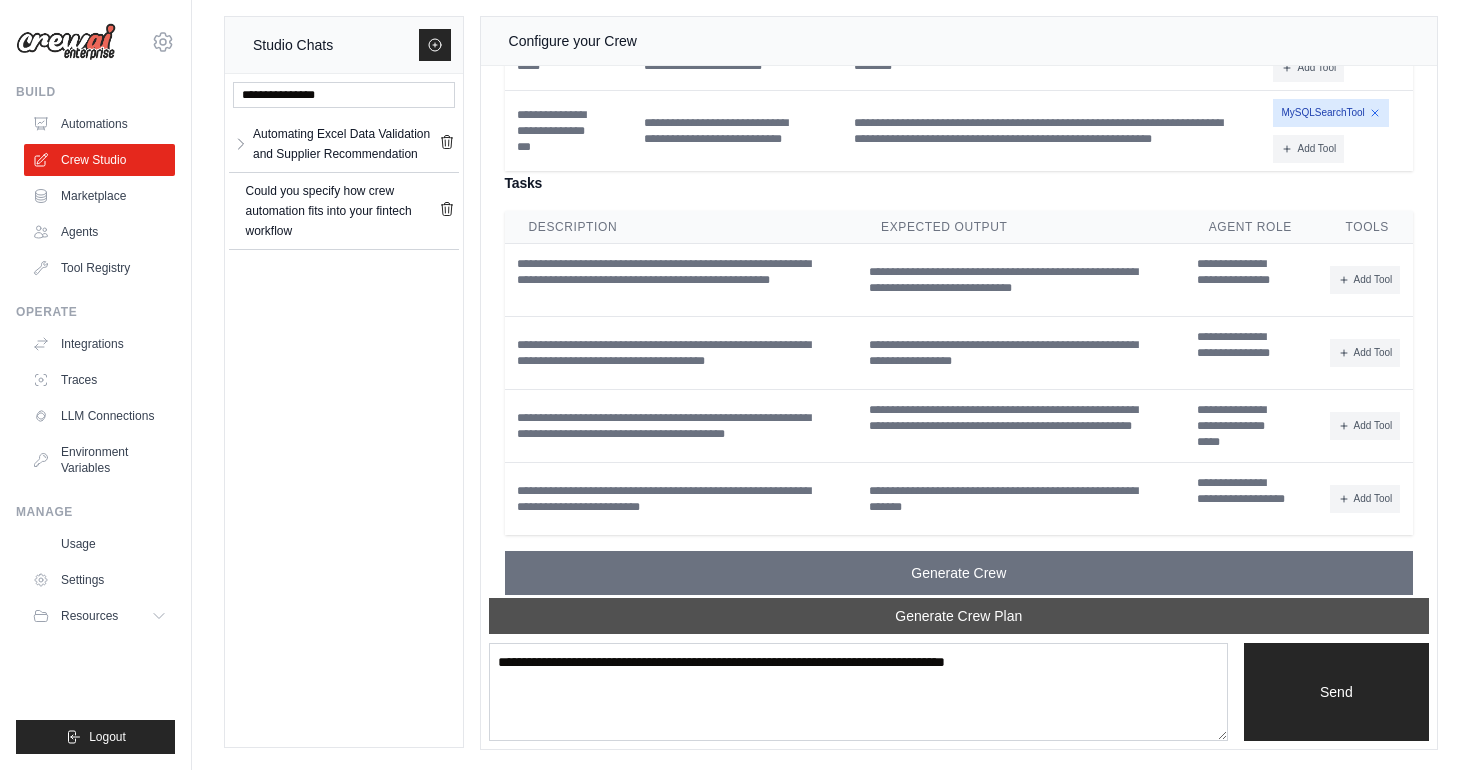 click on "Generate Crew Plan" at bounding box center [959, 616] 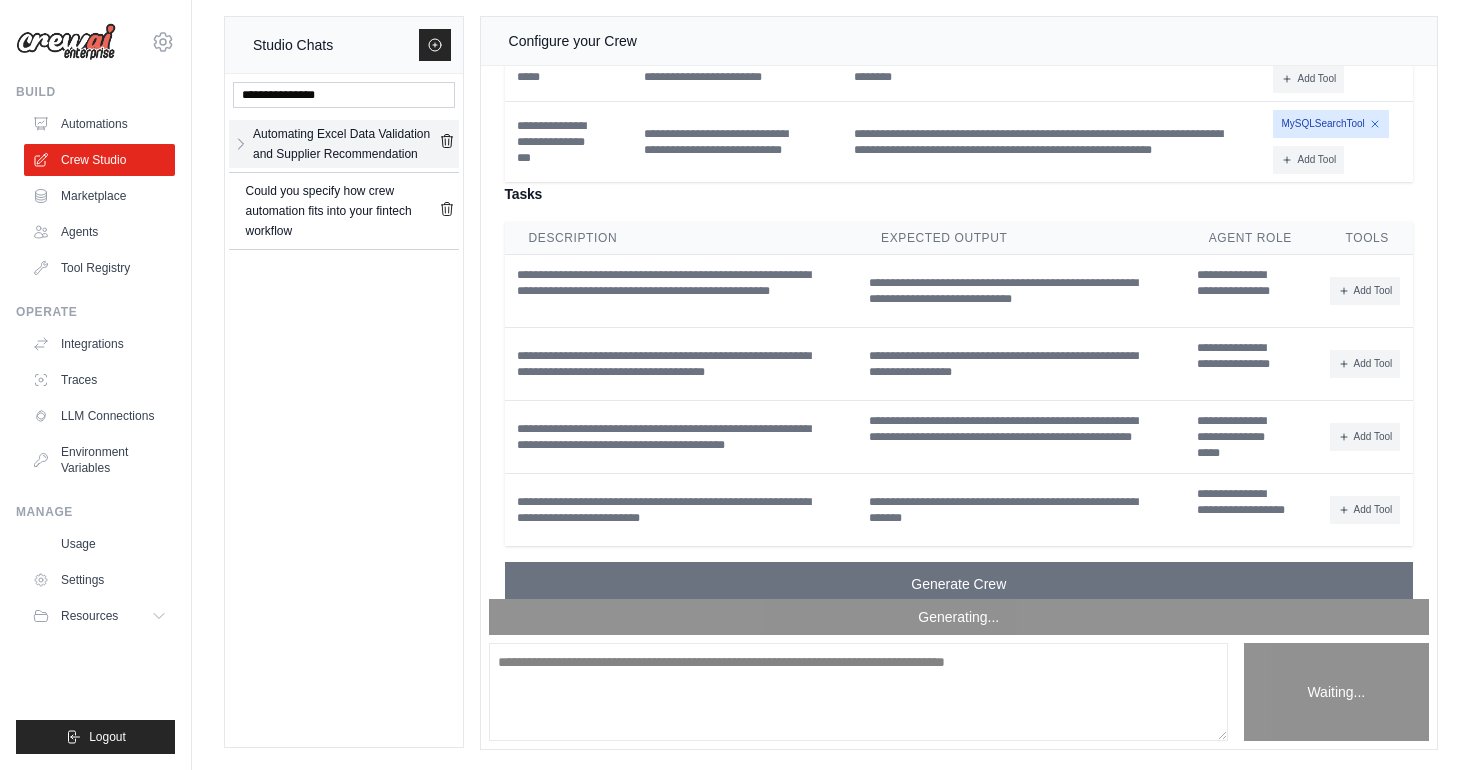 scroll, scrollTop: 5128, scrollLeft: 0, axis: vertical 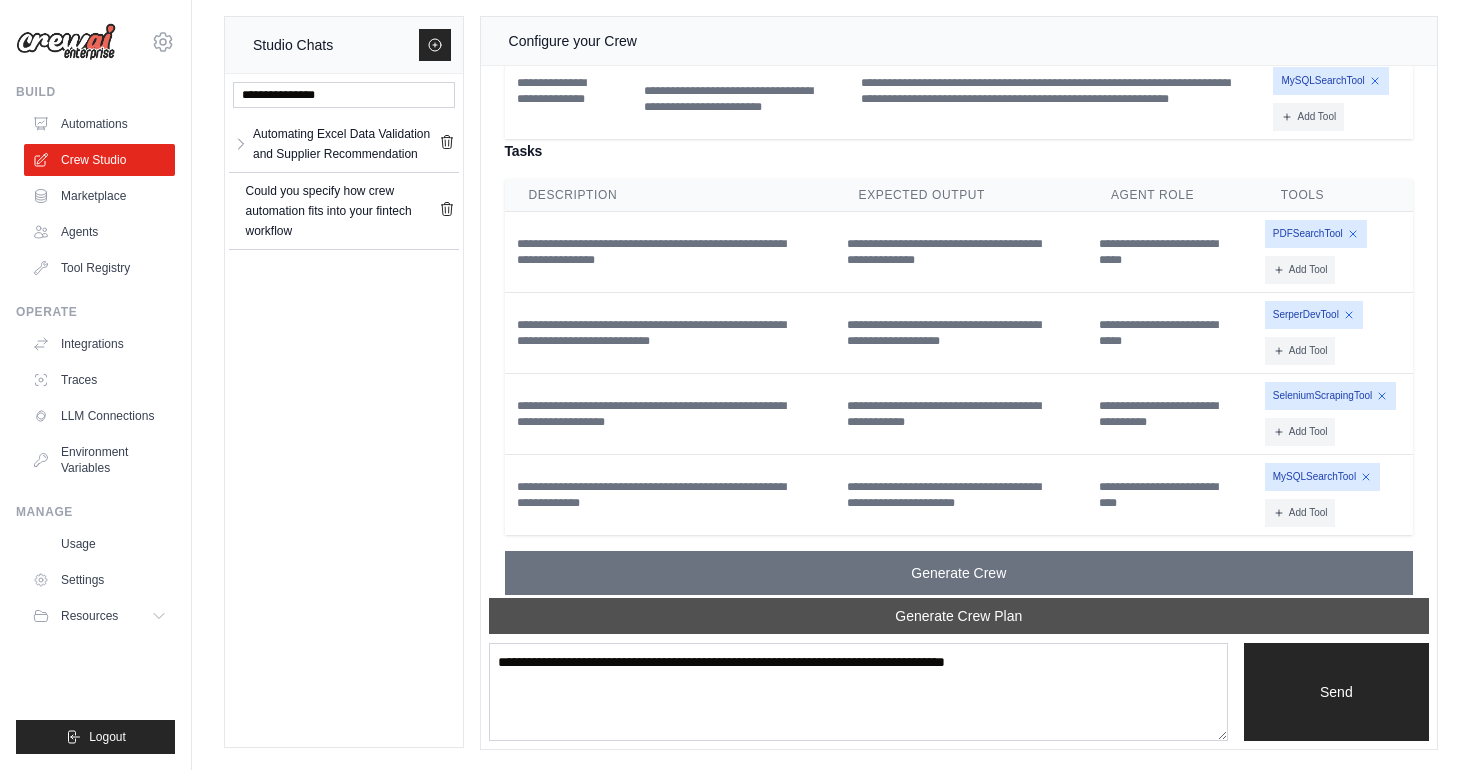 click on "Generate Crew Plan" at bounding box center [959, 616] 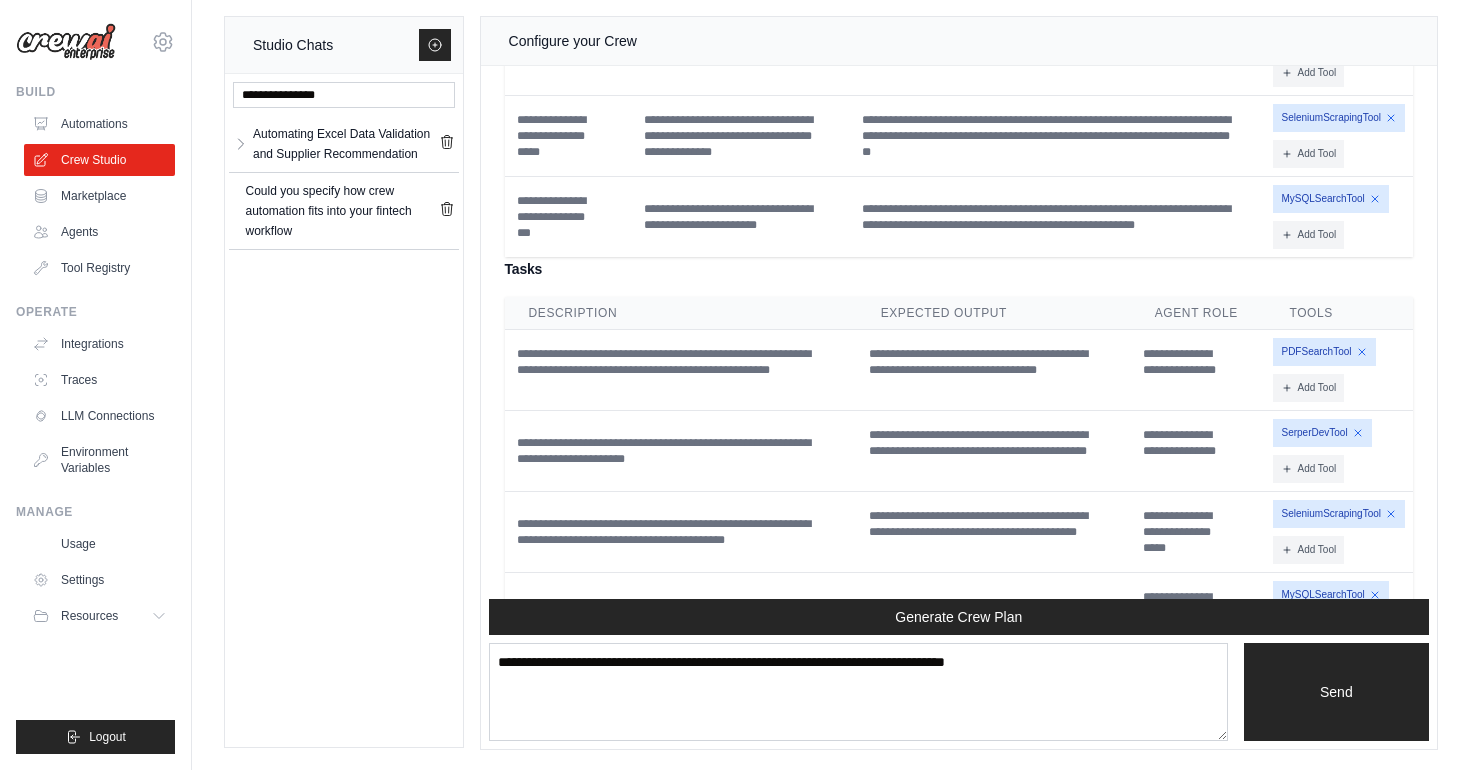 scroll, scrollTop: 6160, scrollLeft: 0, axis: vertical 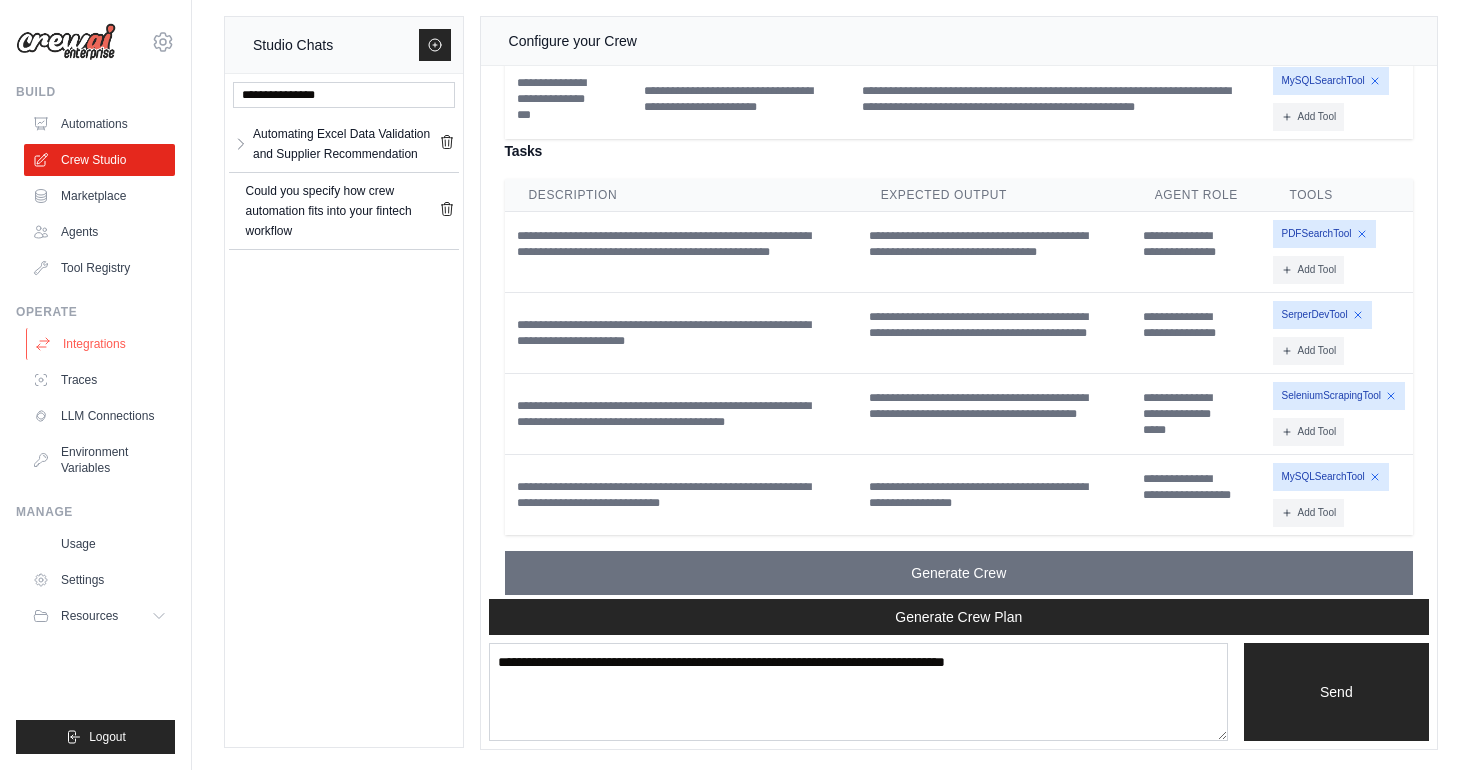 click on "Integrations" at bounding box center (101, 344) 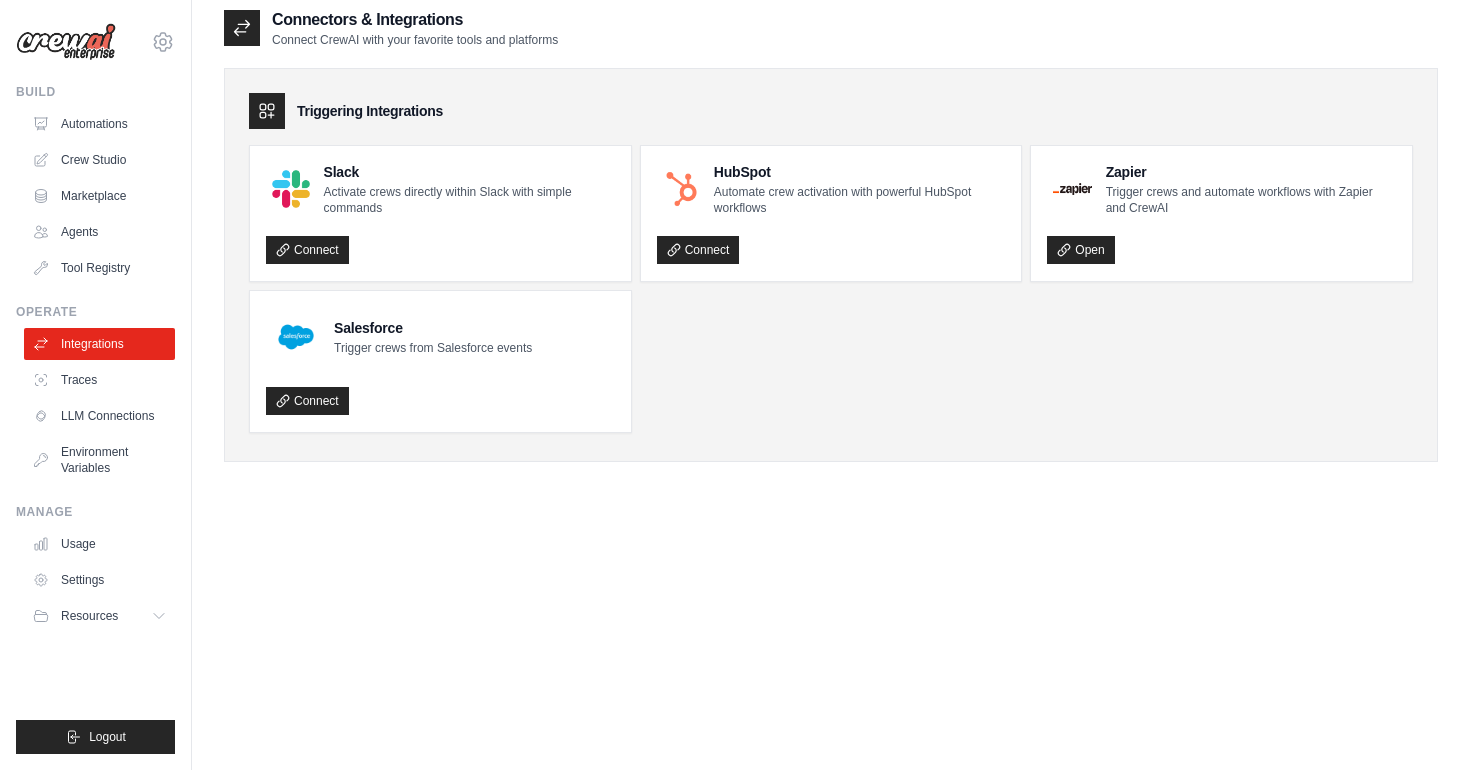 scroll, scrollTop: 0, scrollLeft: 0, axis: both 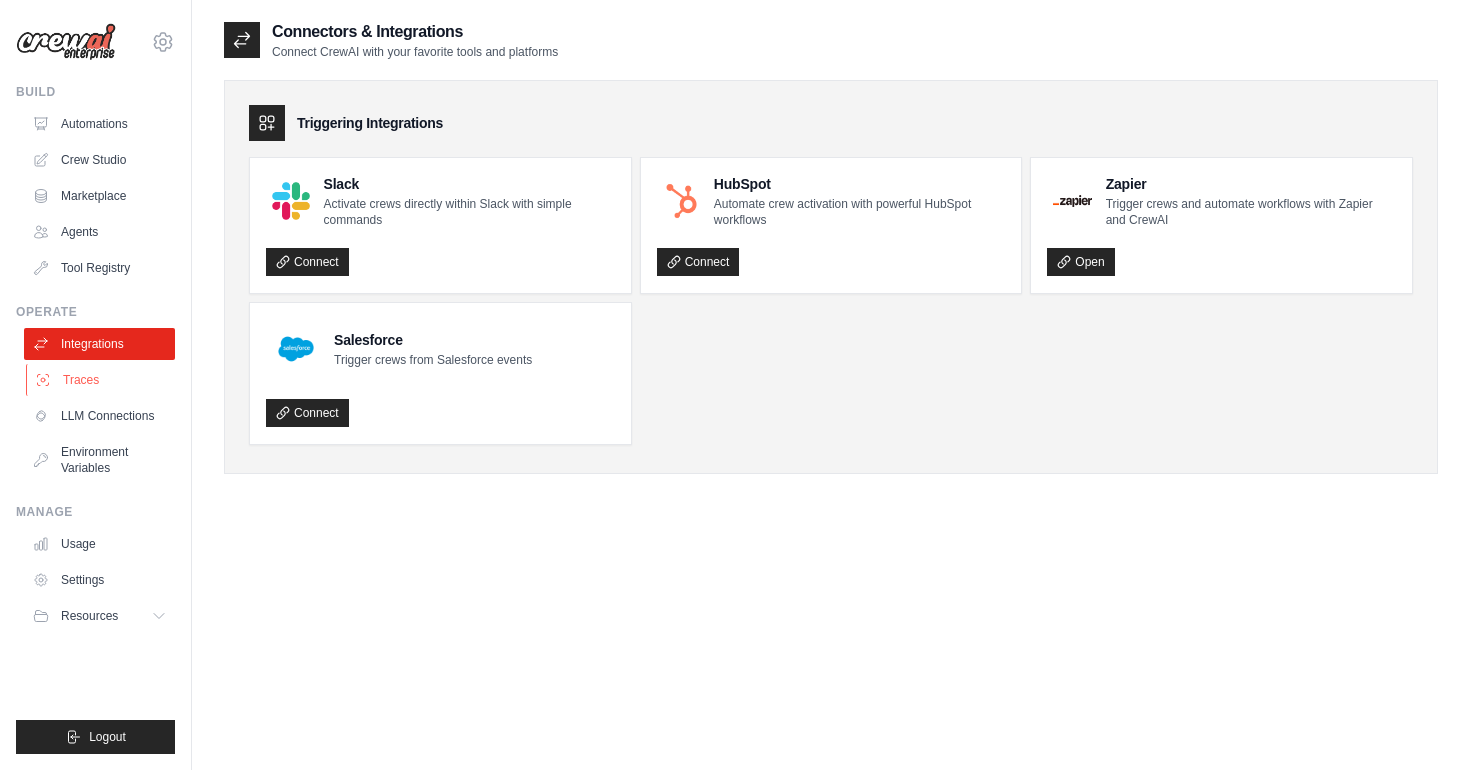 click on "Traces" at bounding box center [101, 380] 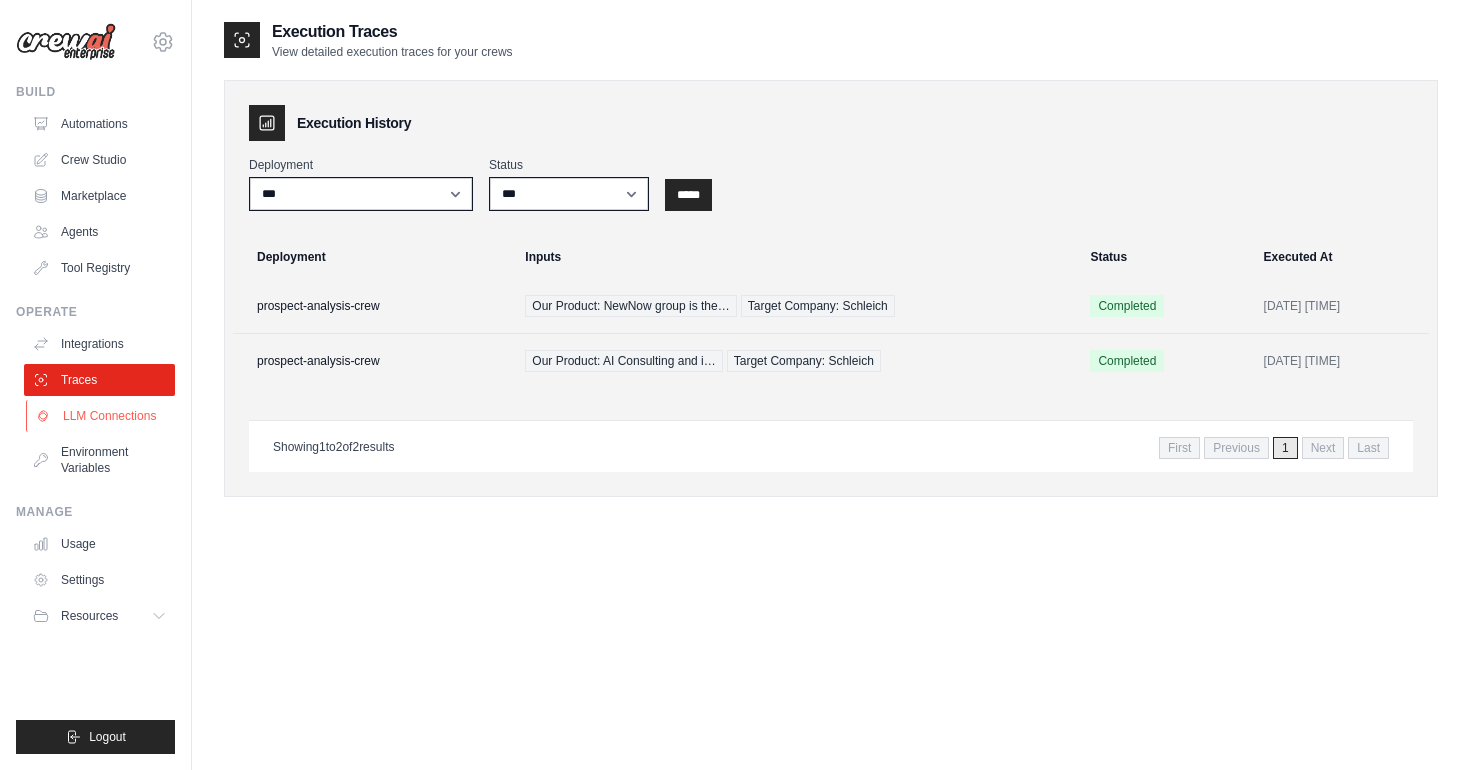 click on "LLM Connections" at bounding box center [101, 416] 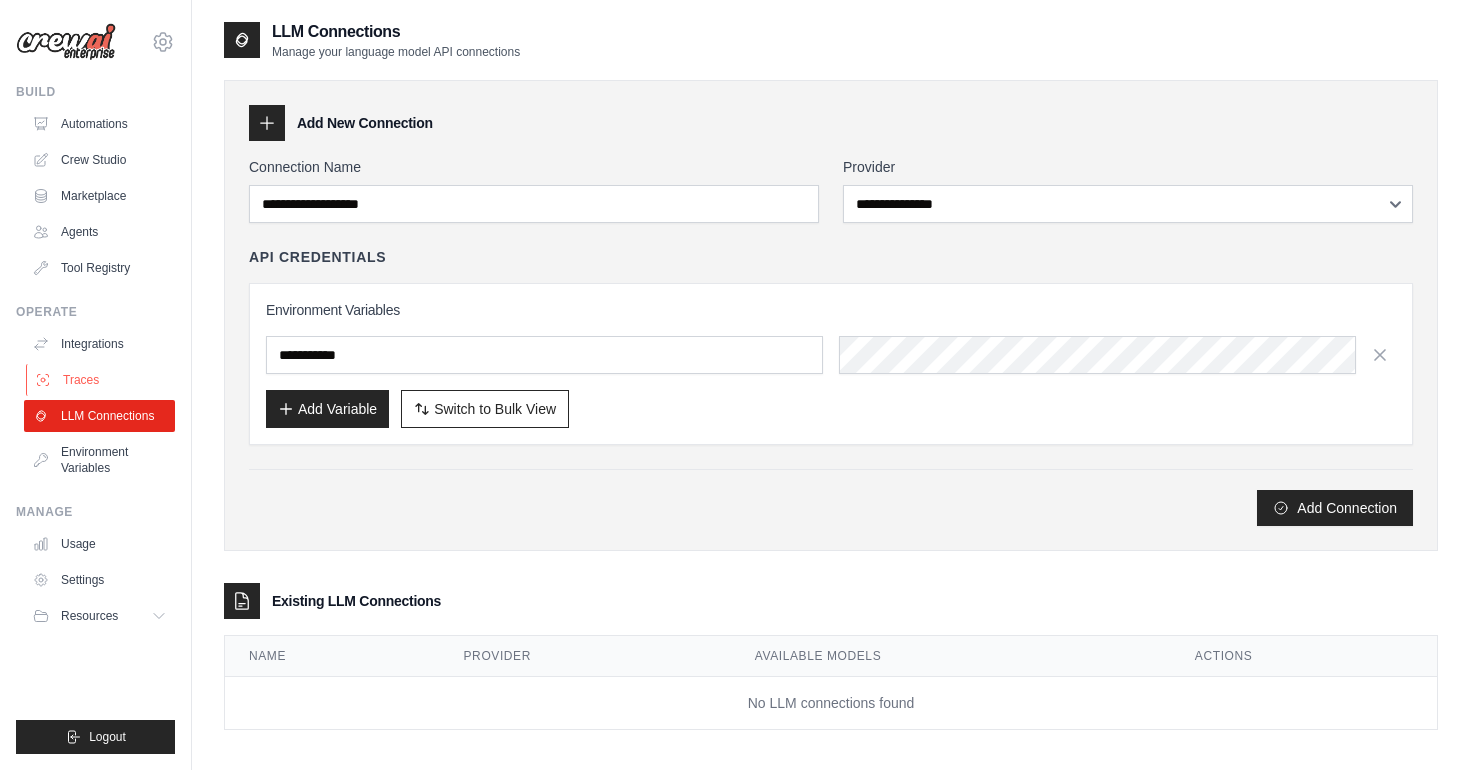 click on "Traces" at bounding box center (101, 380) 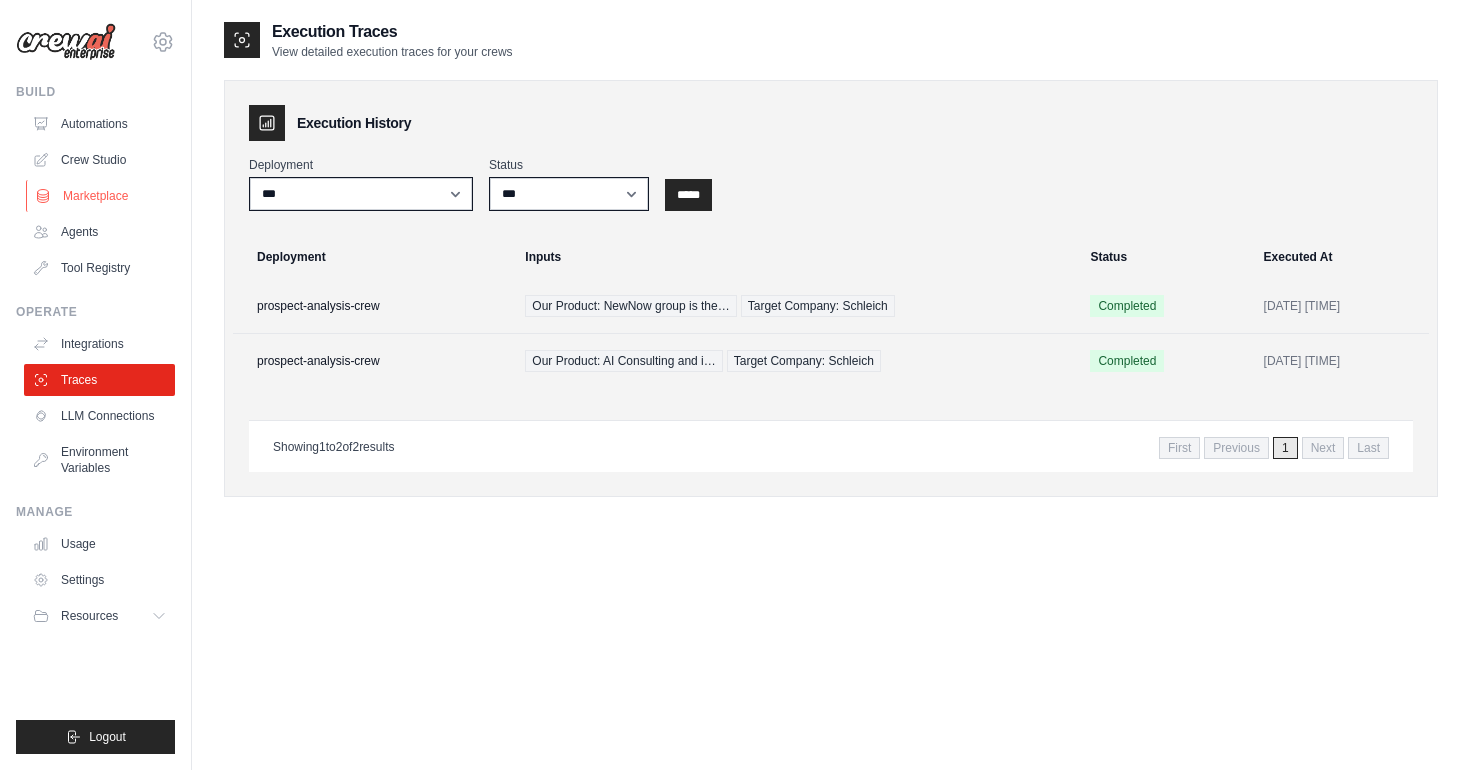 click on "Marketplace" at bounding box center [101, 196] 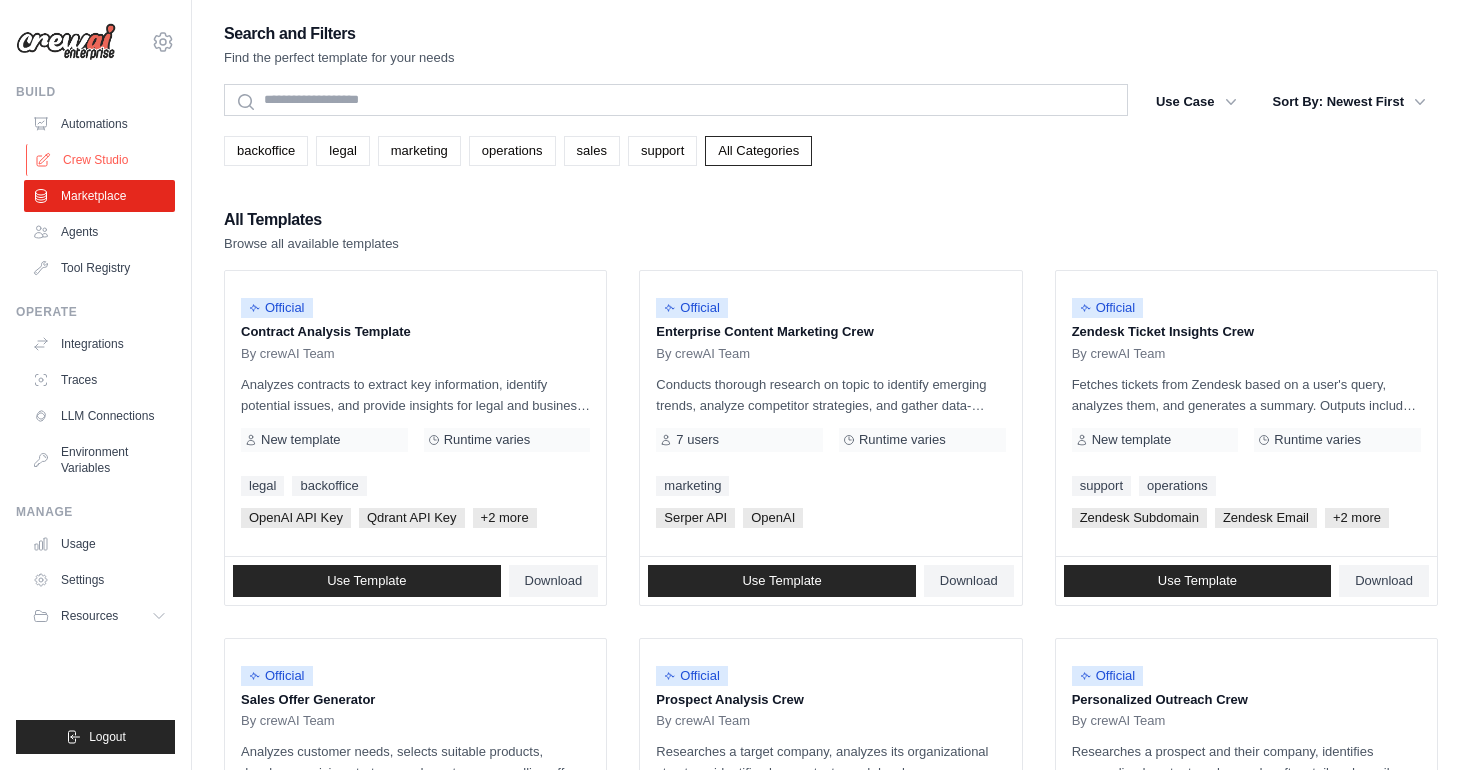 click on "Crew Studio" at bounding box center [101, 160] 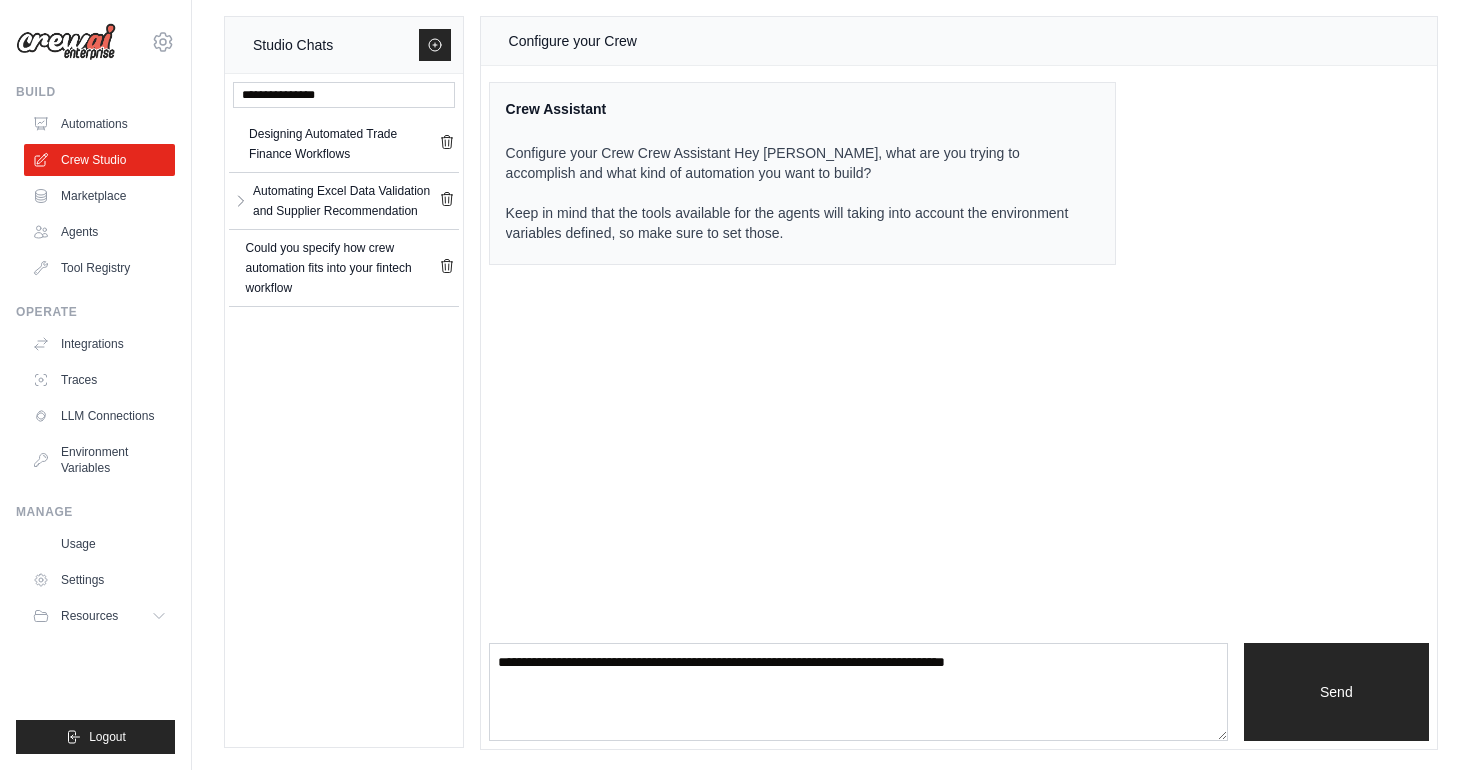 scroll, scrollTop: 12, scrollLeft: 0, axis: vertical 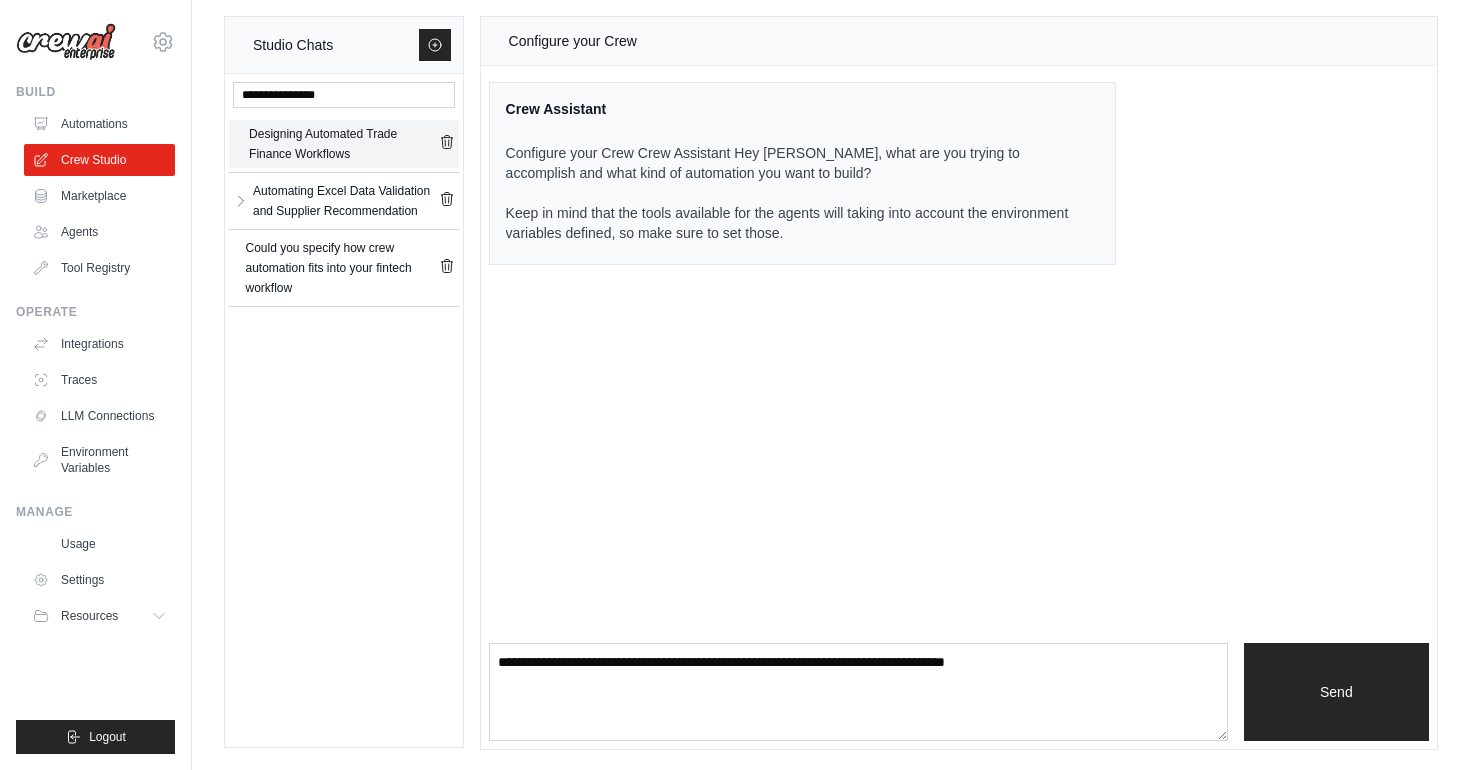 click on "Designing Automated Trade Finance Workflows" at bounding box center [344, 144] 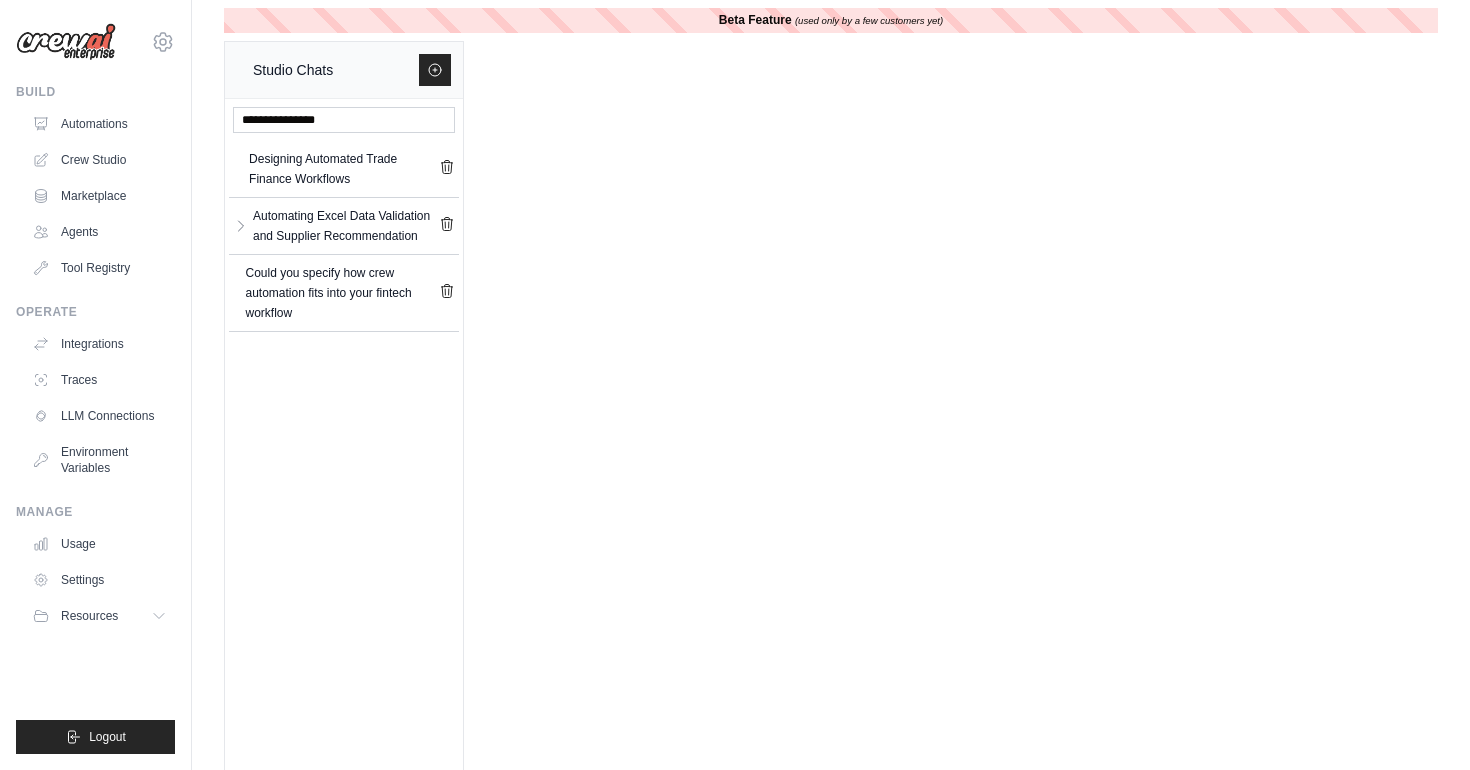 scroll, scrollTop: 0, scrollLeft: 0, axis: both 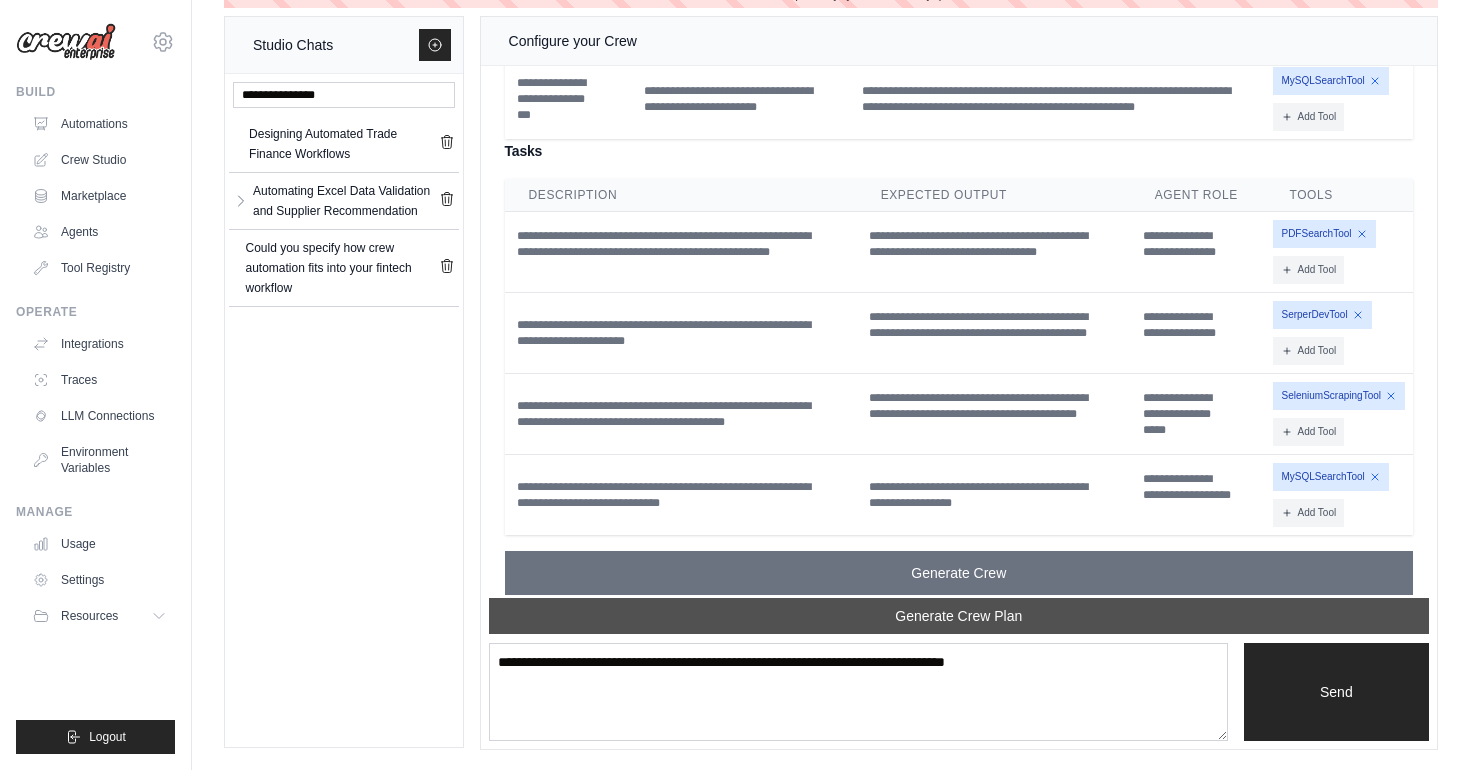 click on "Generate Crew Plan" at bounding box center (959, 616) 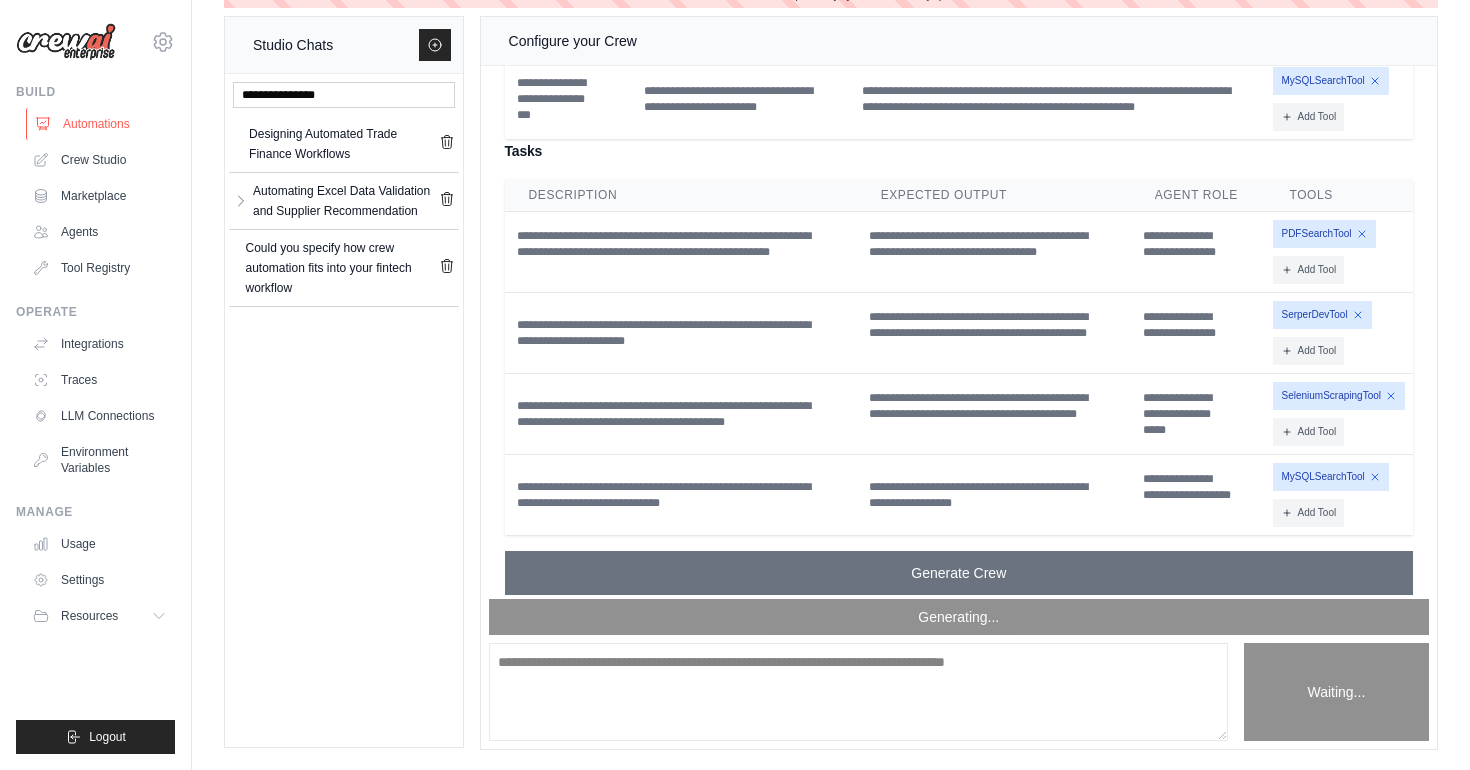 click on "Automations" at bounding box center (101, 124) 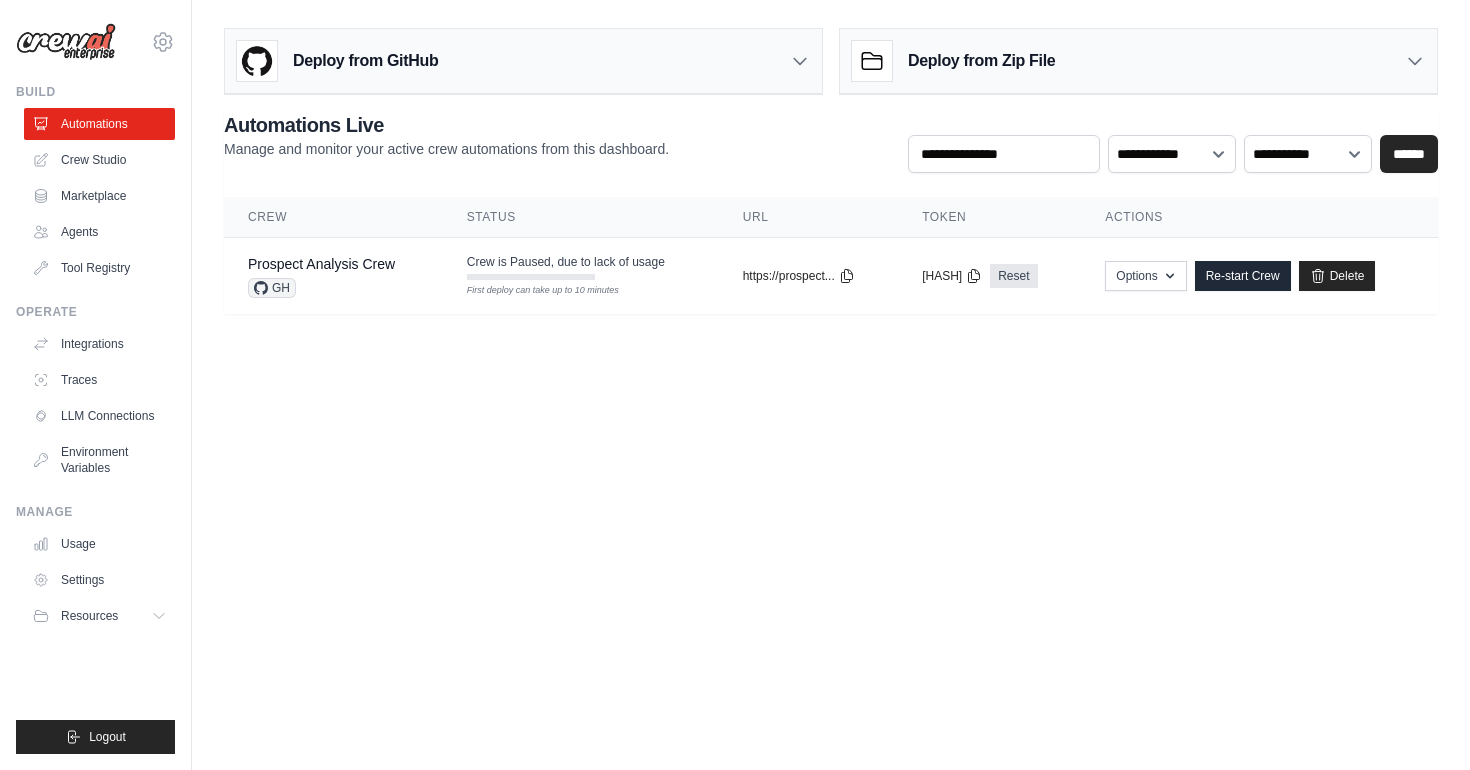 scroll, scrollTop: 0, scrollLeft: 0, axis: both 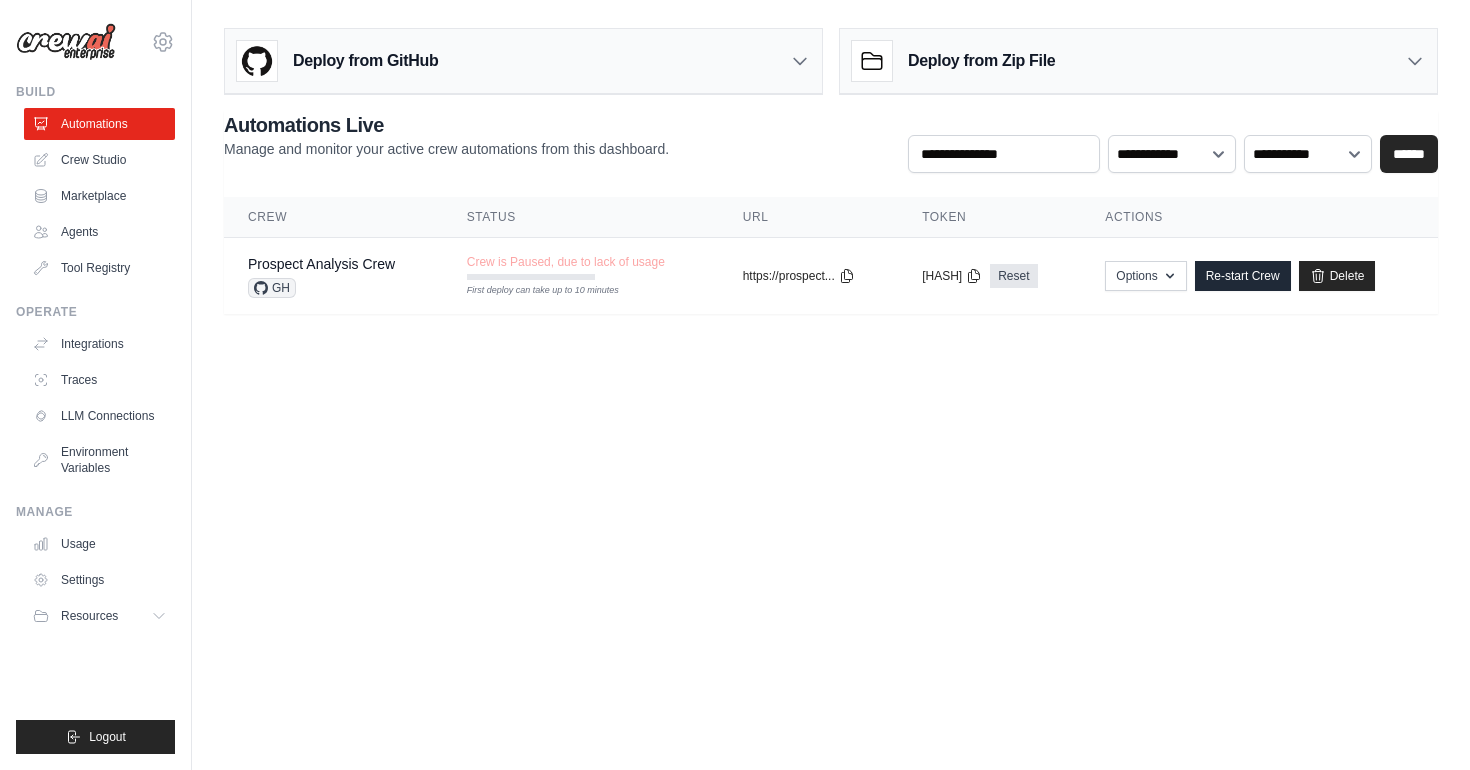 click on "Automations
Crew Studio
Marketplace
Agents
Tool Registry" at bounding box center [99, 196] 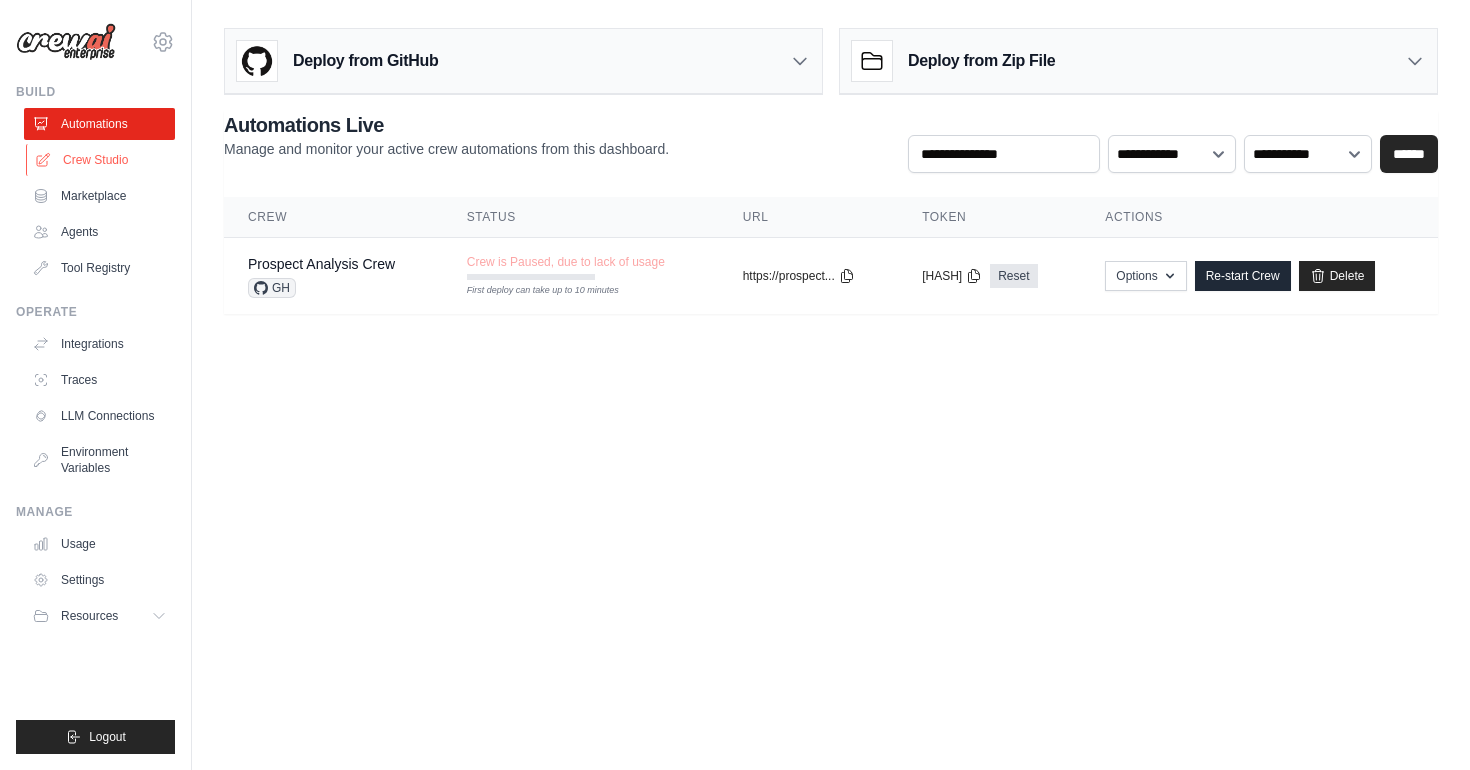 click on "Crew Studio" at bounding box center [101, 160] 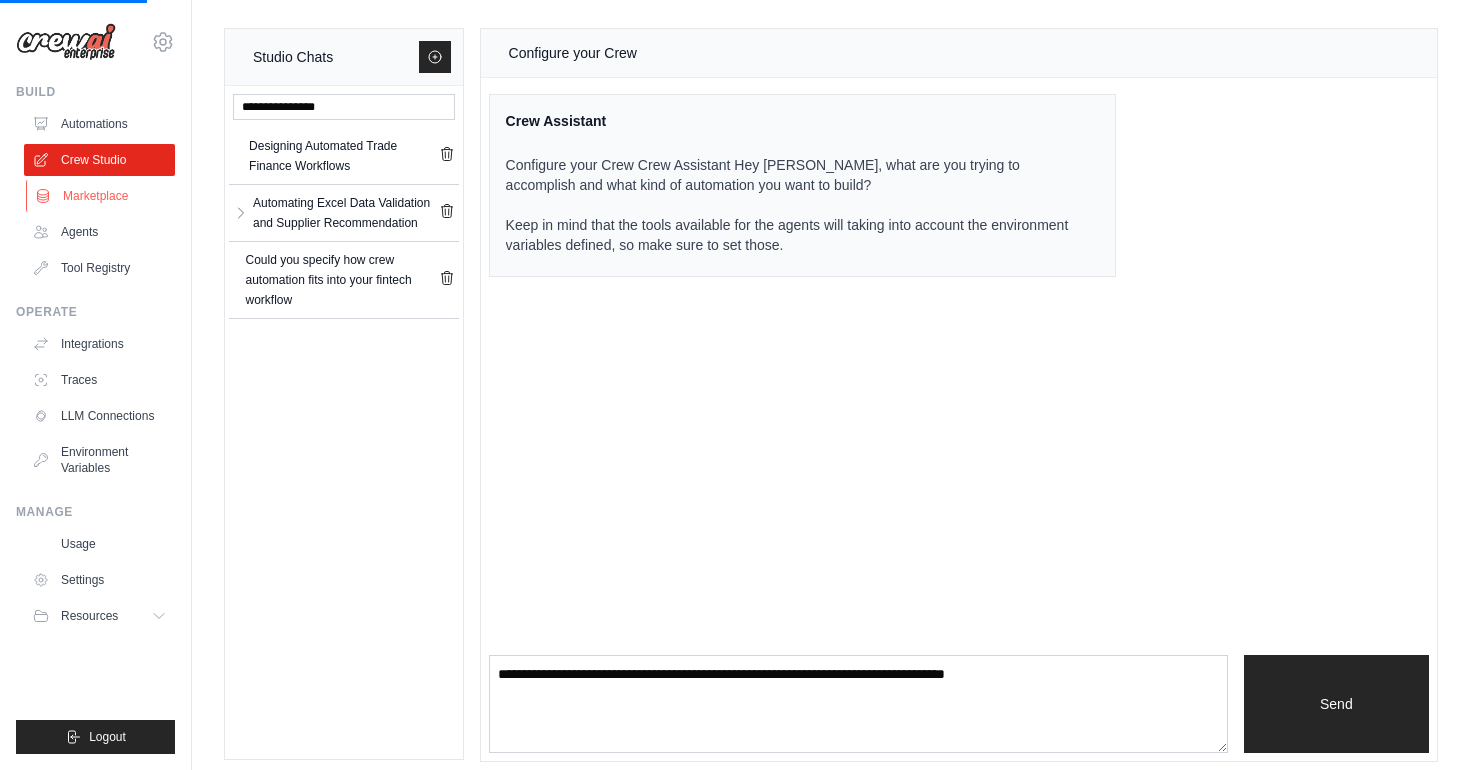 click on "Marketplace" at bounding box center [101, 196] 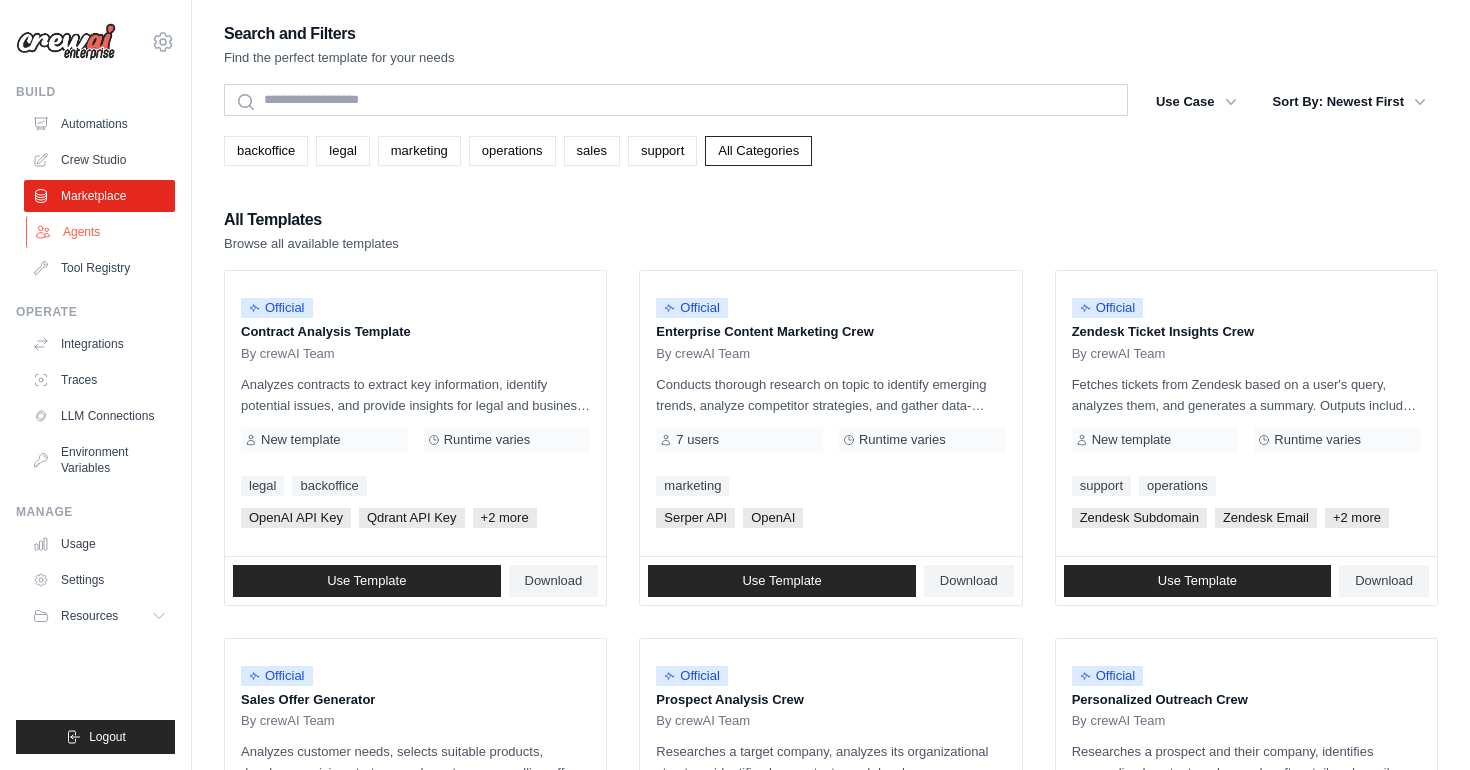click on "Agents" at bounding box center (101, 232) 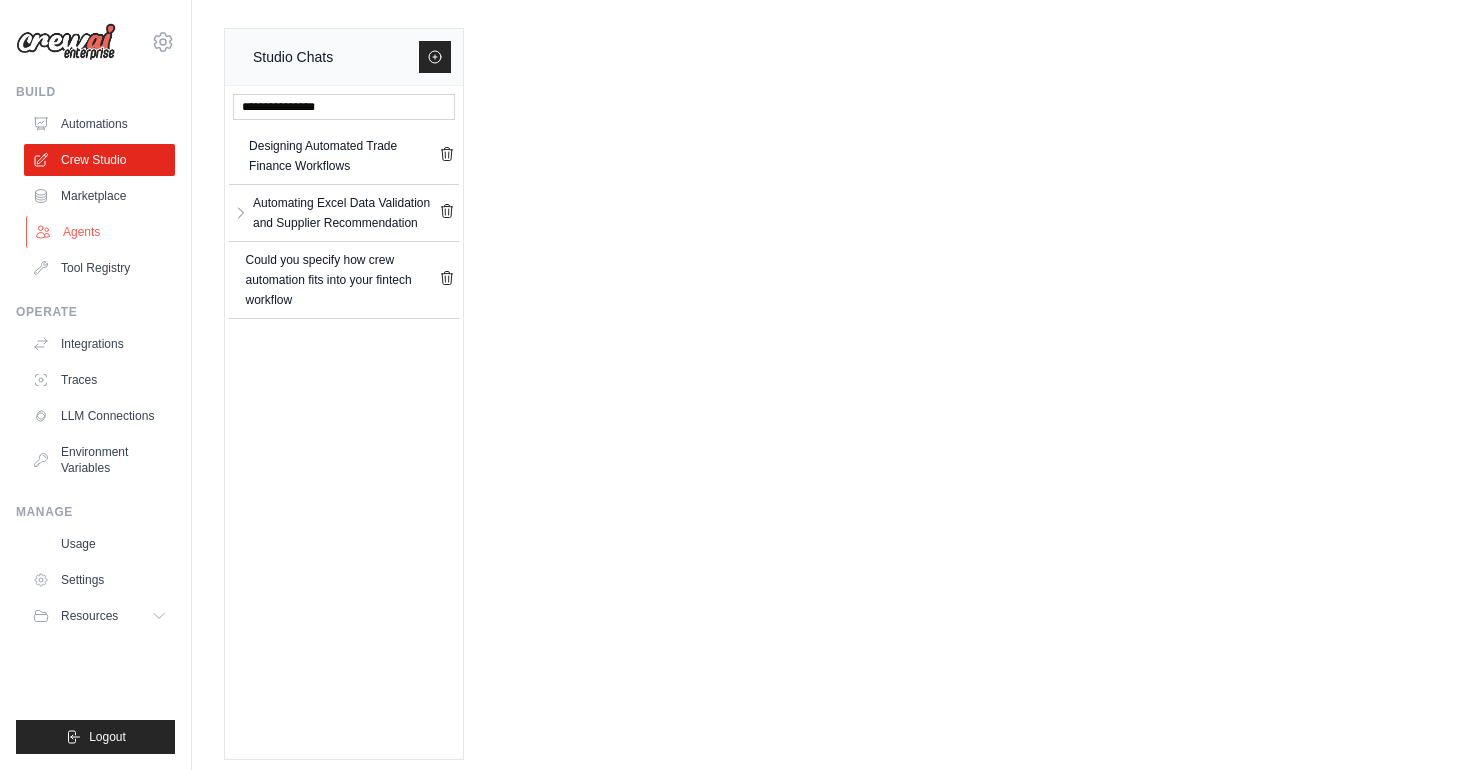 click on "Agents" at bounding box center (101, 232) 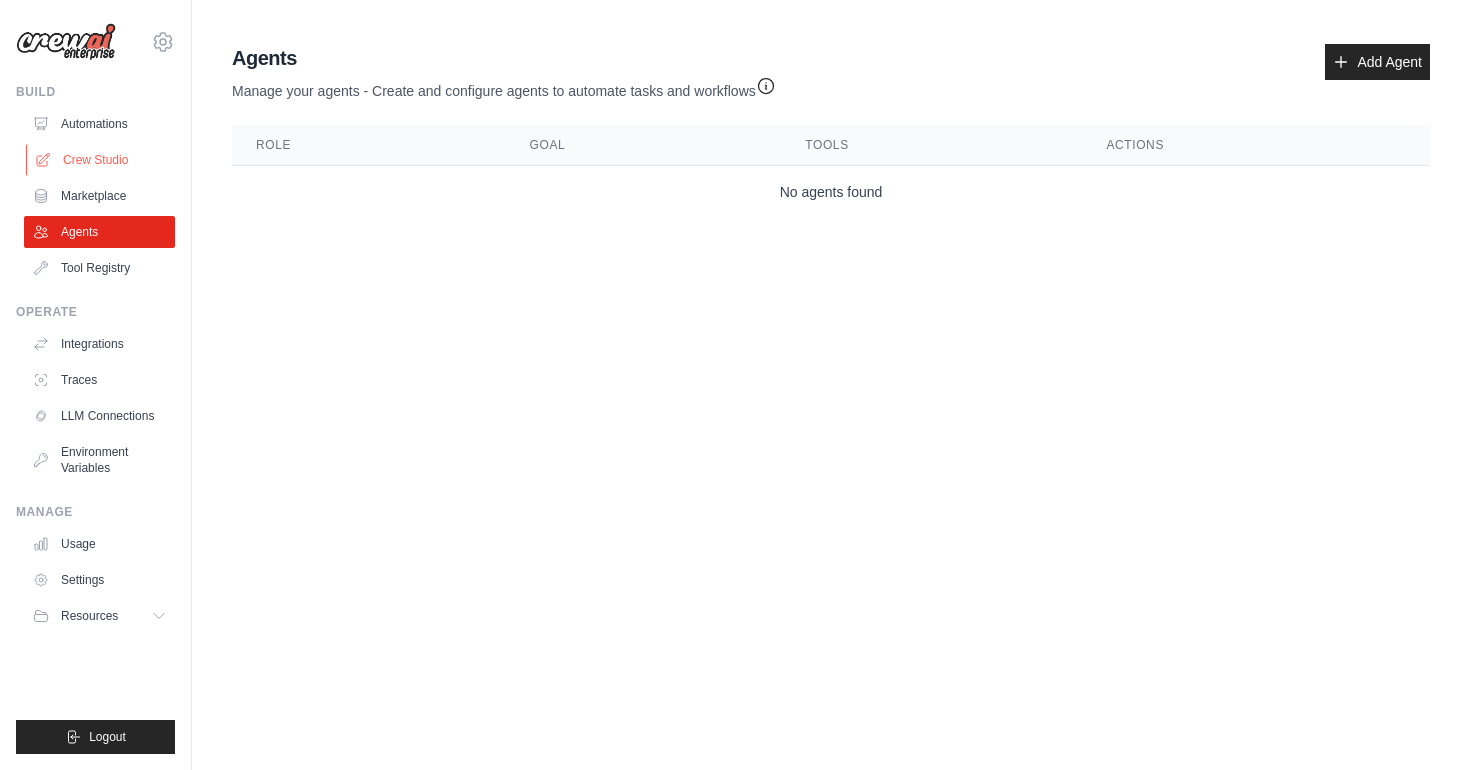 click on "Crew Studio" at bounding box center [101, 160] 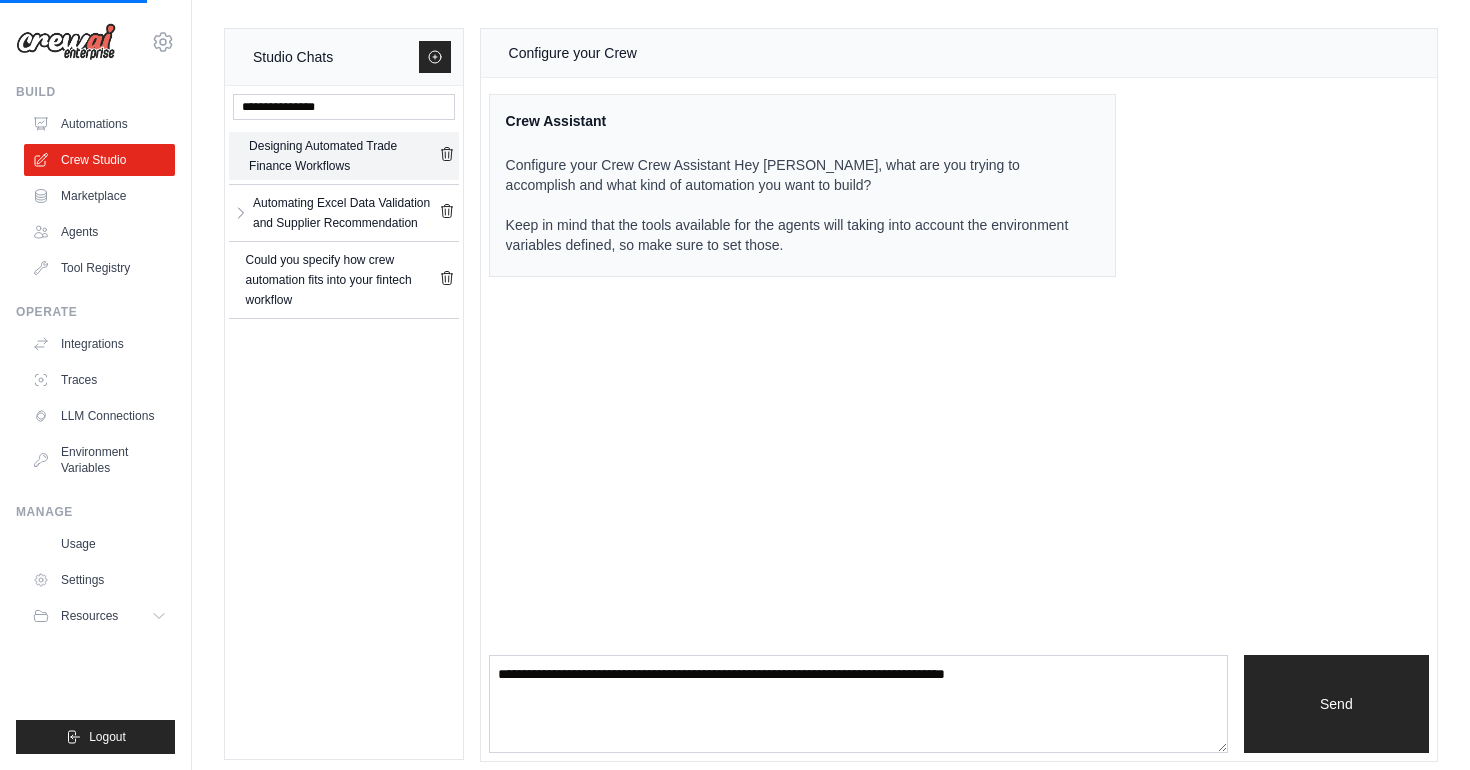 click on "Designing Automated Trade Finance Workflows" at bounding box center [344, 156] 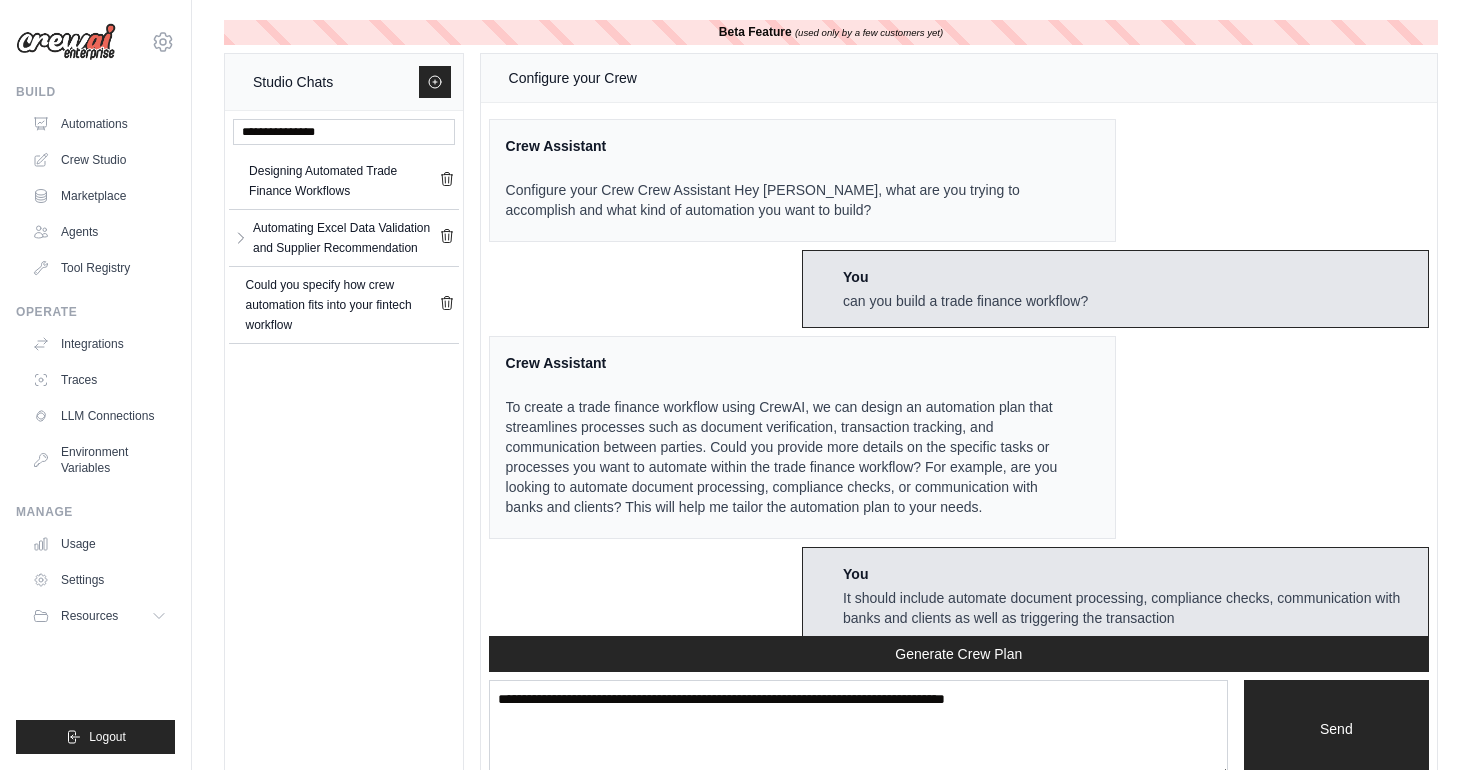 scroll, scrollTop: 6100, scrollLeft: 0, axis: vertical 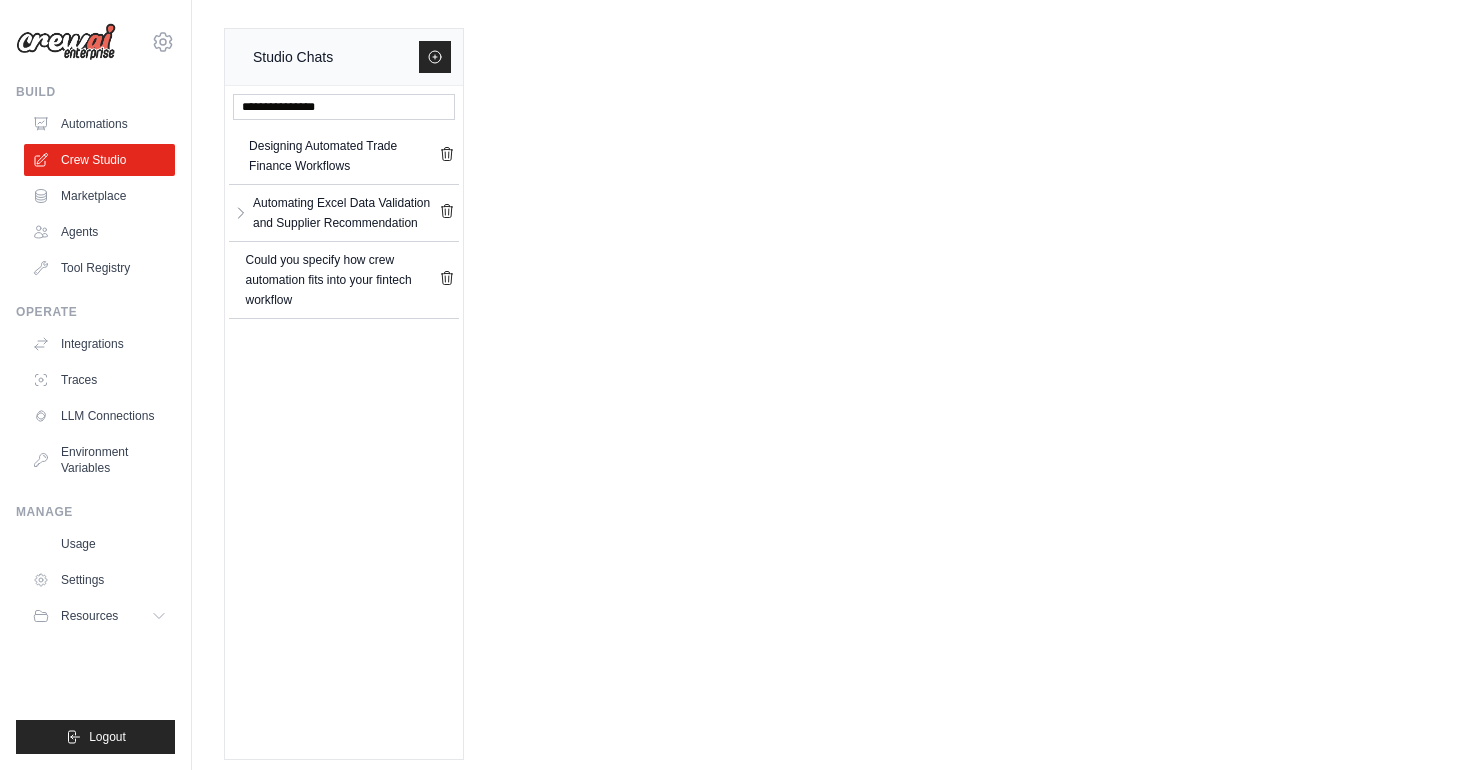 click on "Designing Automated Trade Finance Workflows" at bounding box center [344, 156] 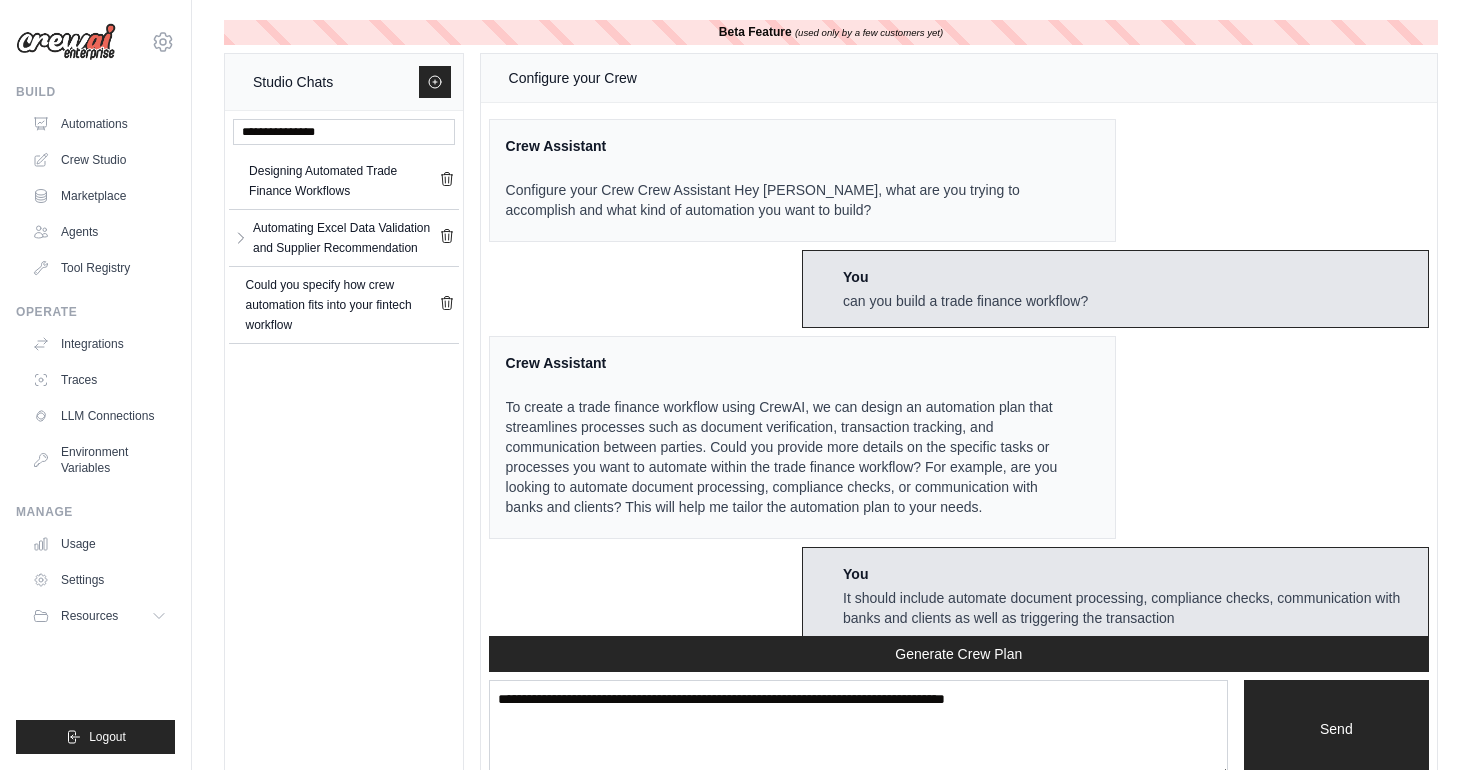 scroll, scrollTop: 7132, scrollLeft: 0, axis: vertical 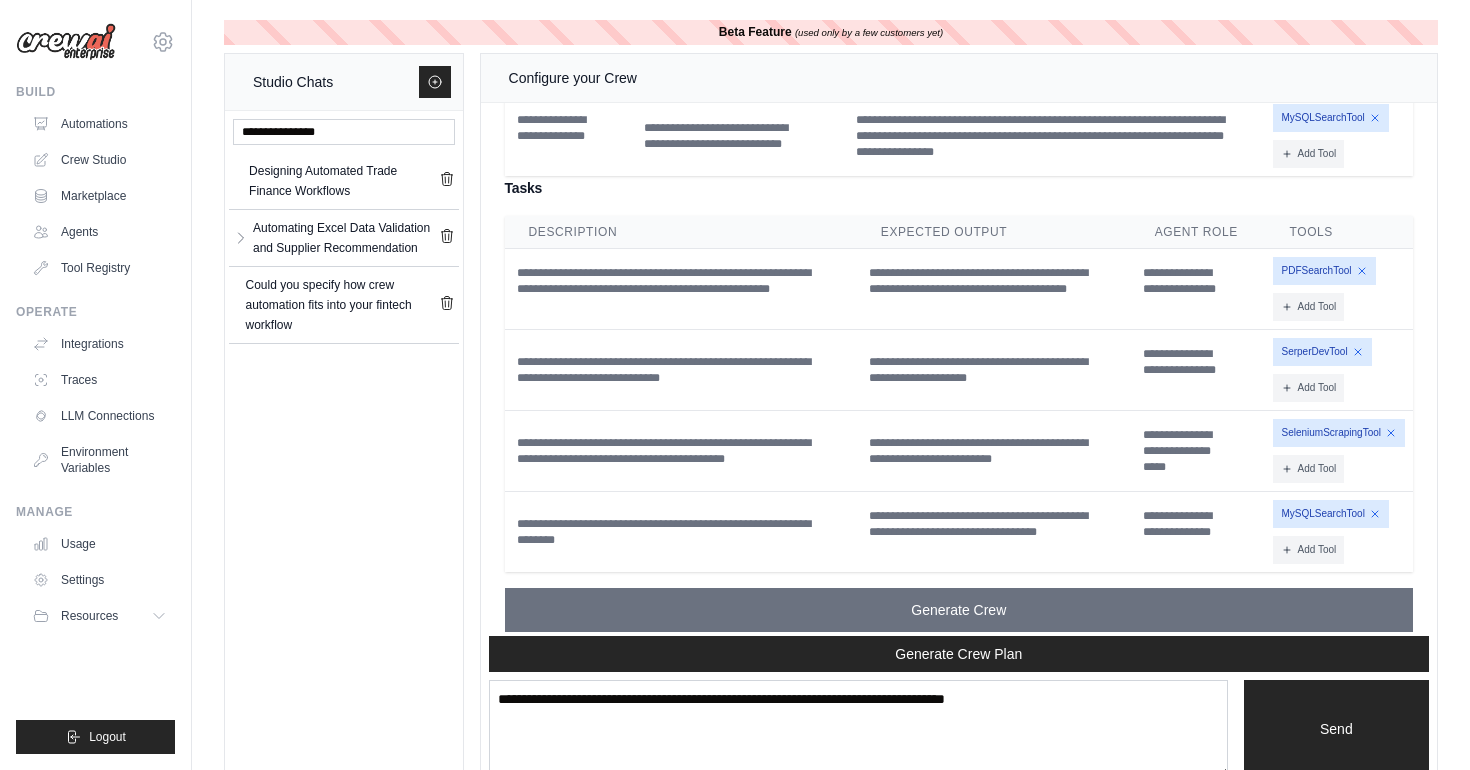 click on "Configure your Crew Crew Assistant Hey Katja, what are you trying to accomplish and what kind of automation you want to build?
You can you build a trade finance workflow? Crew Assistant To create a trade finance workflow using CrewAI, we can design an automation plan that streamlines processes such as document verification, transaction tracking, and communication between parties. Could you provide more details on the specific tasks or processes you want to automate within the trade finance workflow? For example, are you looking to automate document processing, compliance checks, or communication with banks and clients? This will help me tailor the automation plan to your needs.
You It should include automate document processing, compliance checks, communication with banks and clients as well as triggering the transaction Crew Assistant Great! We can design a comprehensive automation plan using CrewAI to streamline your trade finance workflow. Here's how we can break it down:
Automation Plan:
Output:" at bounding box center [959, 420] 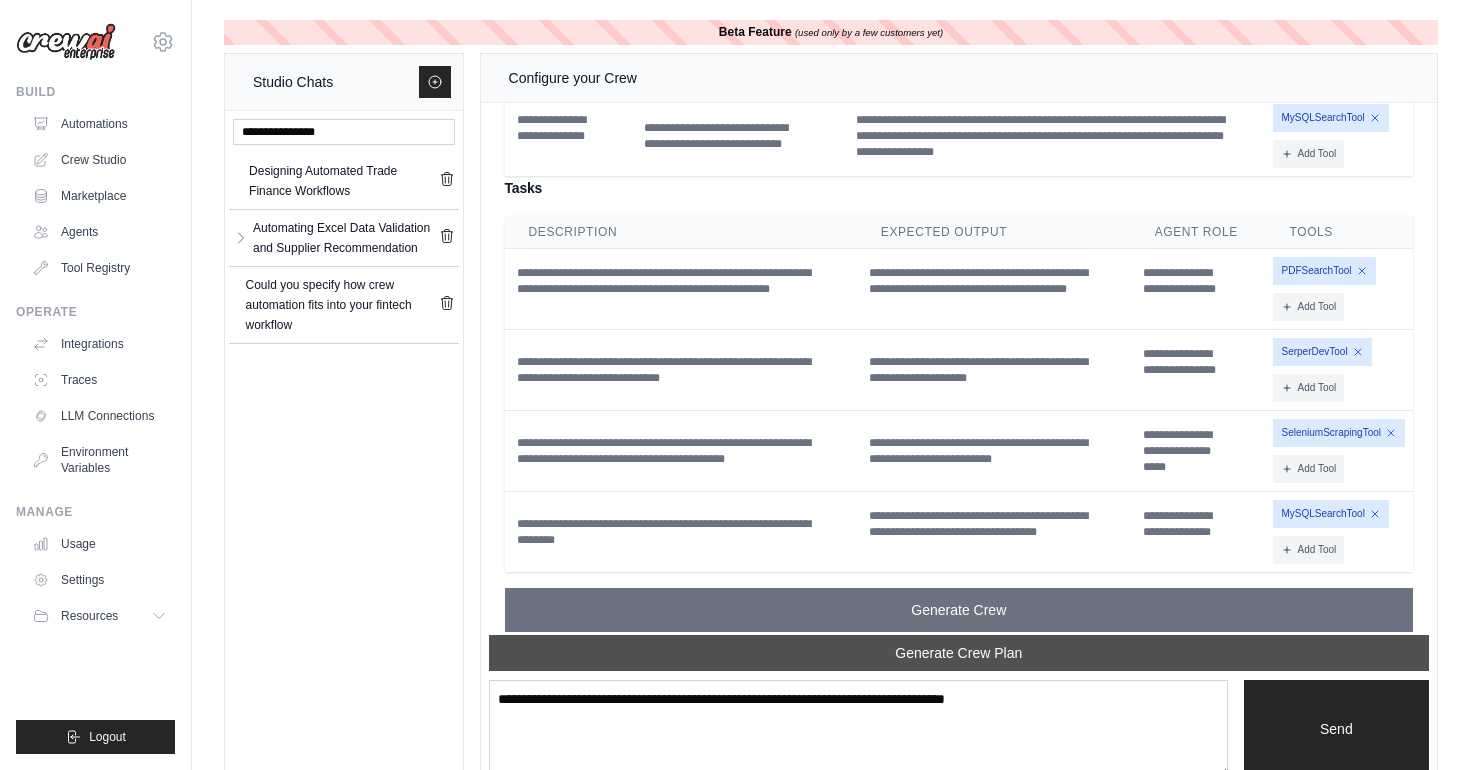 click on "Generate Crew Plan" at bounding box center (959, 653) 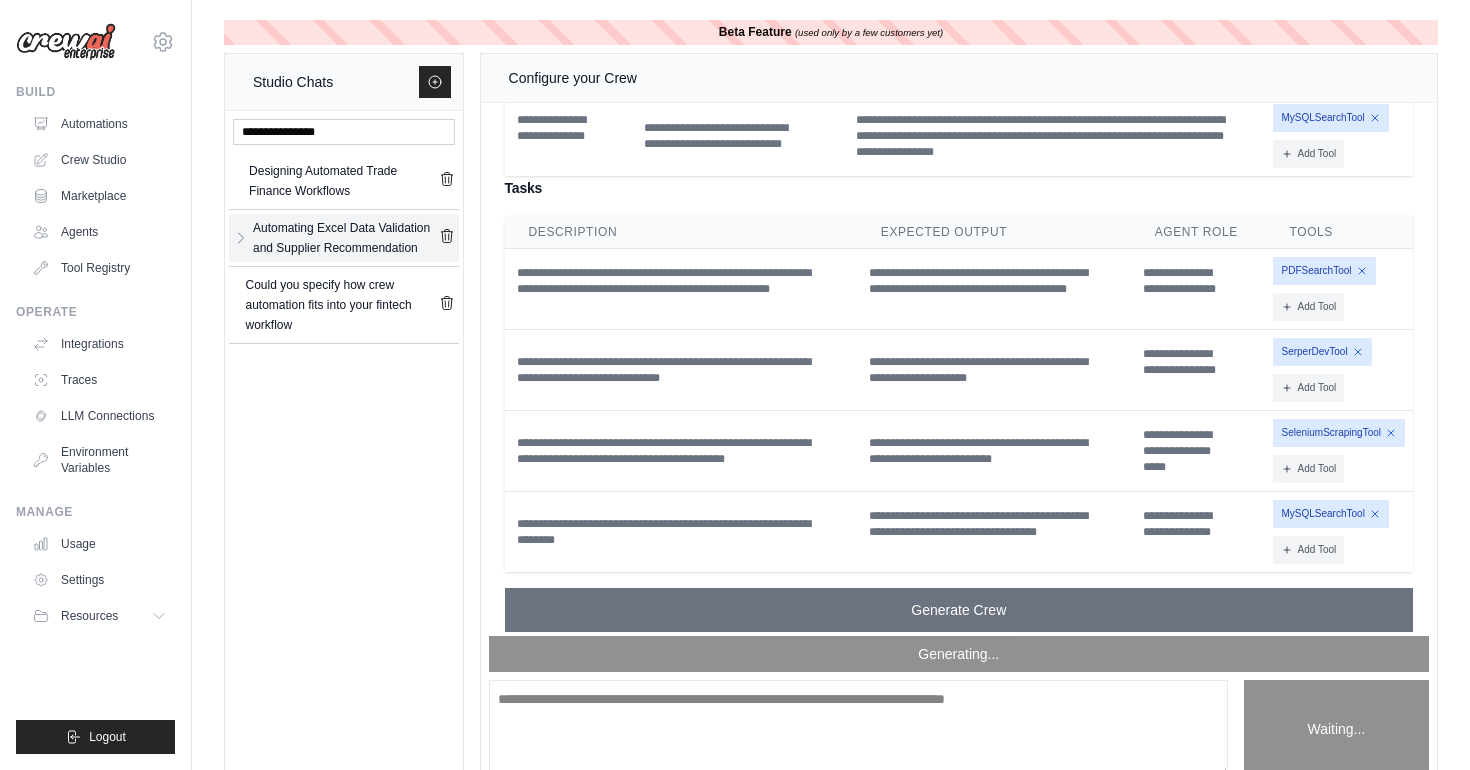 click on "Automating Excel Data Validation and Supplier Recommendation" at bounding box center (346, 238) 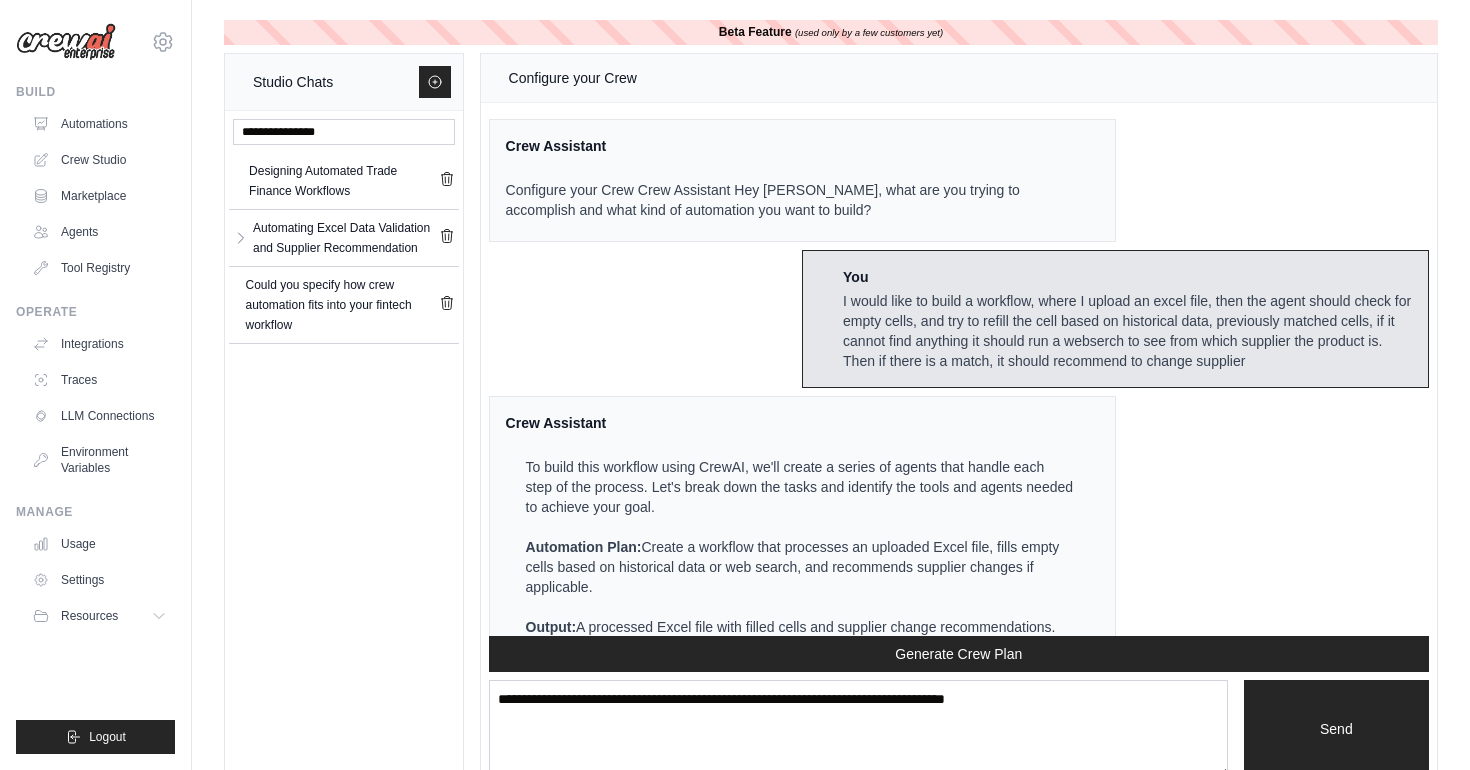 scroll, scrollTop: 3568, scrollLeft: 0, axis: vertical 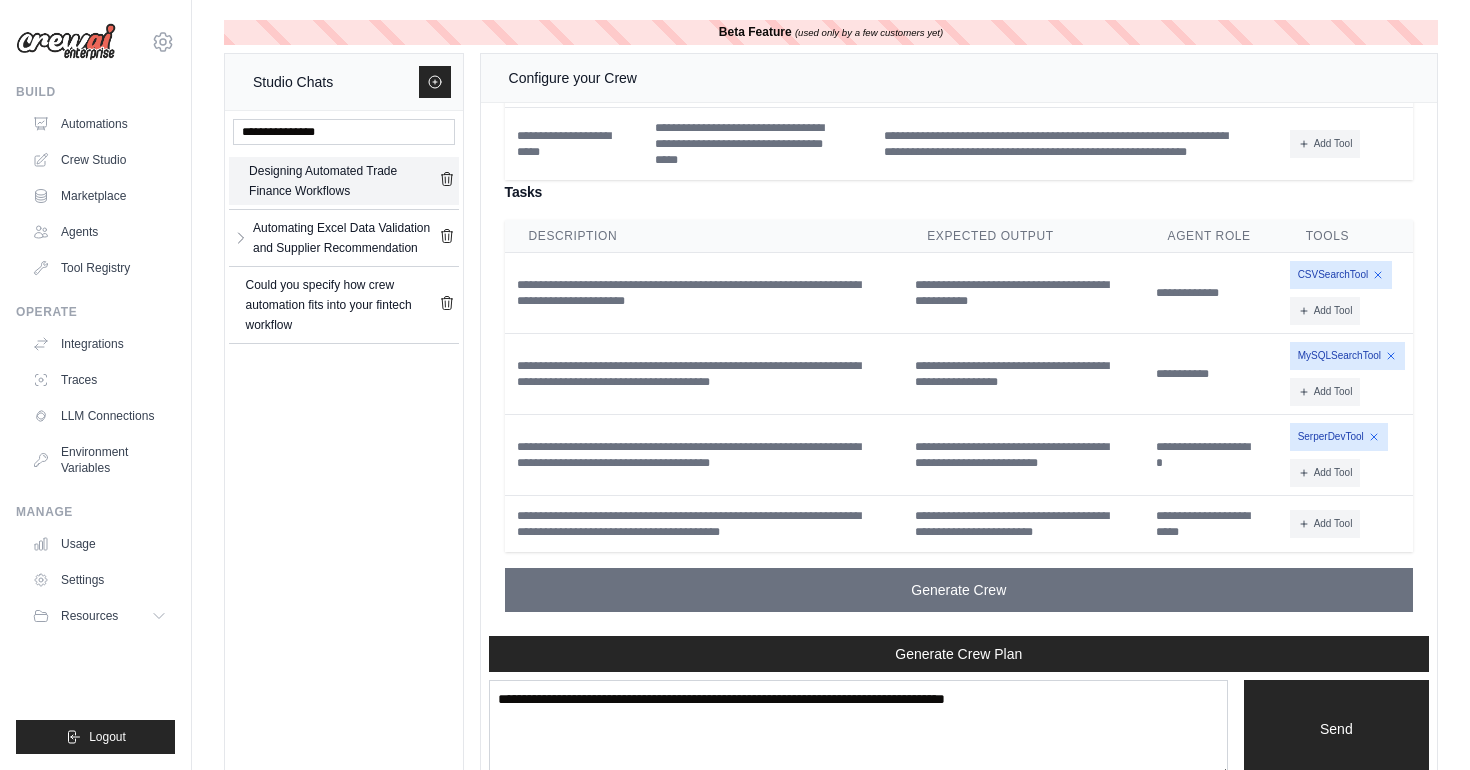 click on "Designing Automated Trade Finance Workflows" at bounding box center (344, 181) 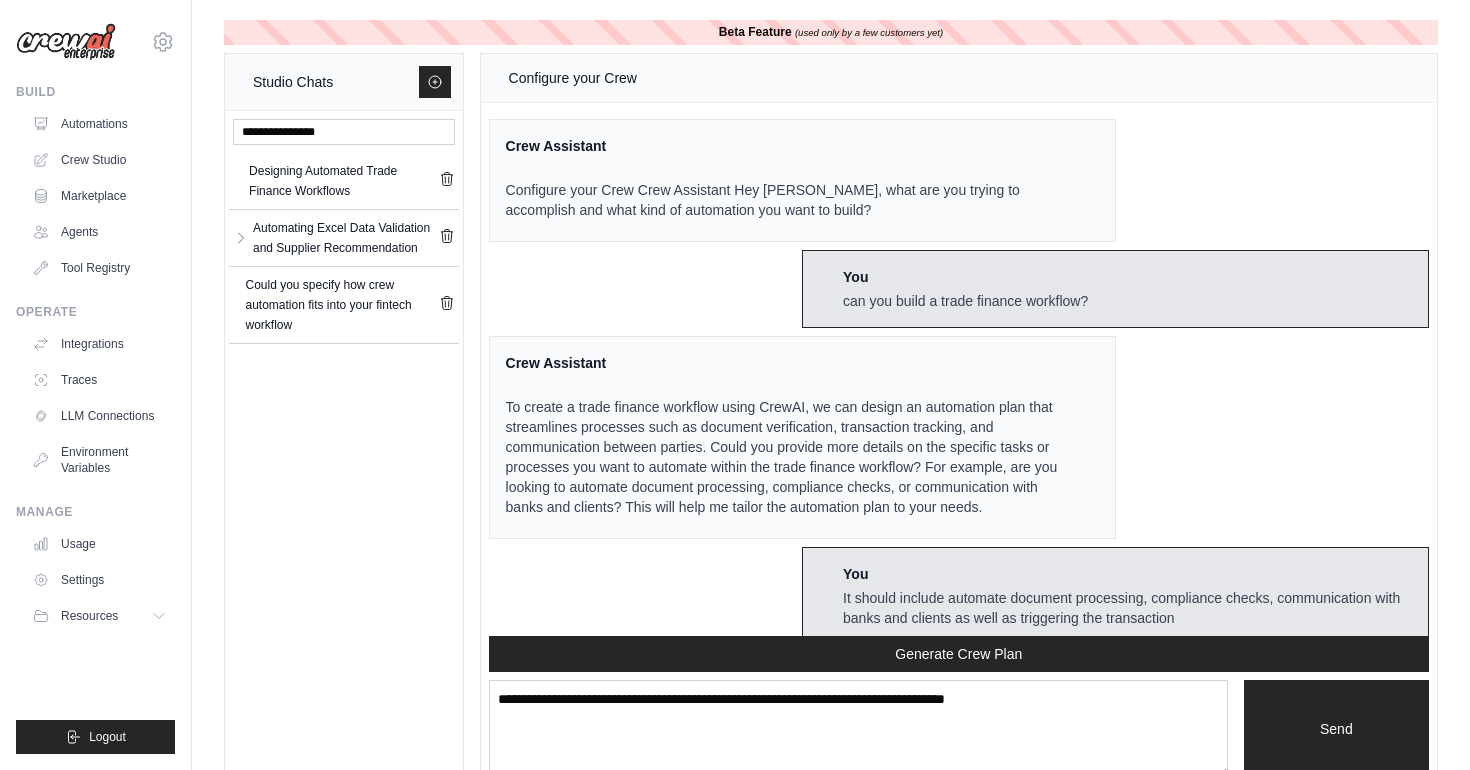 scroll, scrollTop: 8188, scrollLeft: 0, axis: vertical 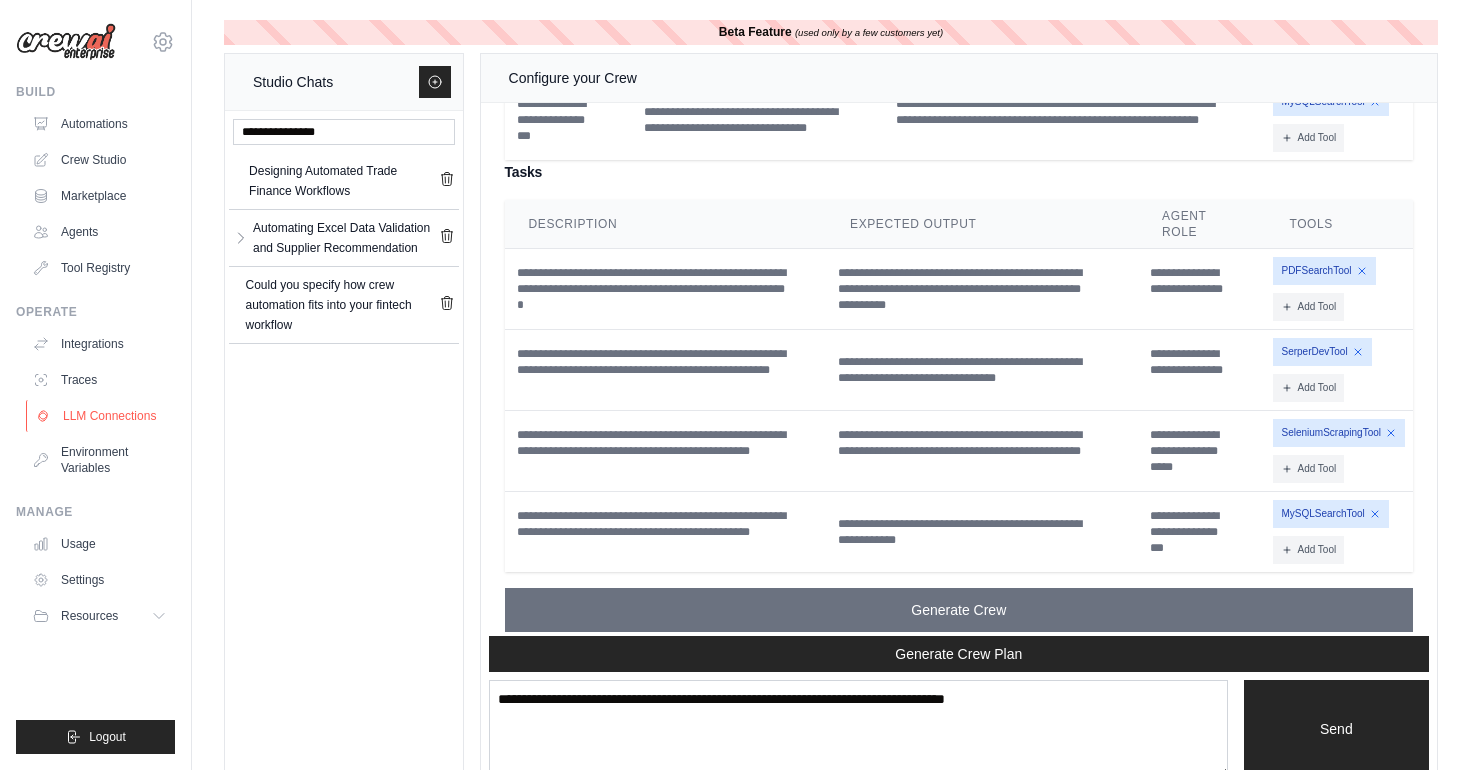 click on "LLM Connections" at bounding box center [101, 416] 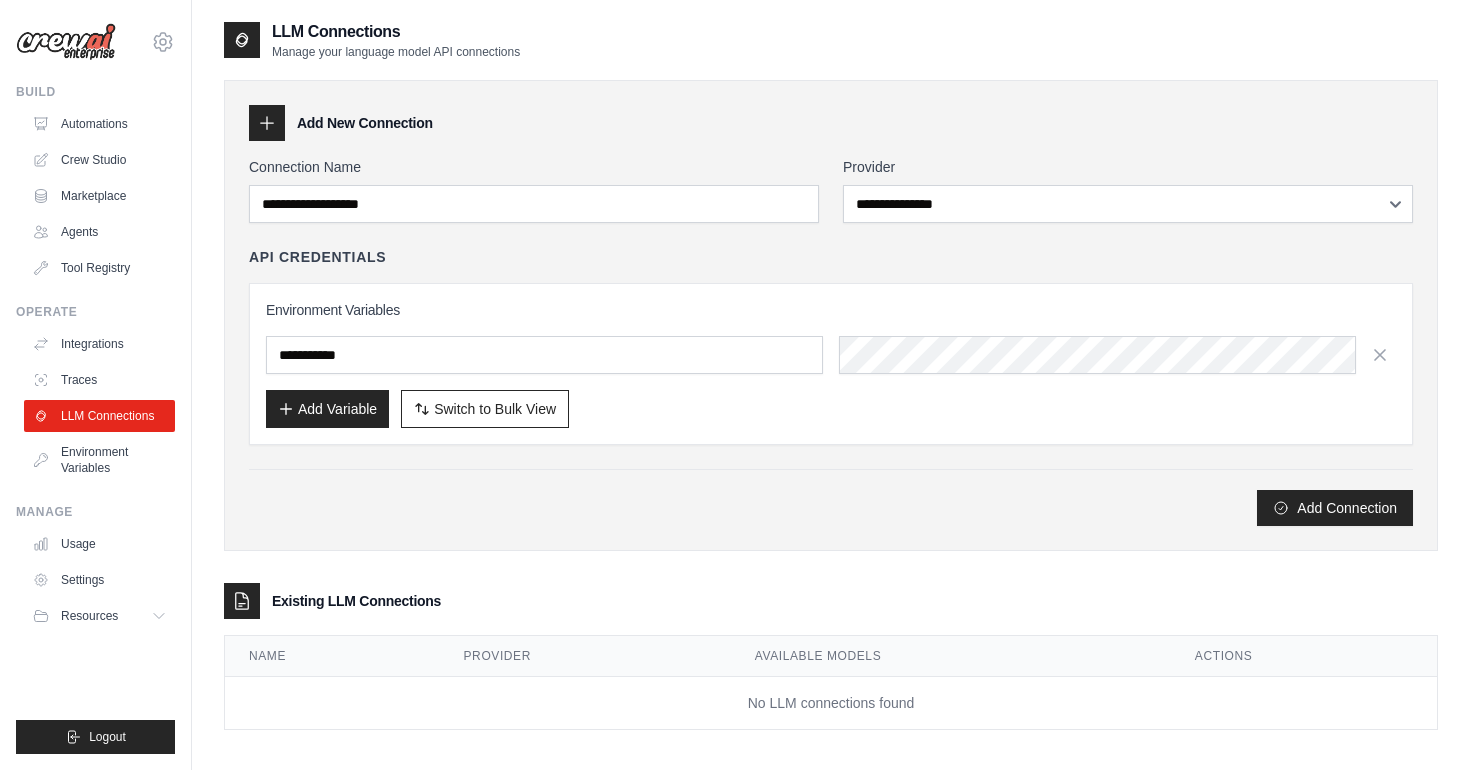 click on "**********" at bounding box center [831, 315] 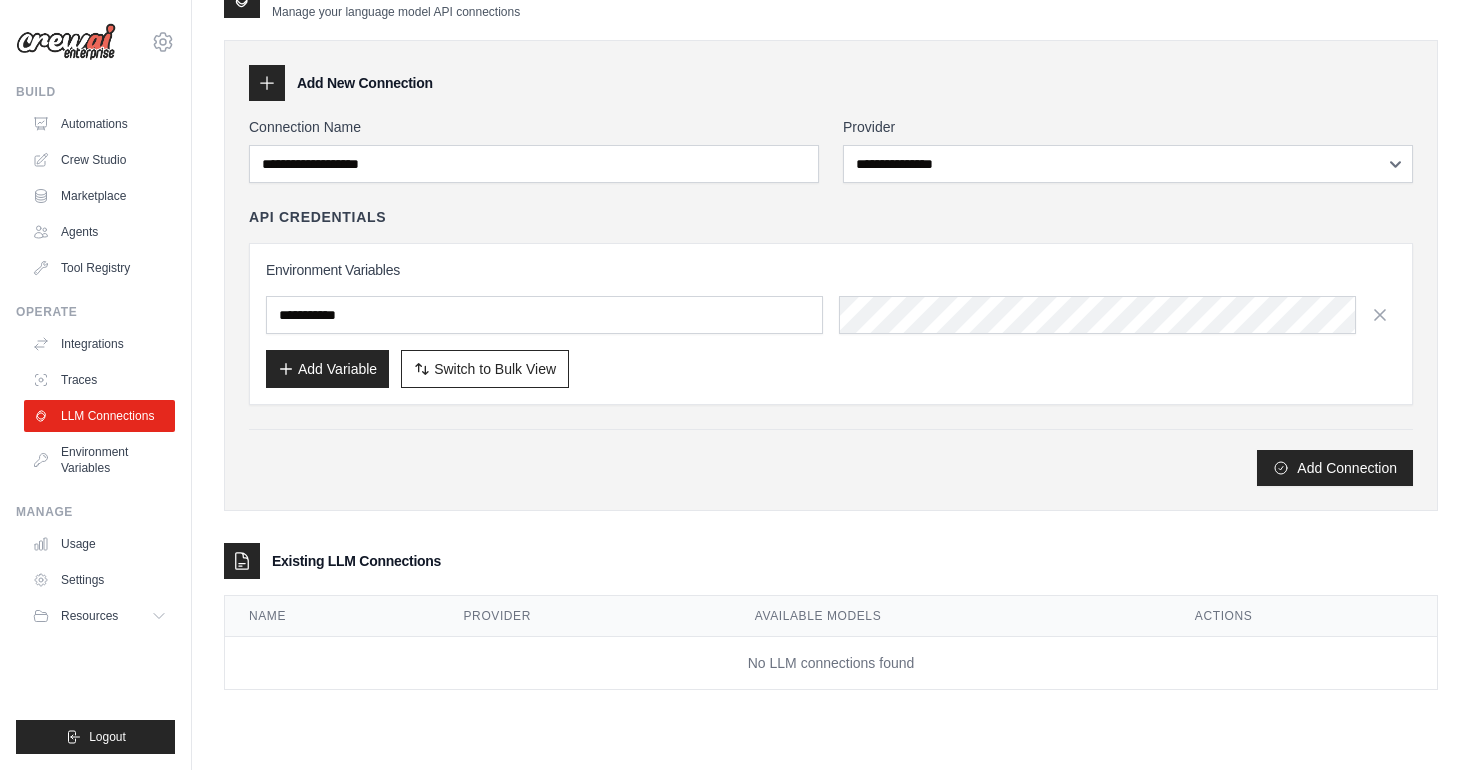 scroll, scrollTop: 40, scrollLeft: 0, axis: vertical 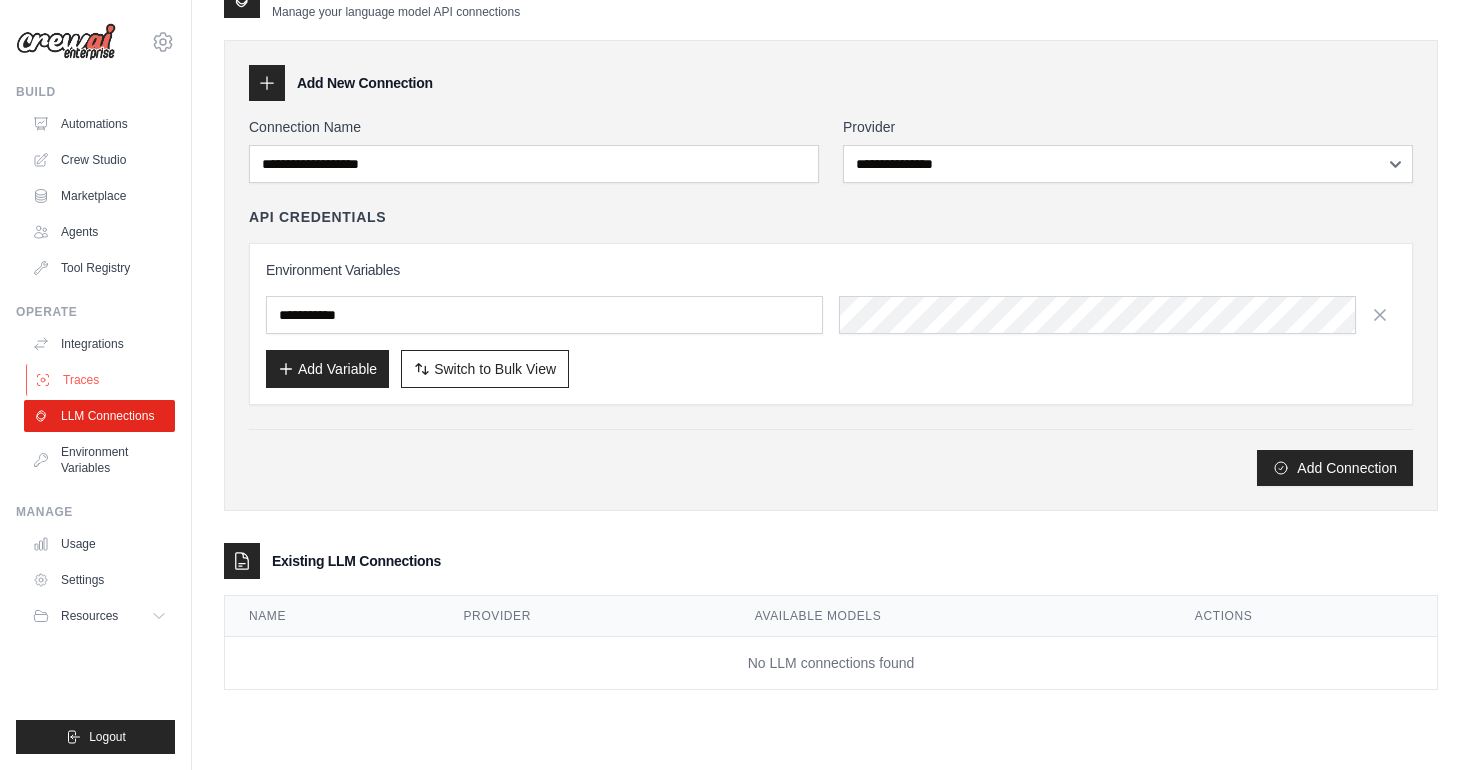 click on "Traces" at bounding box center [101, 380] 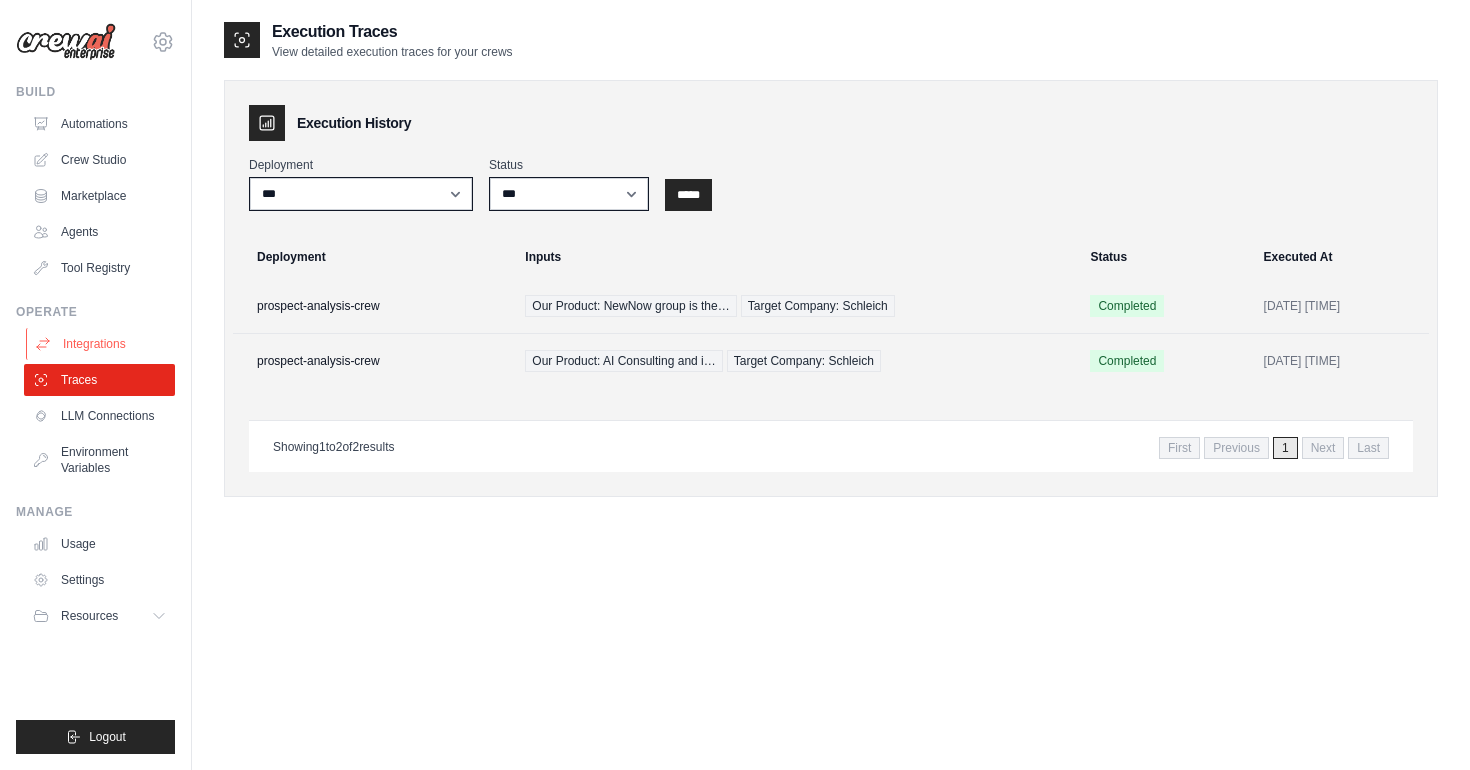 click on "Integrations" at bounding box center (101, 344) 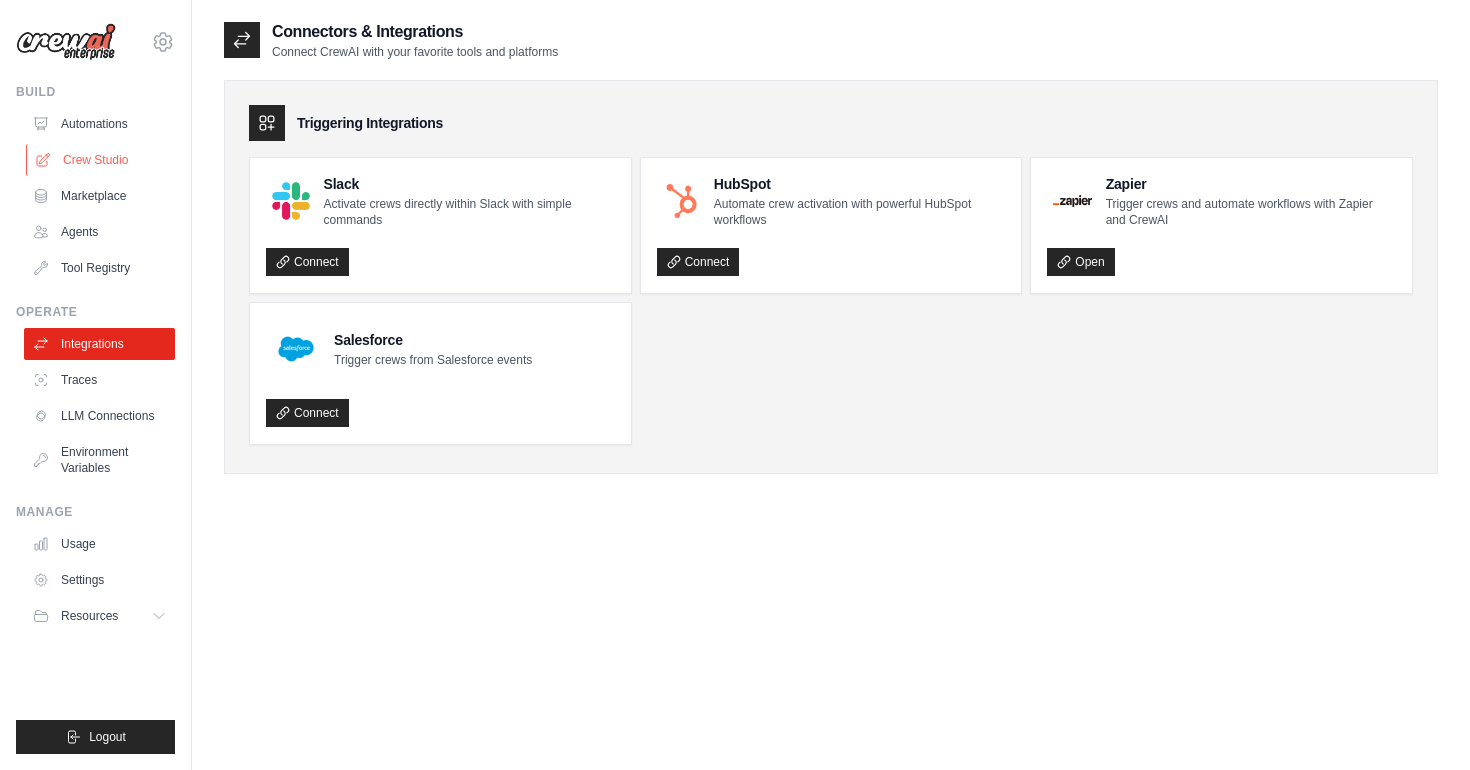 click on "Crew Studio" at bounding box center (101, 160) 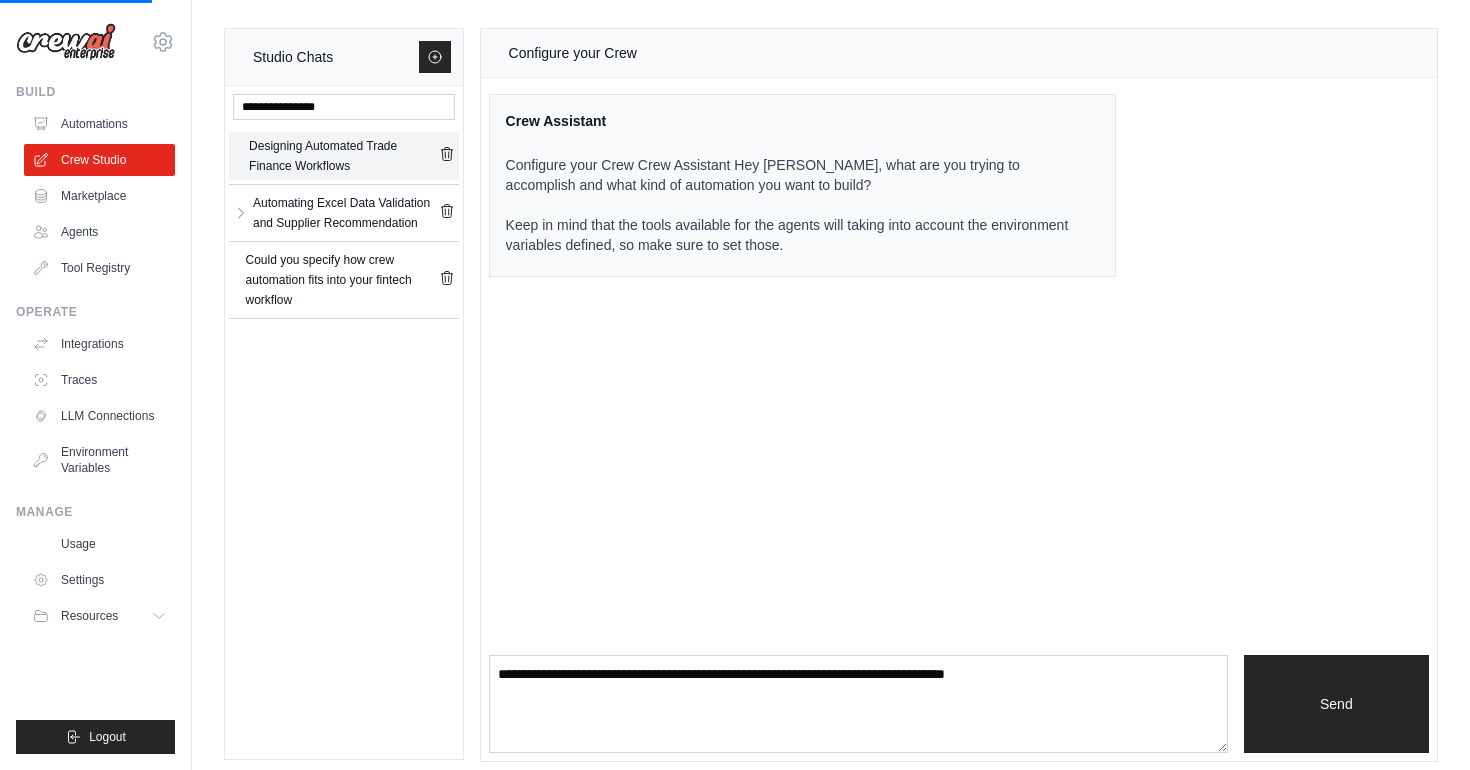 click on "Designing Automated Trade Finance Workflows" at bounding box center [344, 156] 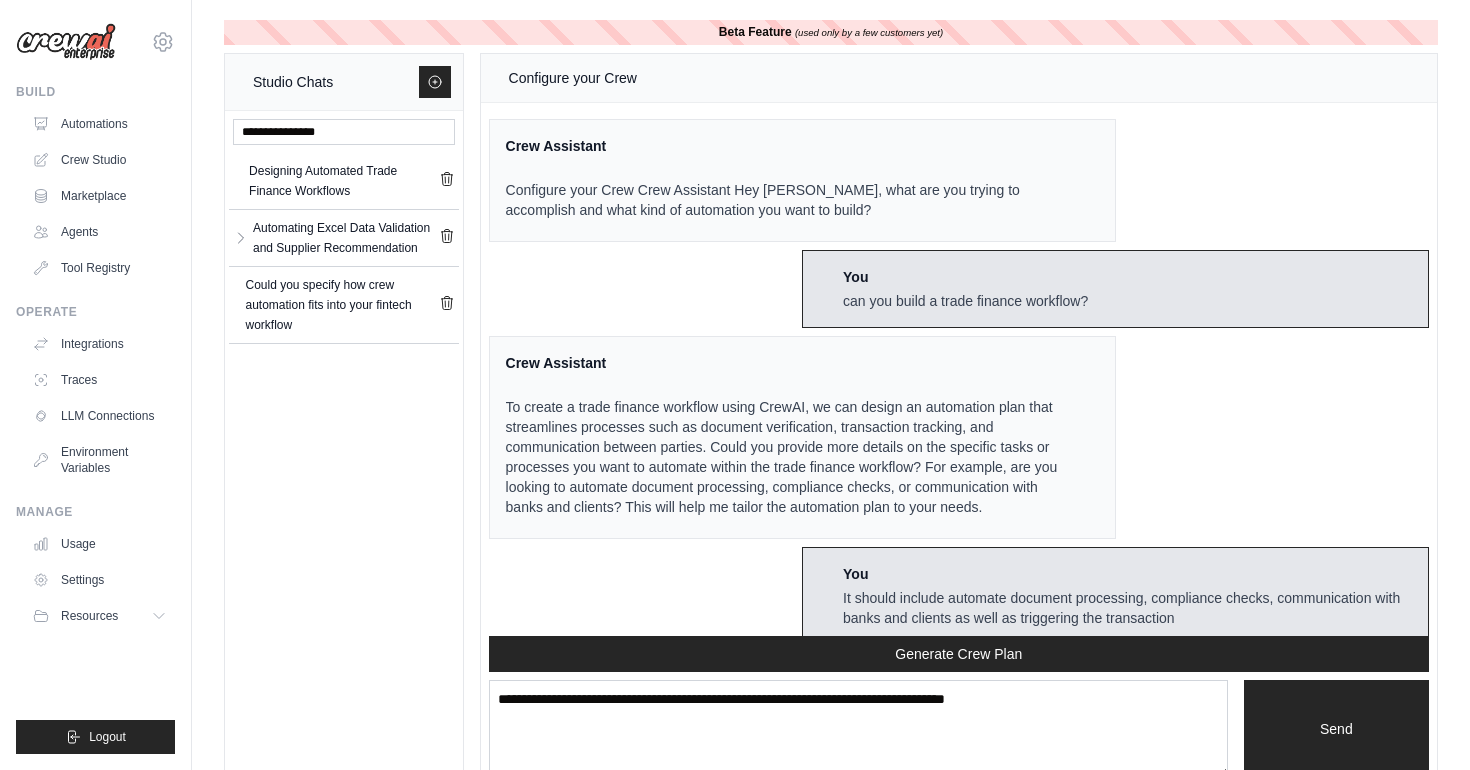scroll, scrollTop: 8188, scrollLeft: 0, axis: vertical 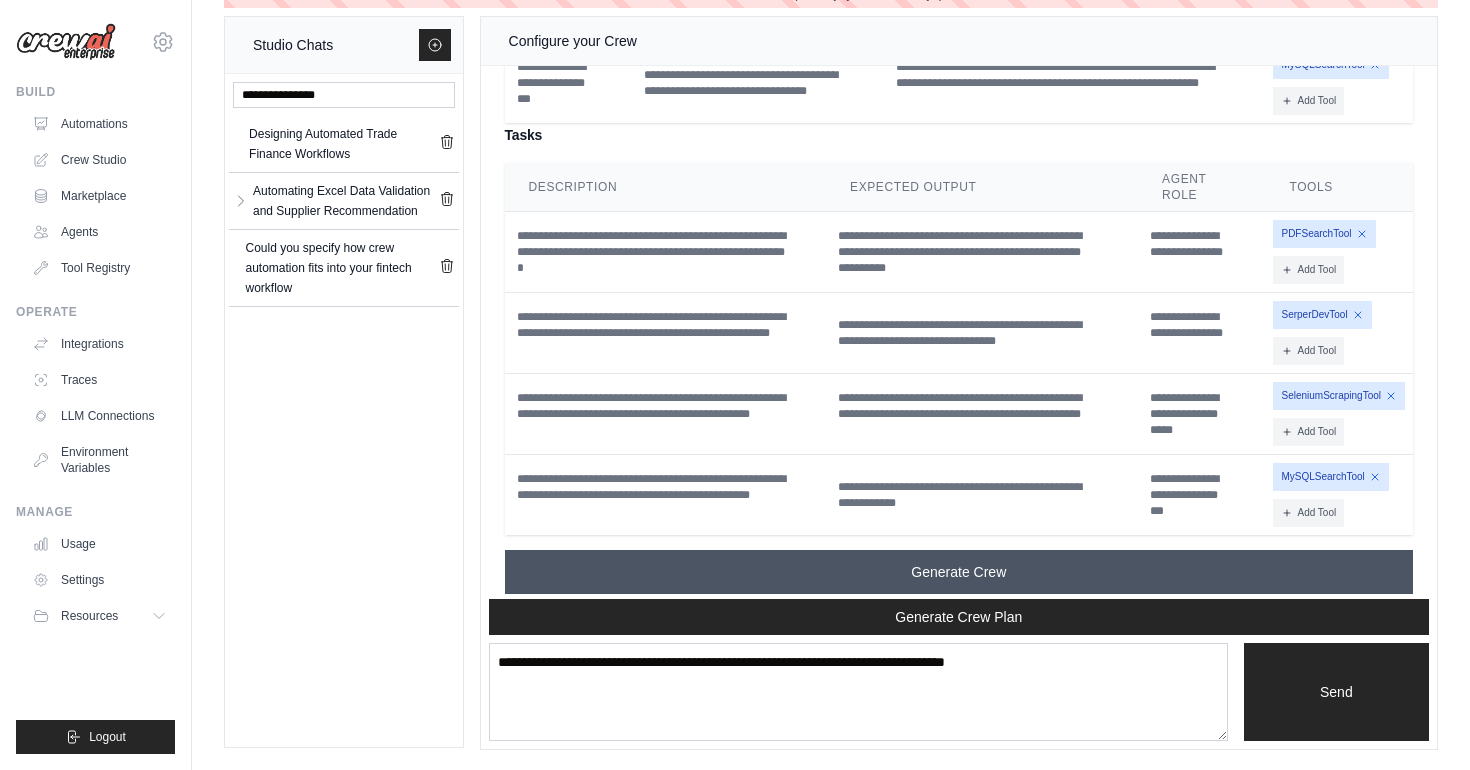 click on "Generate Crew" at bounding box center [959, 572] 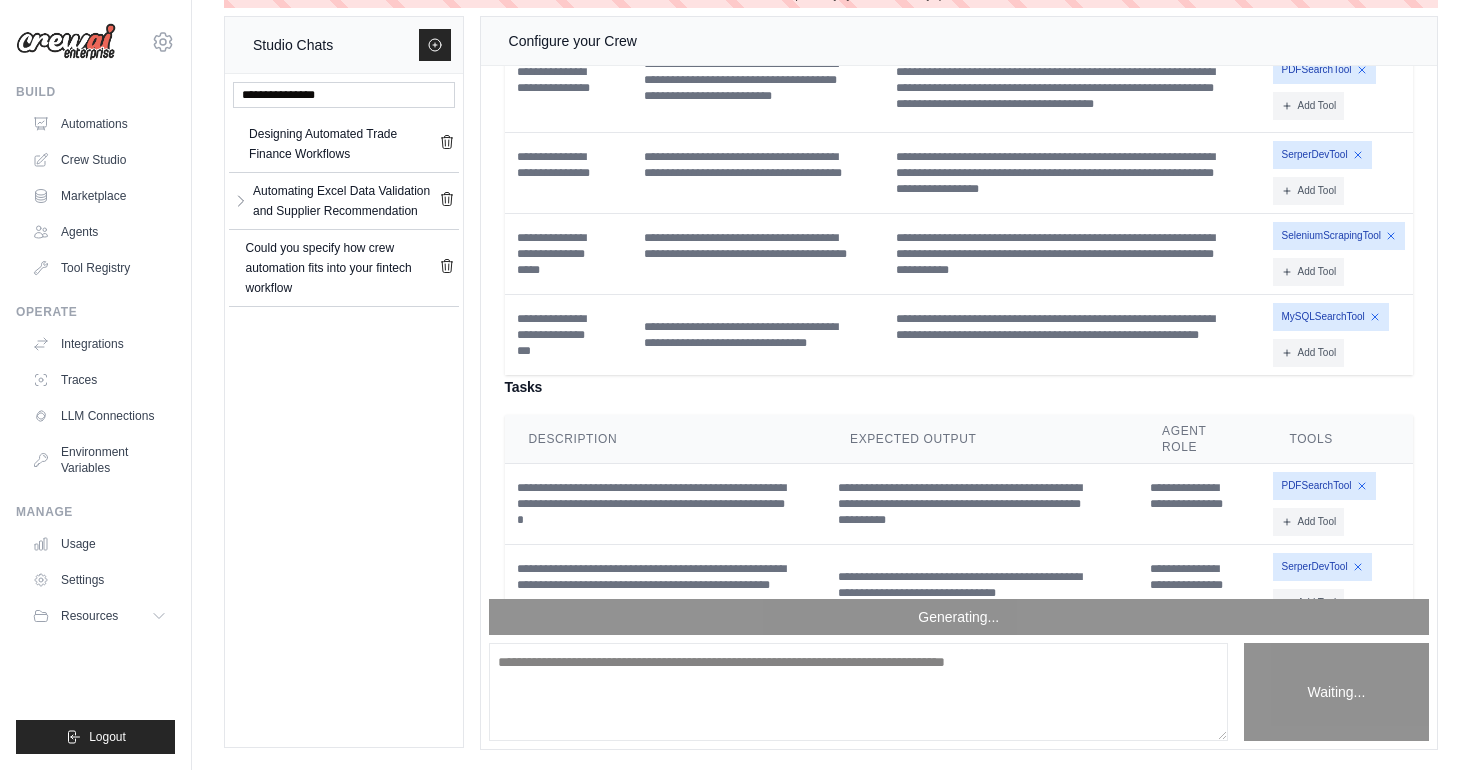 scroll, scrollTop: 7932, scrollLeft: 0, axis: vertical 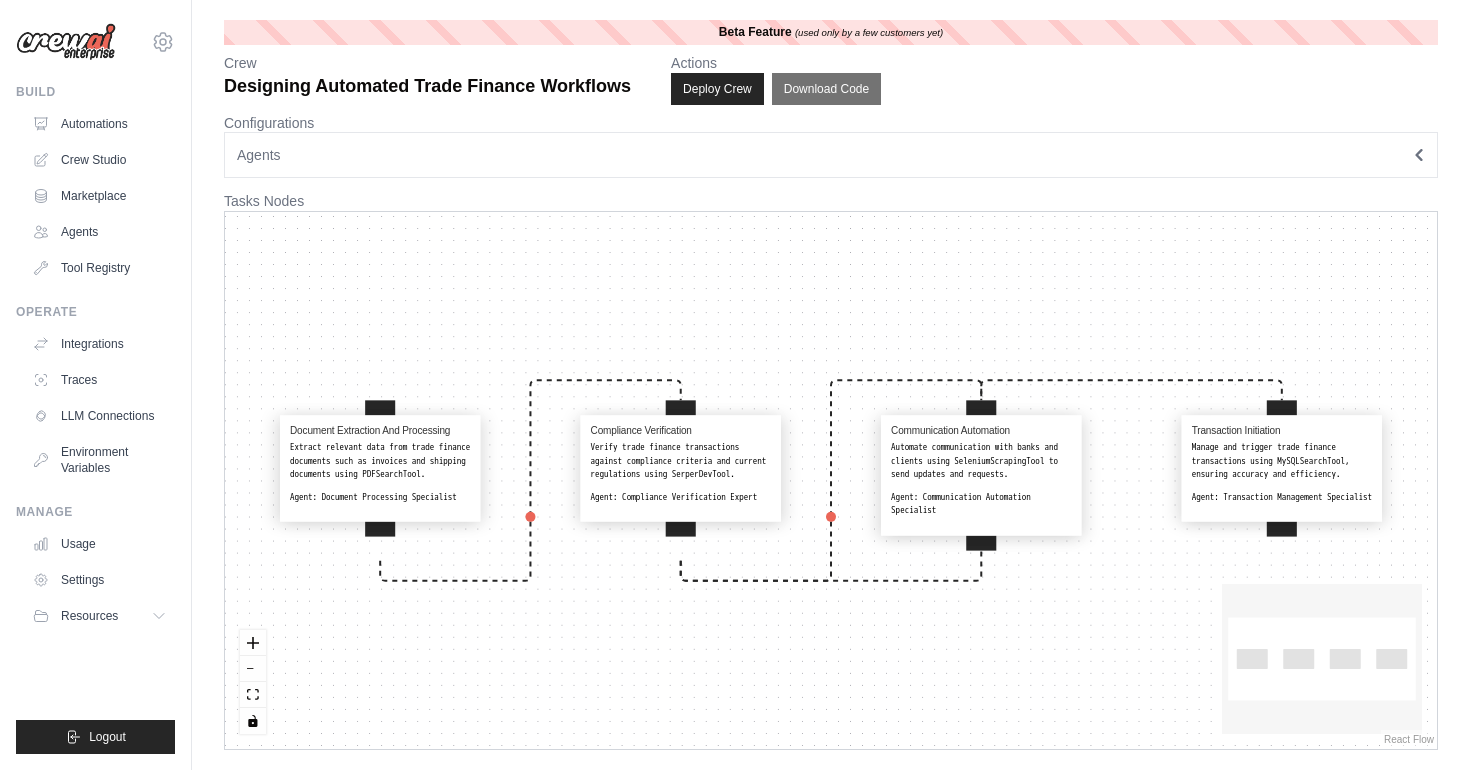 click on "Agents" at bounding box center [831, 155] 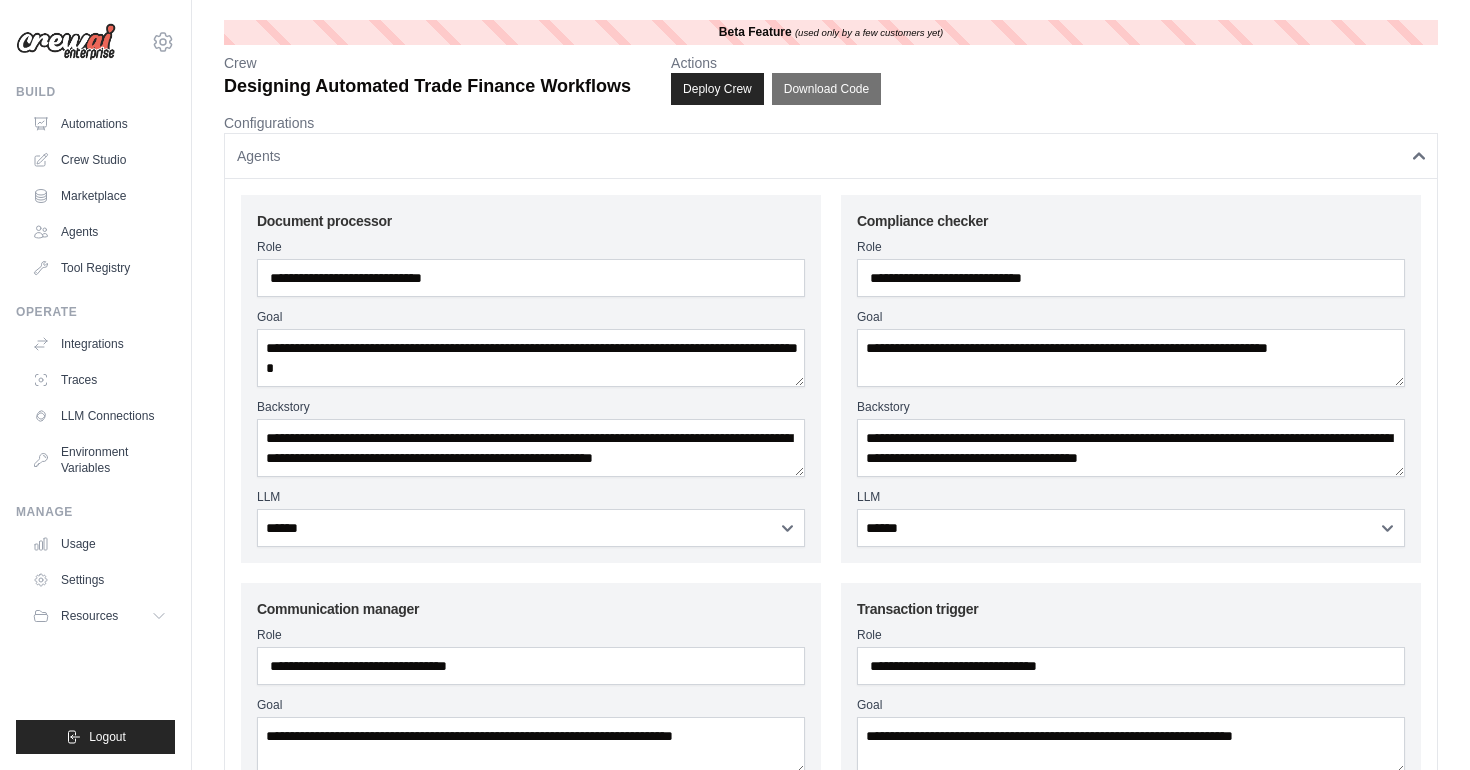 scroll, scrollTop: 0, scrollLeft: 0, axis: both 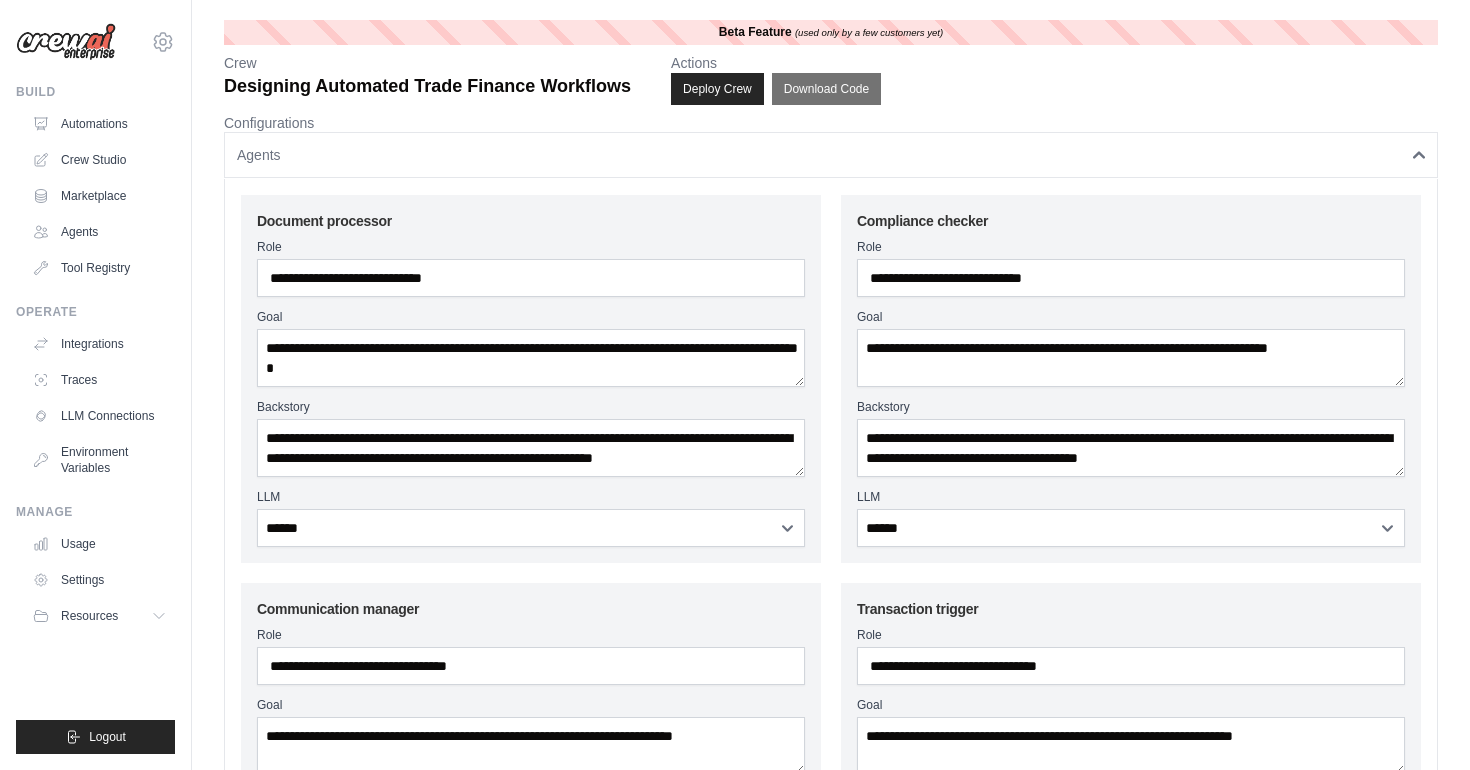 click on "Agents" at bounding box center [831, 155] 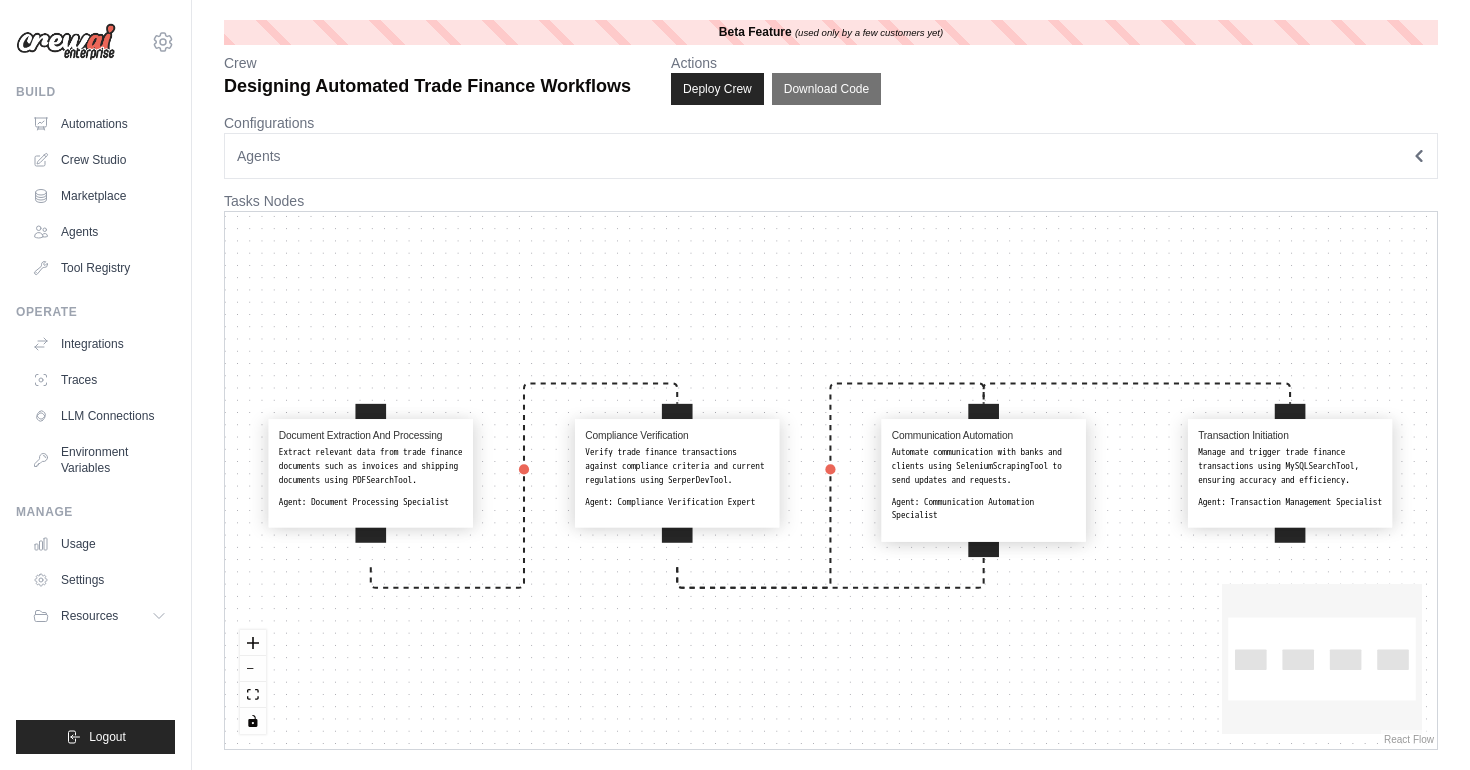 click on "Compliance Verification Verify trade finance transactions against compliance criteria and current regulations using SerperDevTool. Agent:   Compliance Verification Expert" at bounding box center [677, 469] 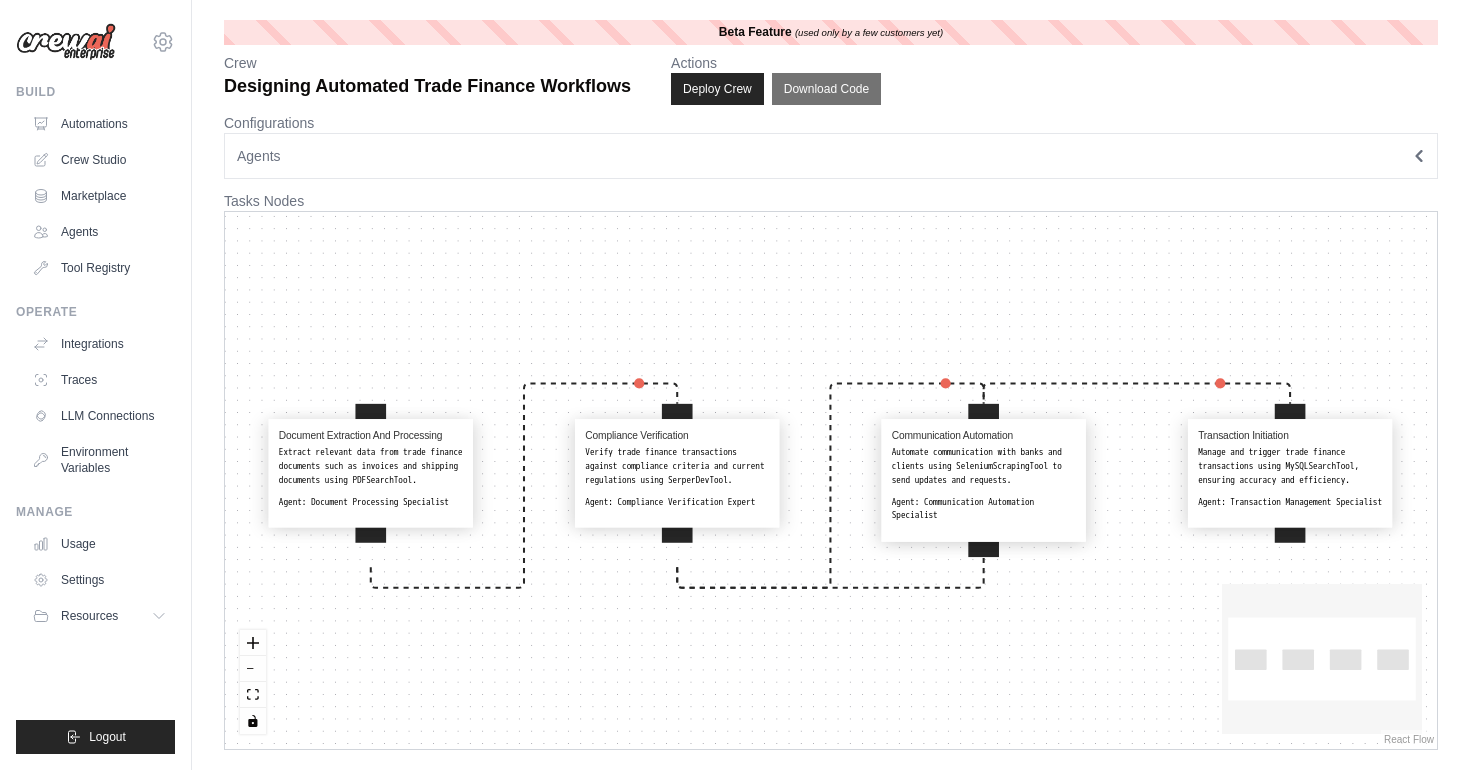 select on "**********" 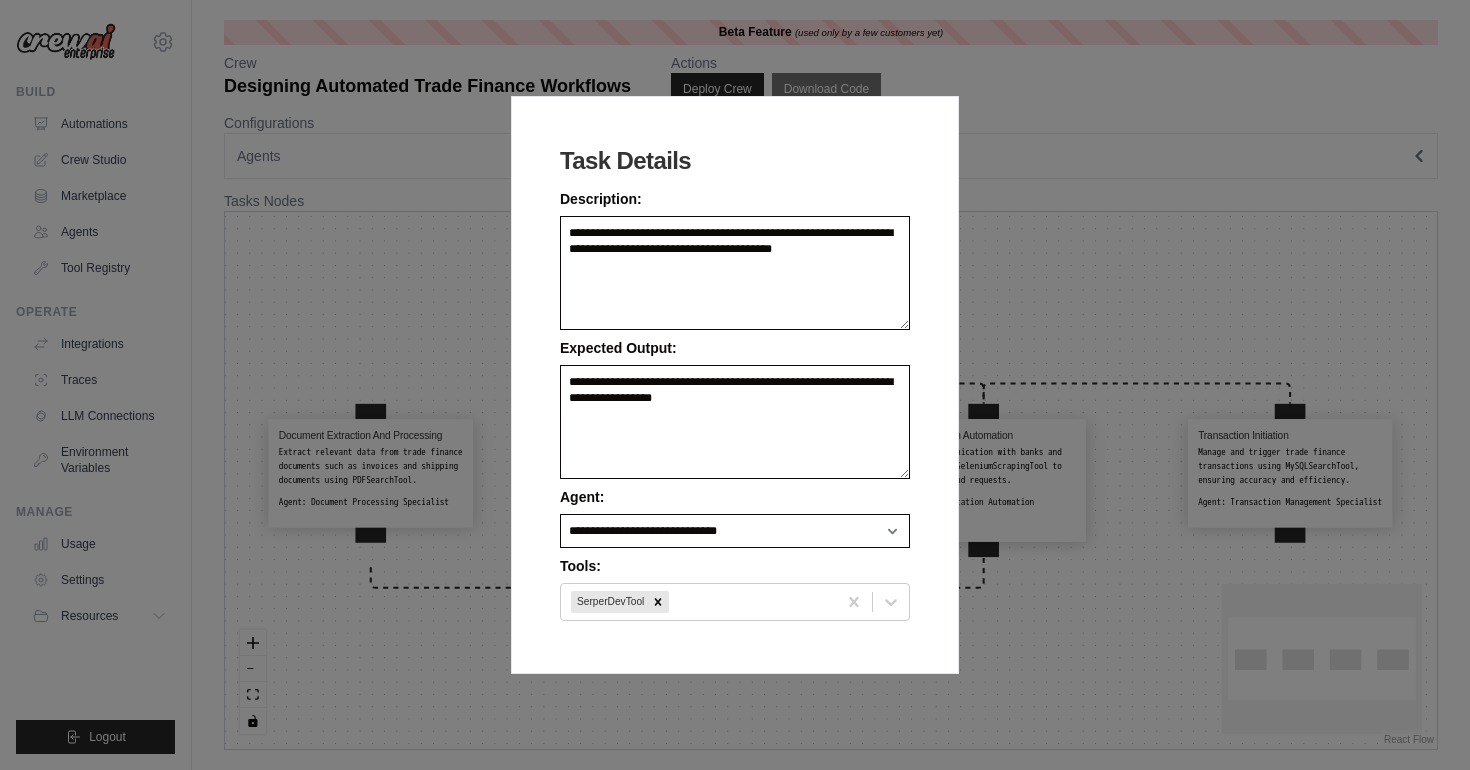 click on "**********" at bounding box center (735, 385) 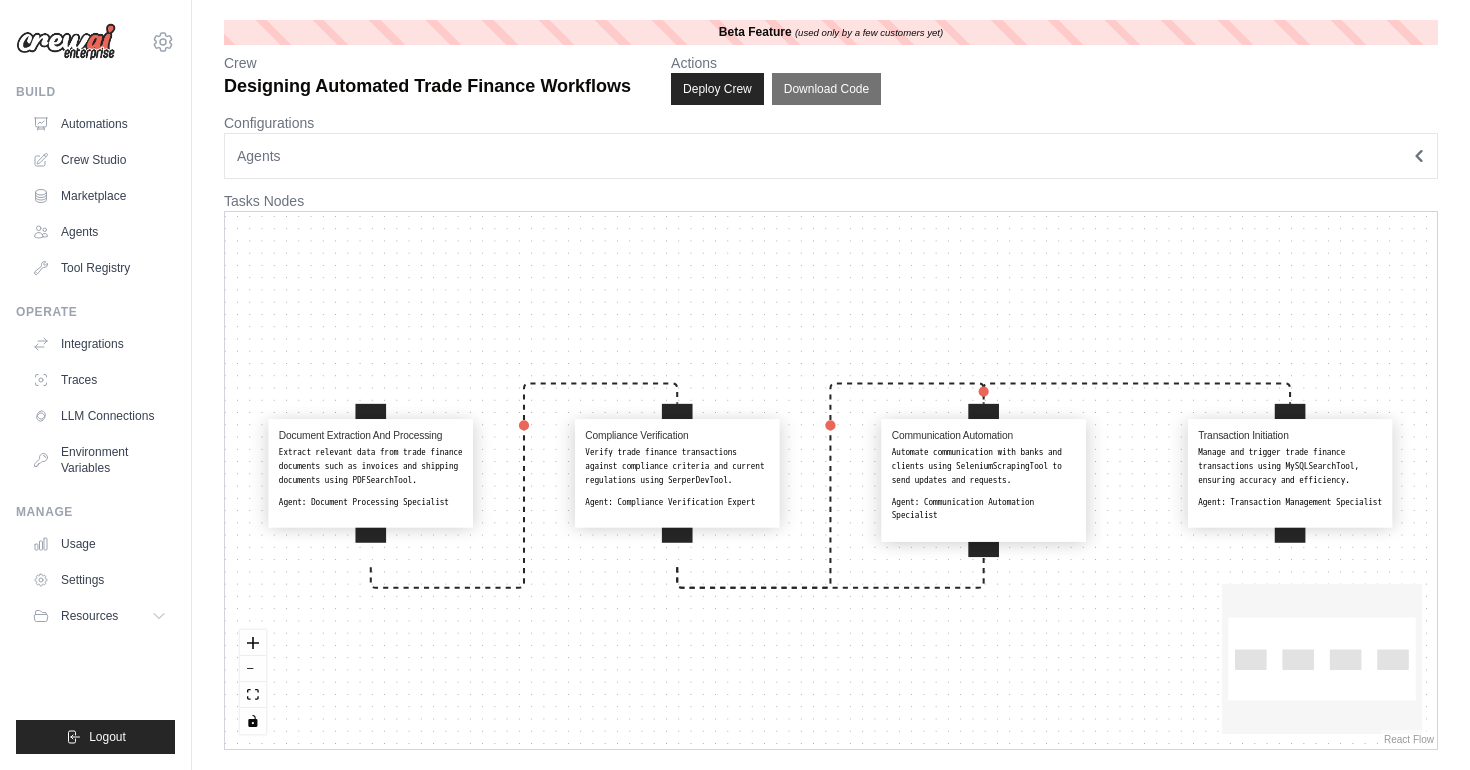 click on "Agent:   Document Processing Specialist" at bounding box center (371, 502) 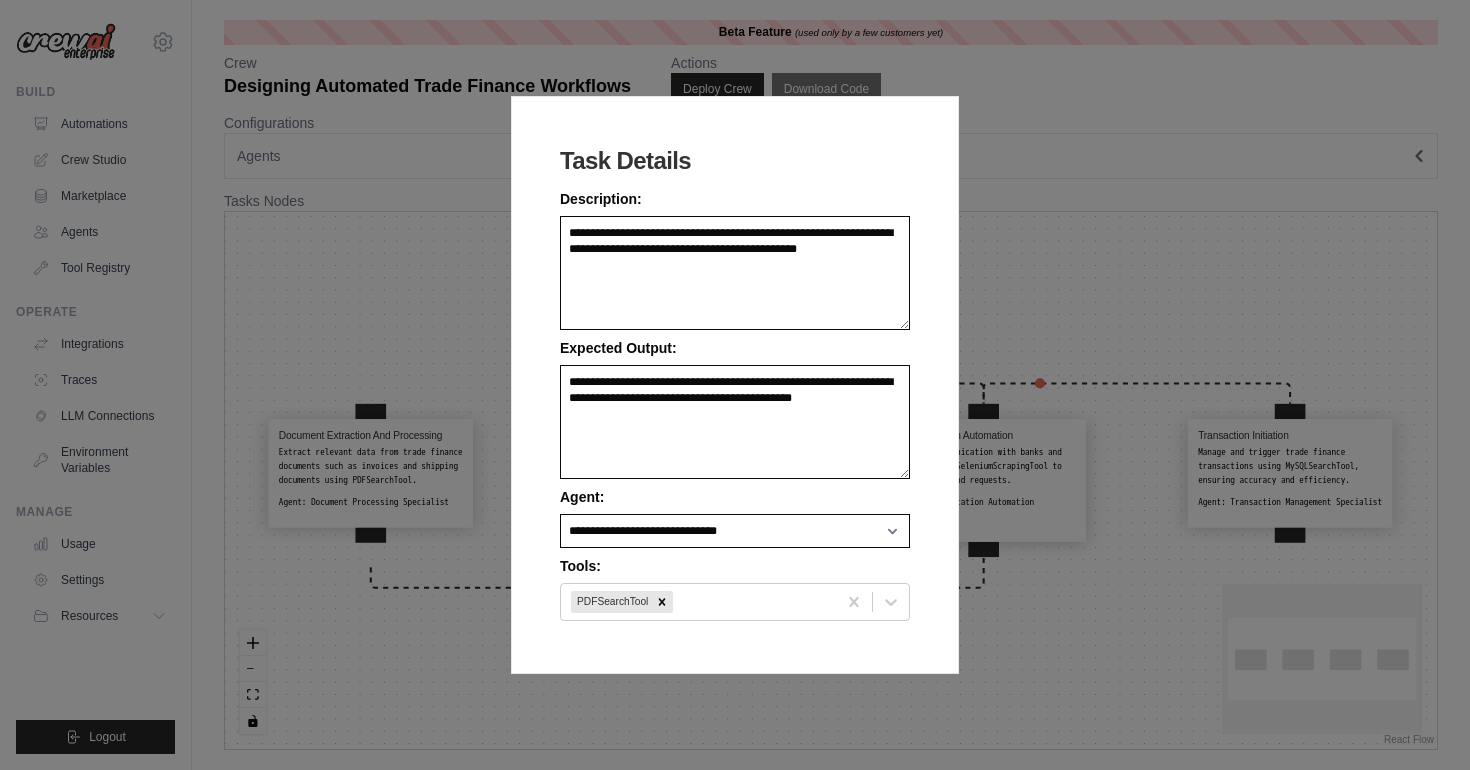 click on "**********" at bounding box center [735, 385] 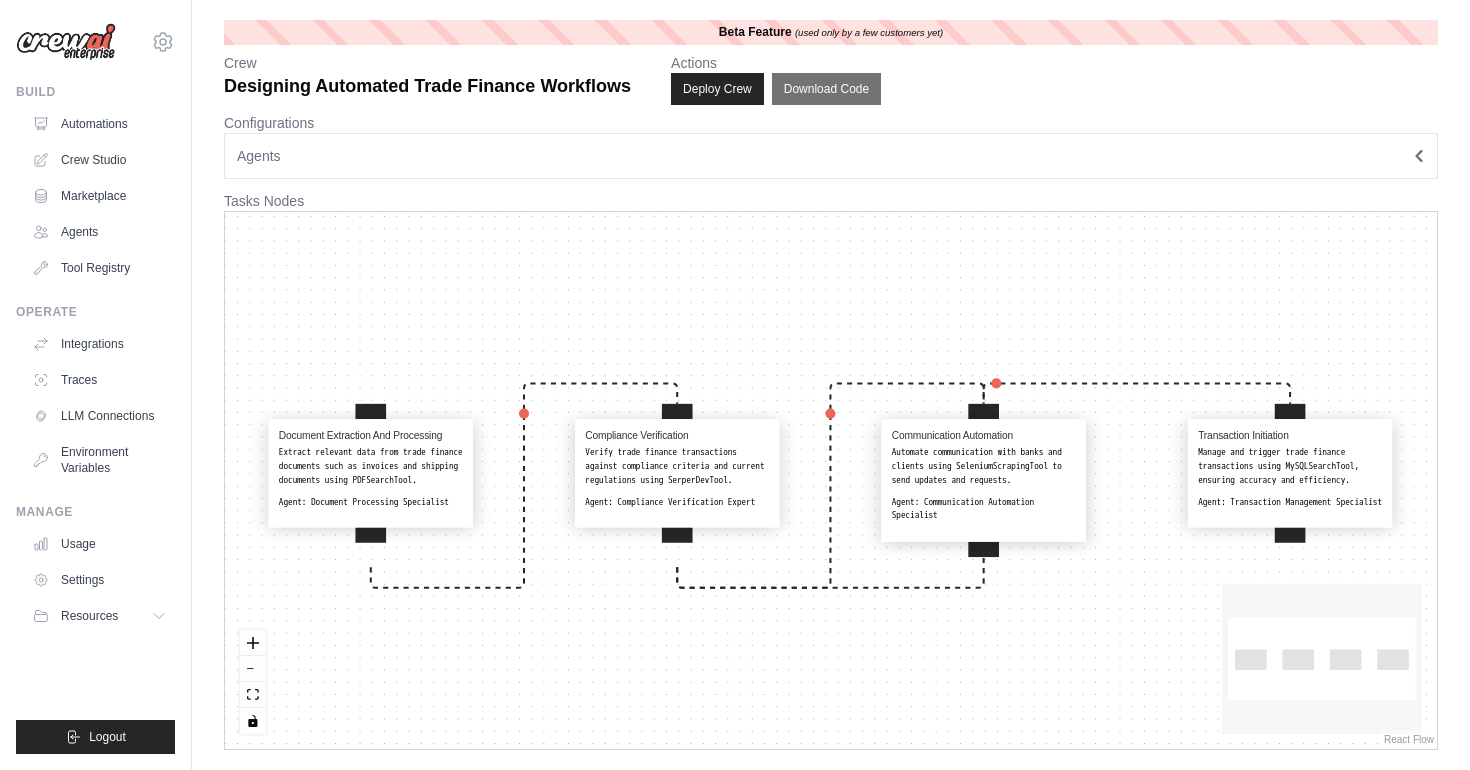 click on "Automate communication with banks and clients using SeleniumScrapingTool to send updates and requests." at bounding box center (984, 466) 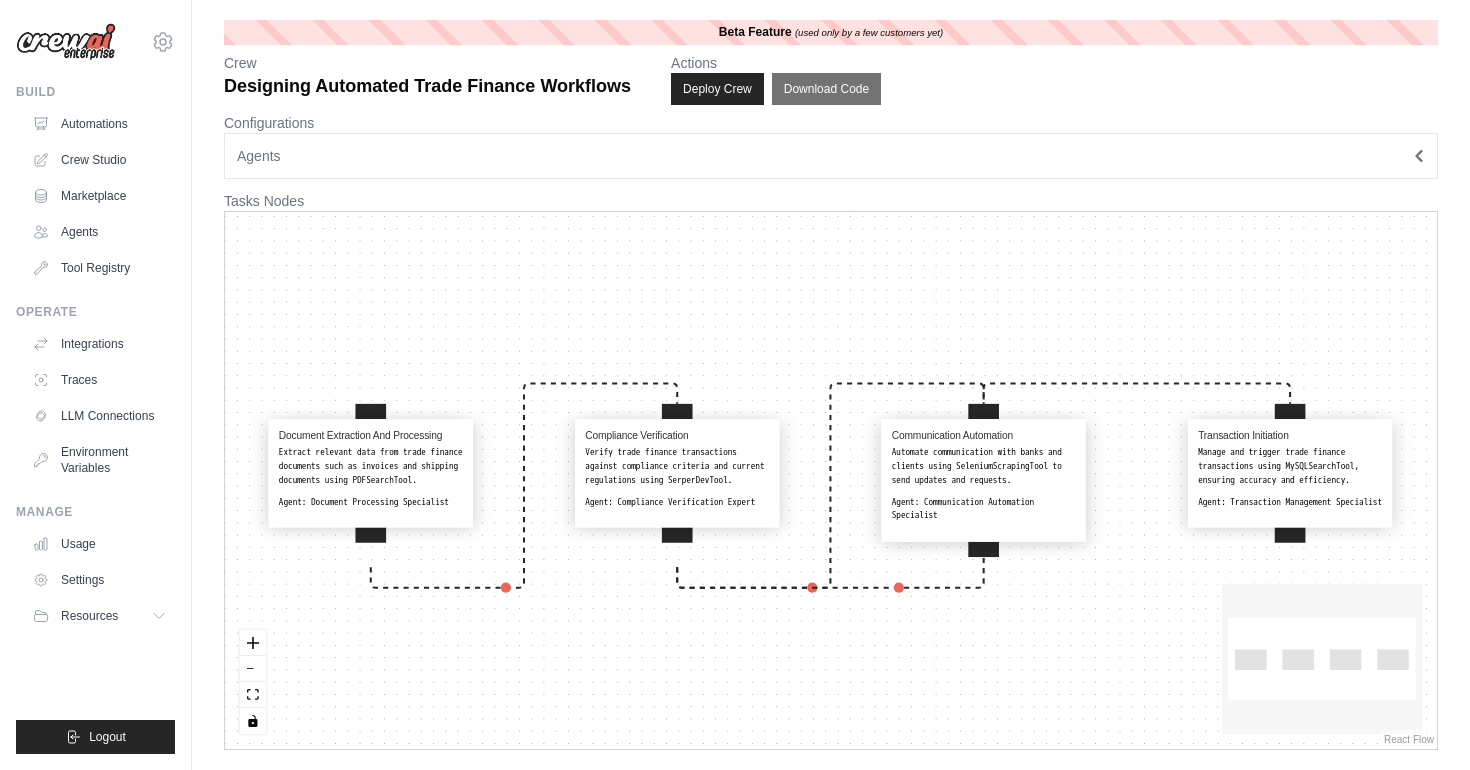select on "**********" 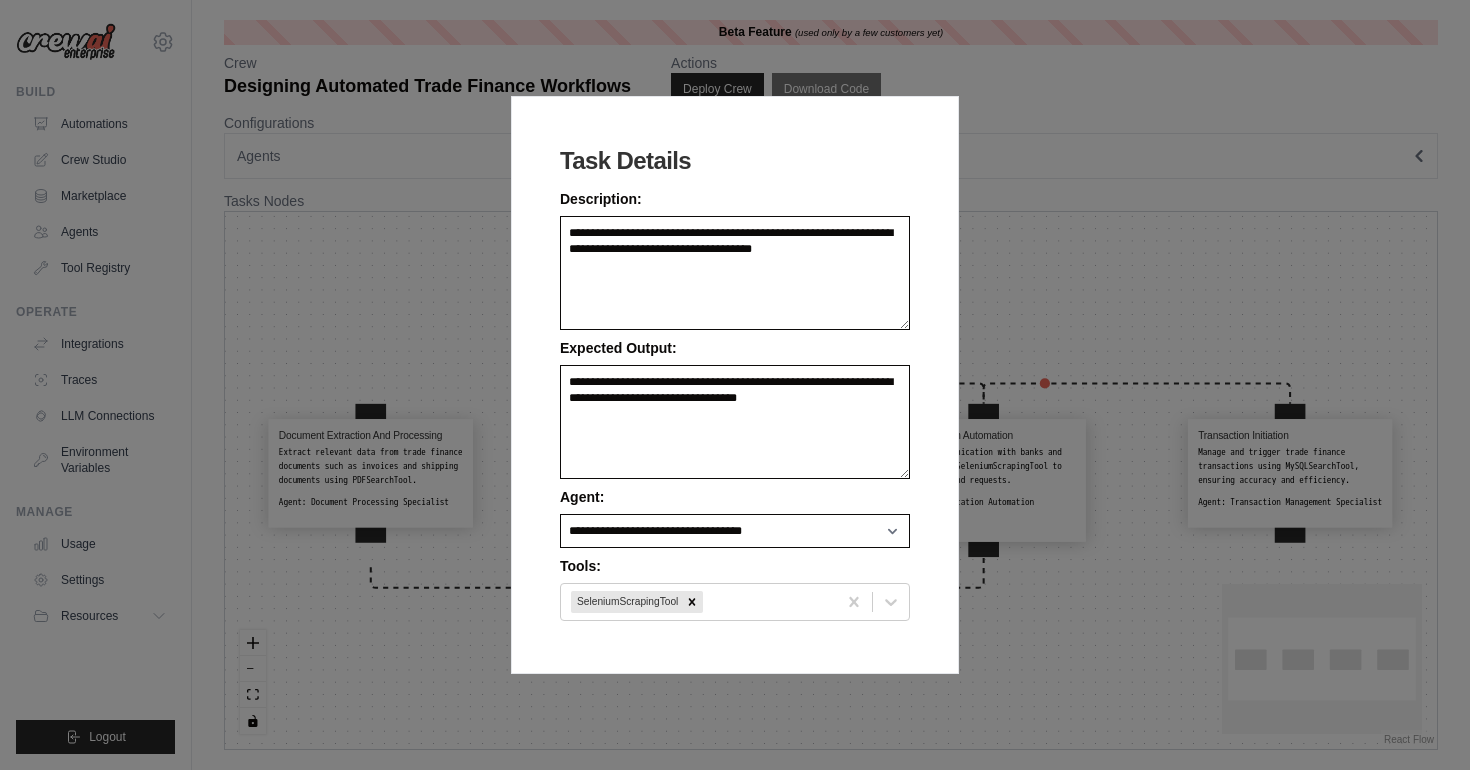 click on "**********" at bounding box center (735, 385) 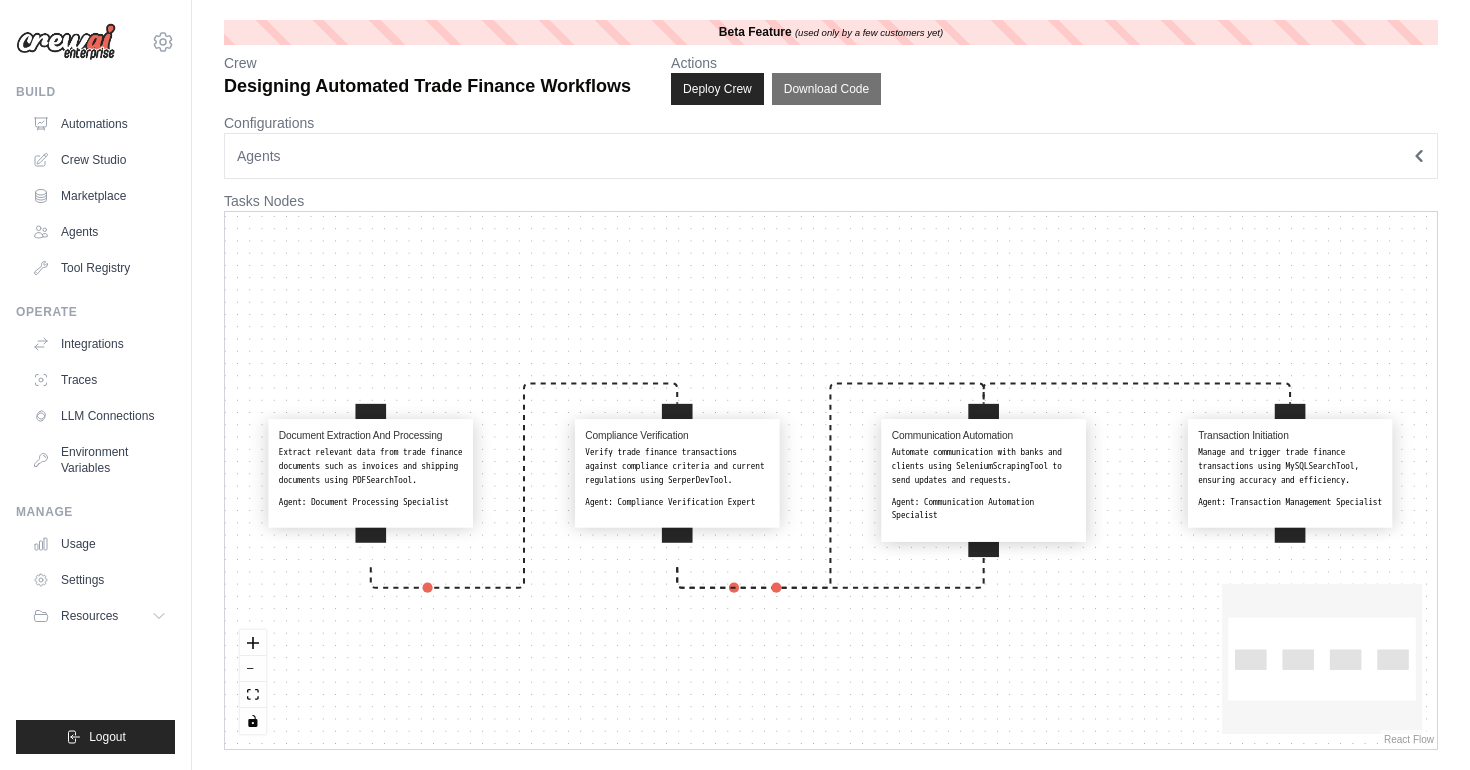 click on "Transaction Initiation Manage and trigger trade finance transactions using MySQLSearchTool, ensuring accuracy and efficiency. Agent:   Transaction Management Specialist" at bounding box center (1290, 473) 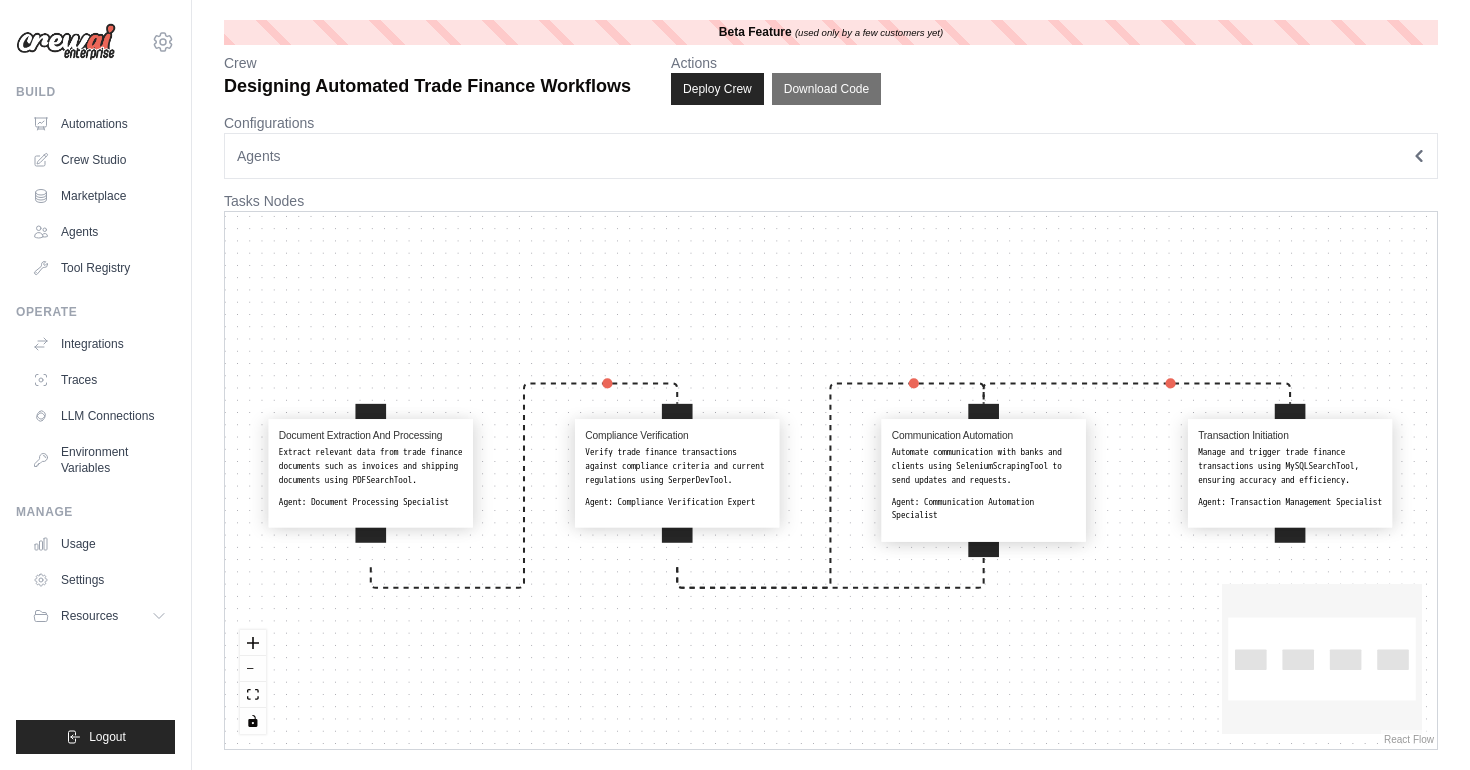 select on "**********" 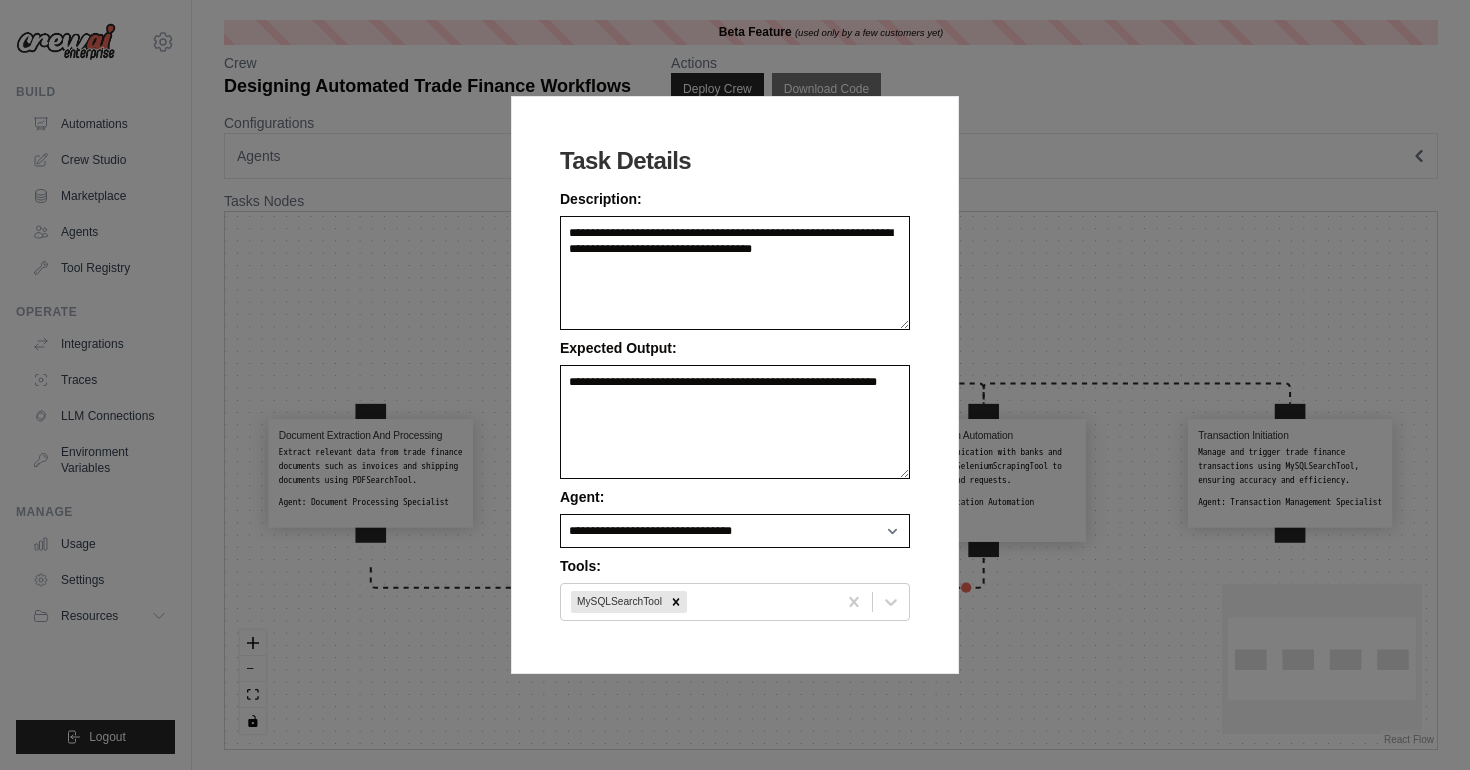 click on "**********" at bounding box center [735, 385] 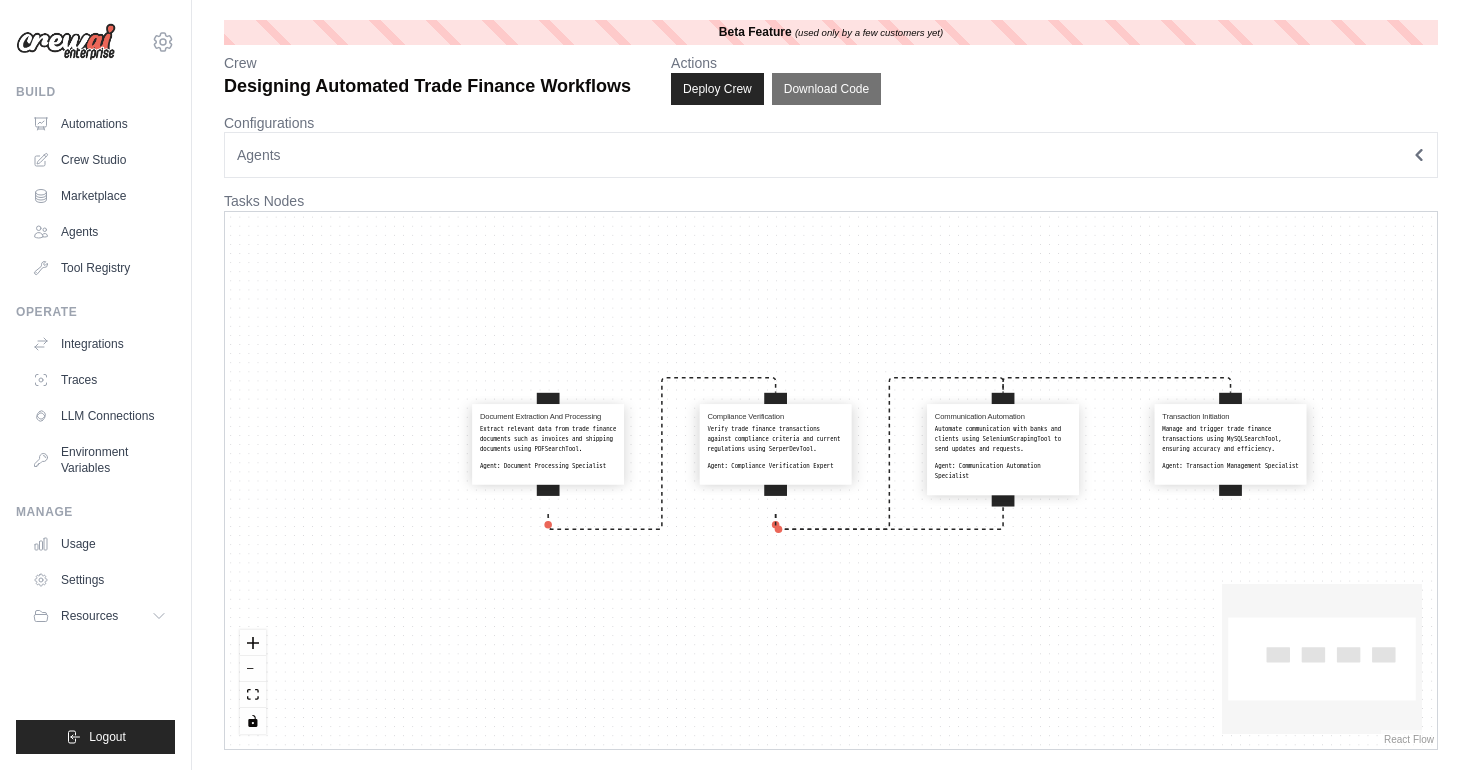 click on "Agents" at bounding box center [831, 155] 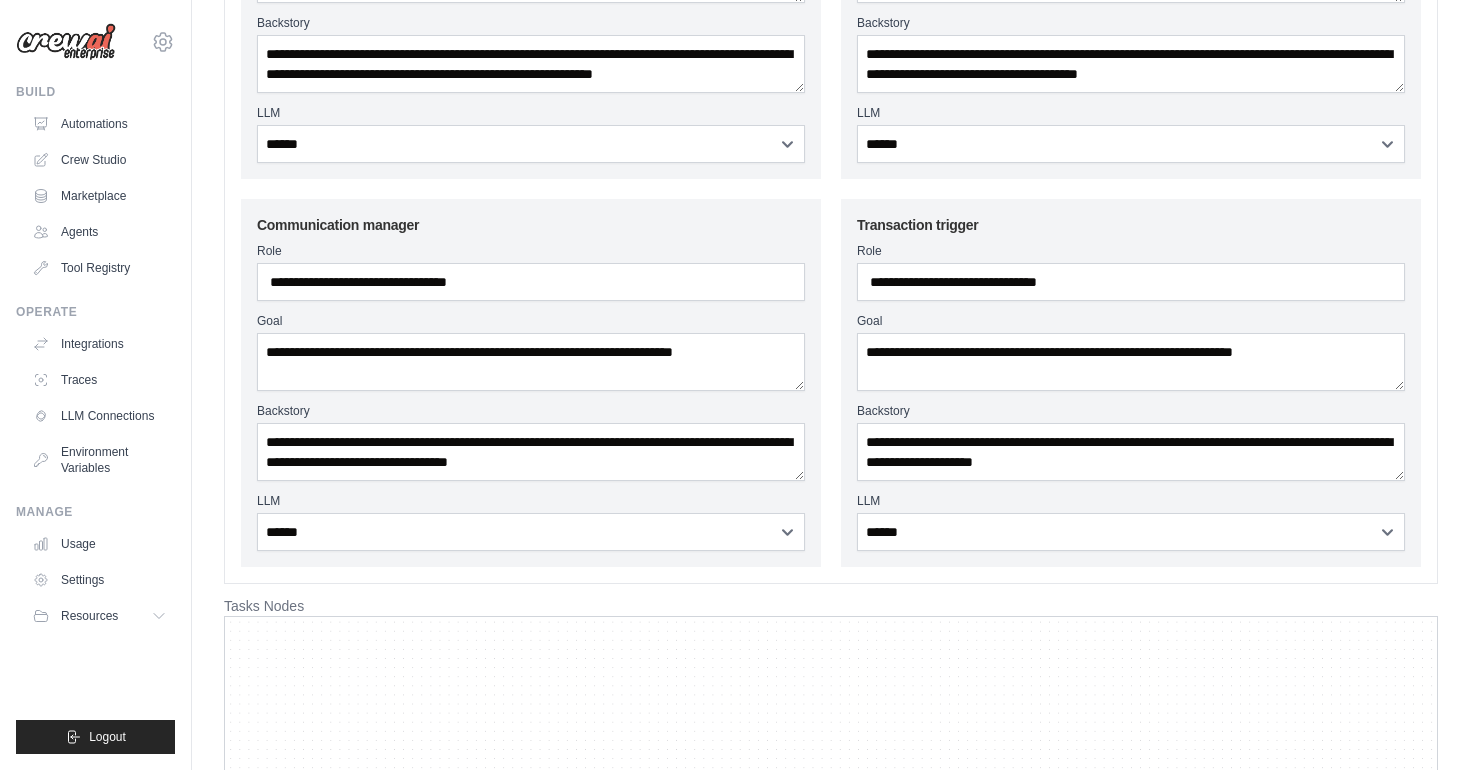 scroll, scrollTop: 551, scrollLeft: 0, axis: vertical 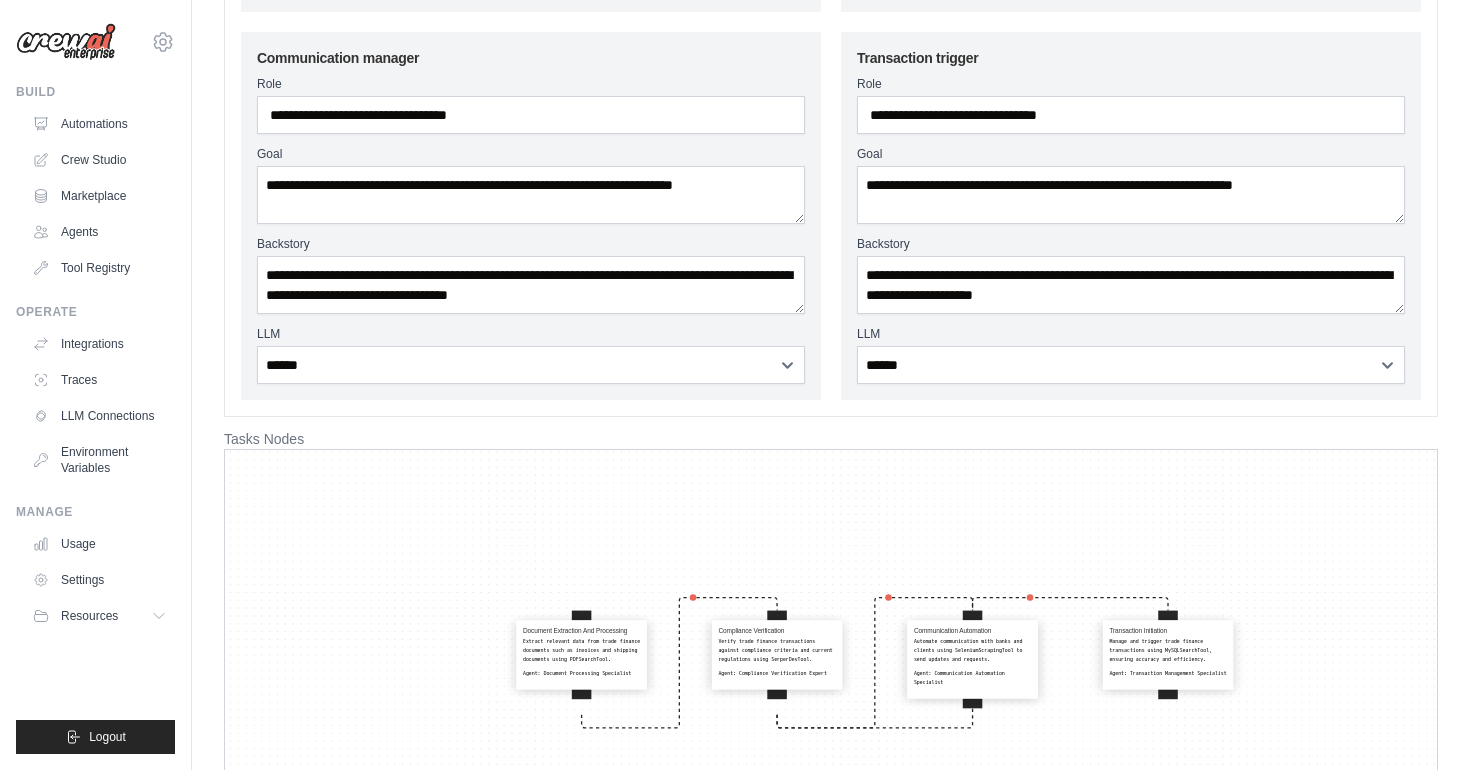click on "Document Extraction And Processing Extract relevant data from trade finance documents such as invoices and shipping documents using PDFSearchTool. Agent:   Document Processing Specialist Compliance Verification Verify trade finance transactions against compliance criteria and current regulations using SerperDevTool. Agent:   Compliance Verification Expert Communication Automation Automate communication with banks and clients using SeleniumScrapingTool to send updates and requests. Agent:   Communication Automation Specialist Transaction Initiation Manage and trigger trade finance transactions using MySQLSearchTool, ensuring accuracy and efficiency. Agent:   Transaction Management Specialist" at bounding box center (831, 718) 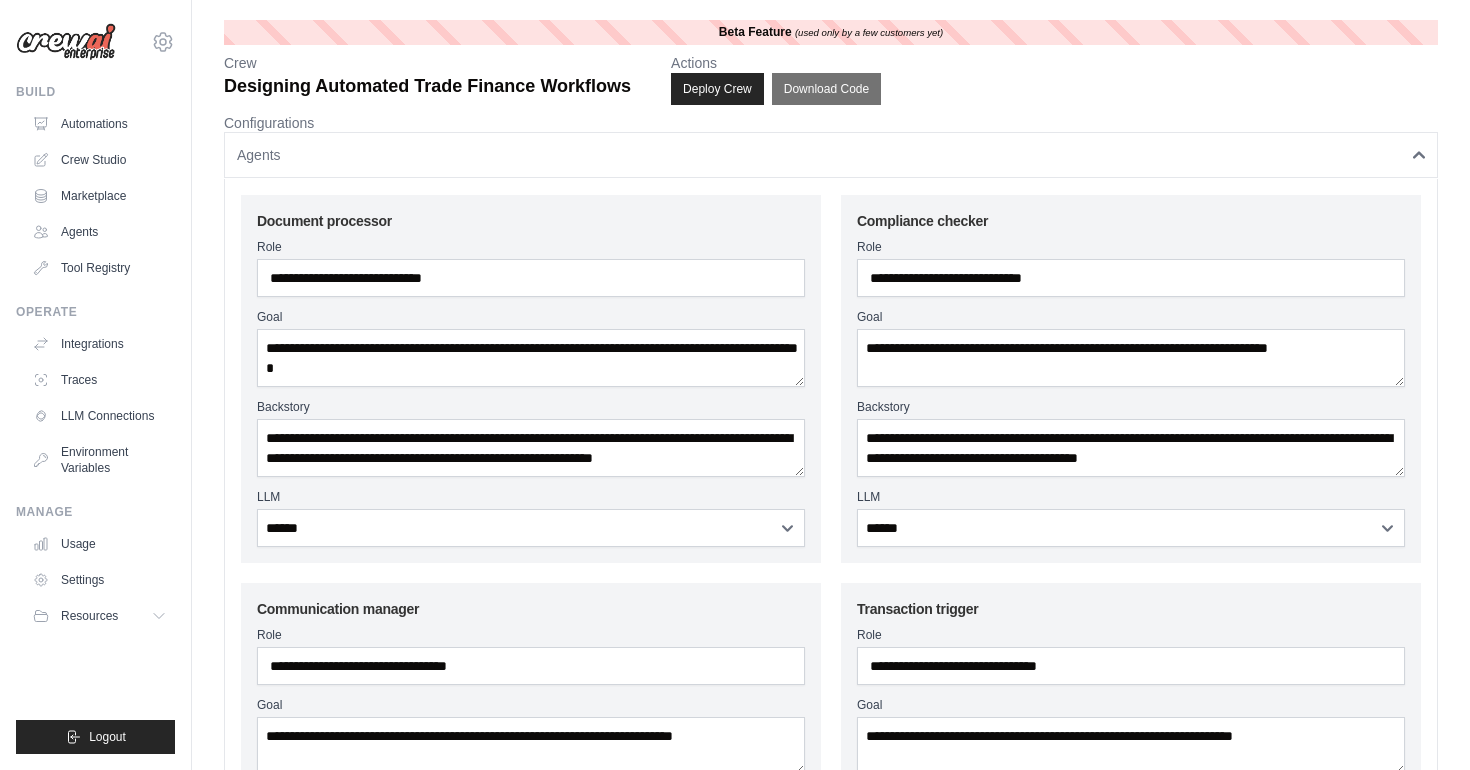scroll, scrollTop: 0, scrollLeft: 0, axis: both 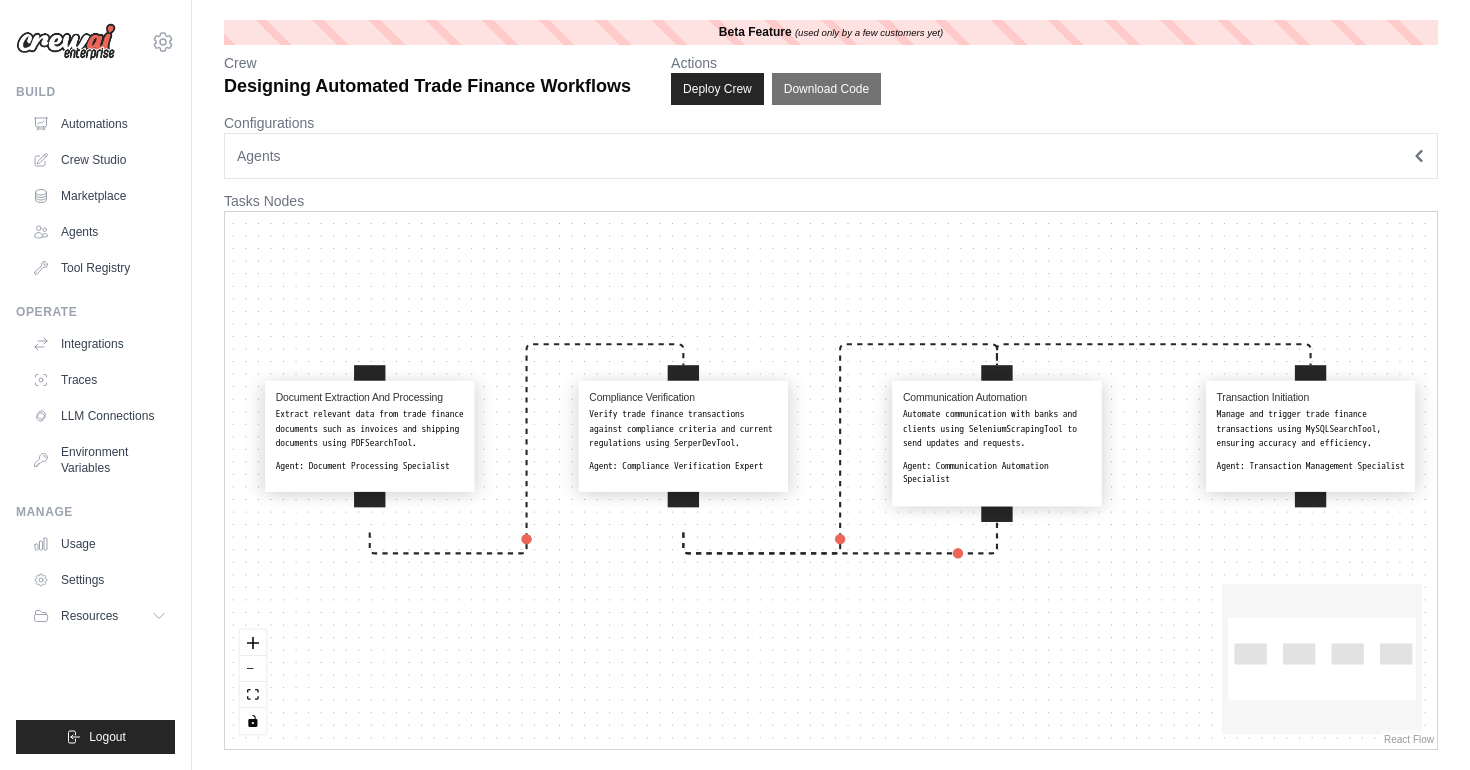 drag, startPoint x: 851, startPoint y: 346, endPoint x: 809, endPoint y: 305, distance: 58.694122 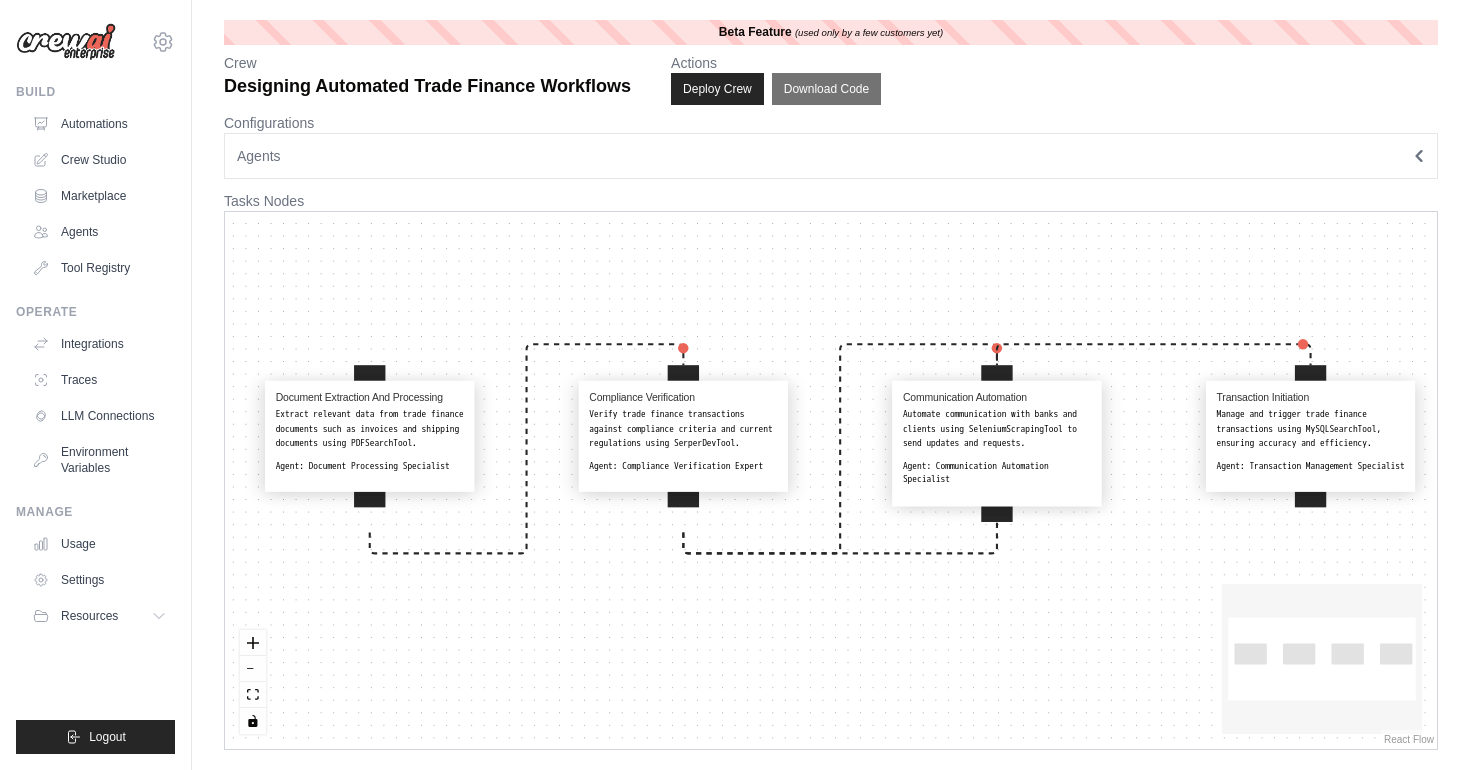 click on "Document Extraction And Processing Extract relevant data from trade finance documents such as invoices and shipping documents using PDFSearchTool. Agent:   Document Processing Specialist Compliance Verification Verify trade finance transactions against compliance criteria and current regulations using SerperDevTool. Agent:   Compliance Verification Expert Communication Automation Automate communication with banks and clients using SeleniumScrapingTool to send updates and requests. Agent:   Communication Automation Specialist Transaction Initiation Manage and trigger trade finance transactions using MySQLSearchTool, ensuring accuracy and efficiency. Agent:   Transaction Management Specialist" at bounding box center [831, 480] 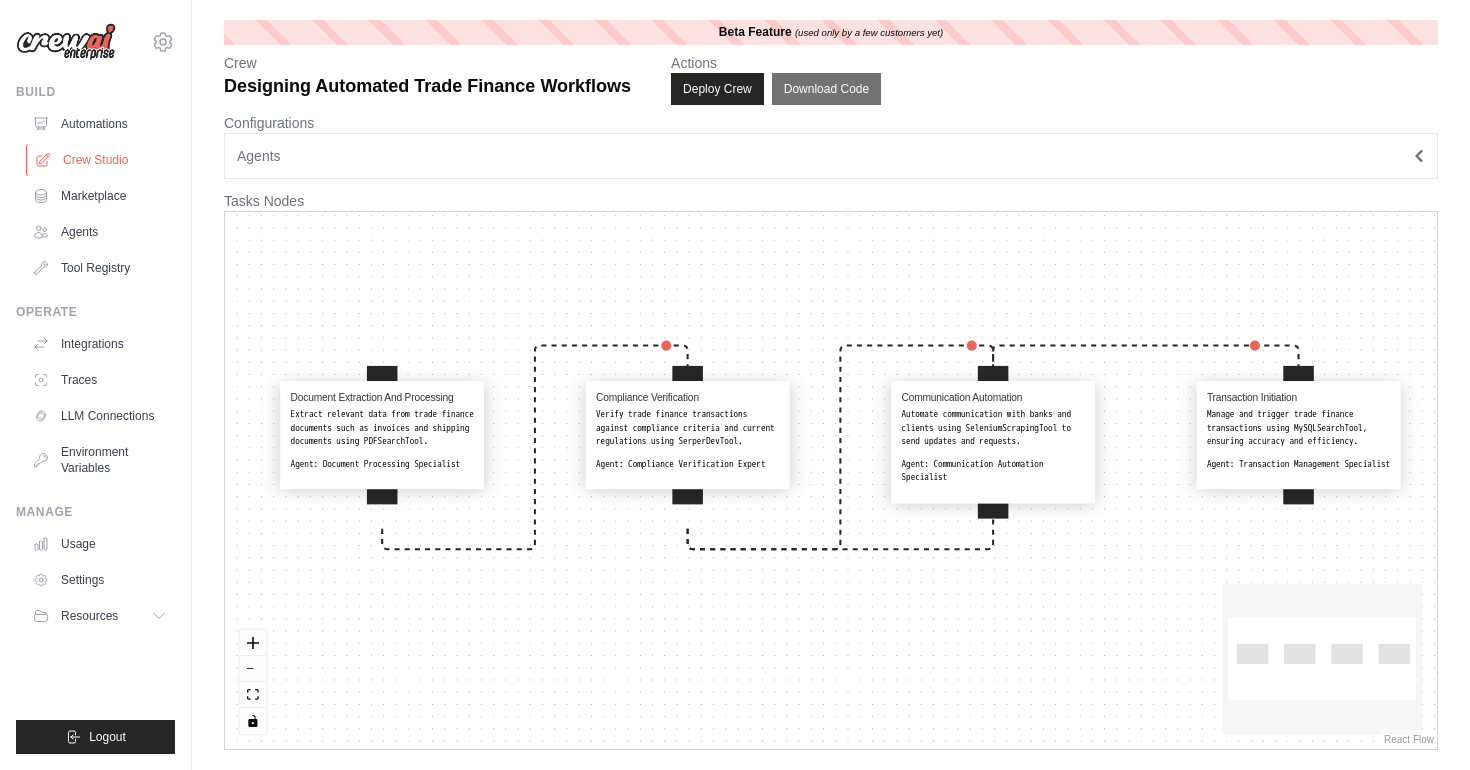click on "Crew Studio" at bounding box center (101, 160) 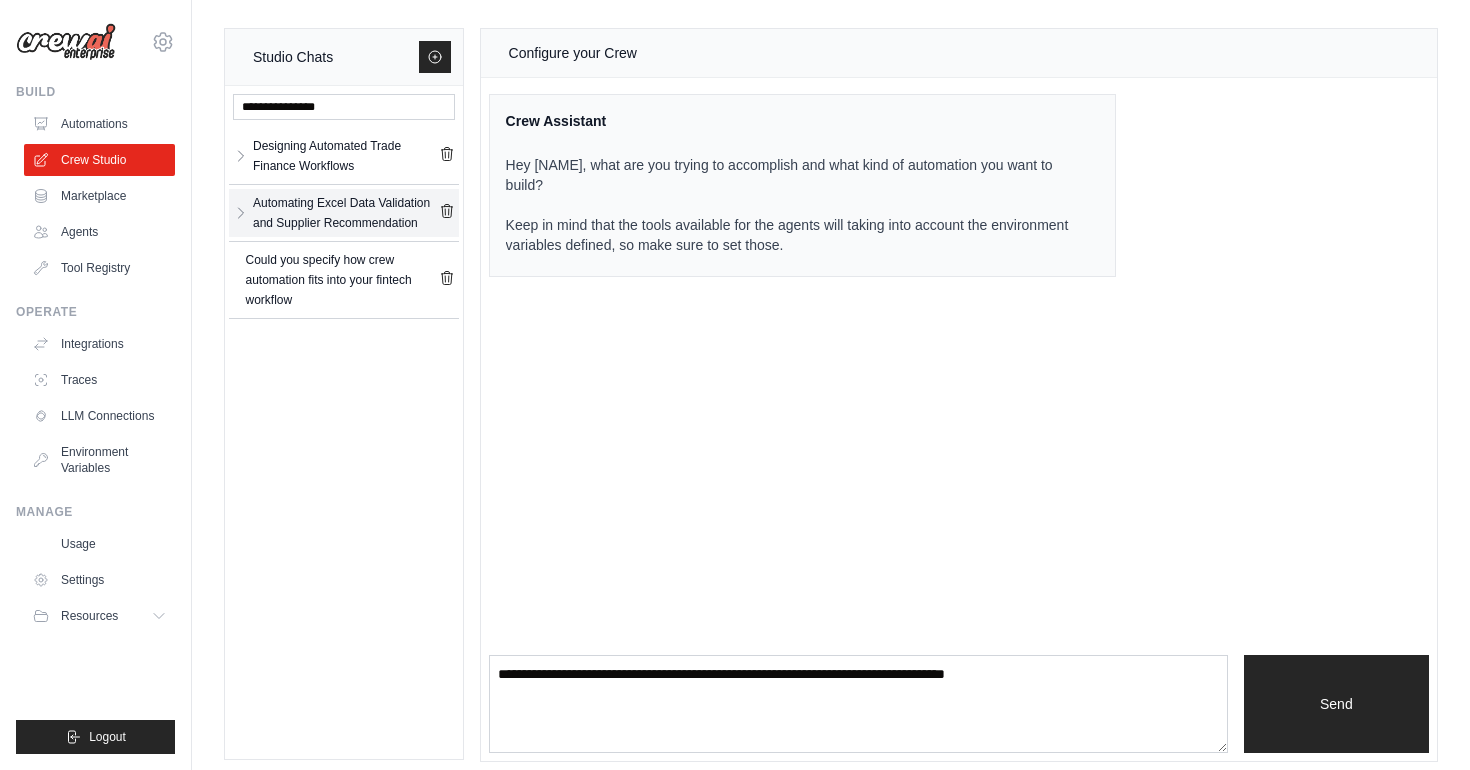 click on "Automating Excel Data Validation and Supplier Recommendation" at bounding box center (346, 213) 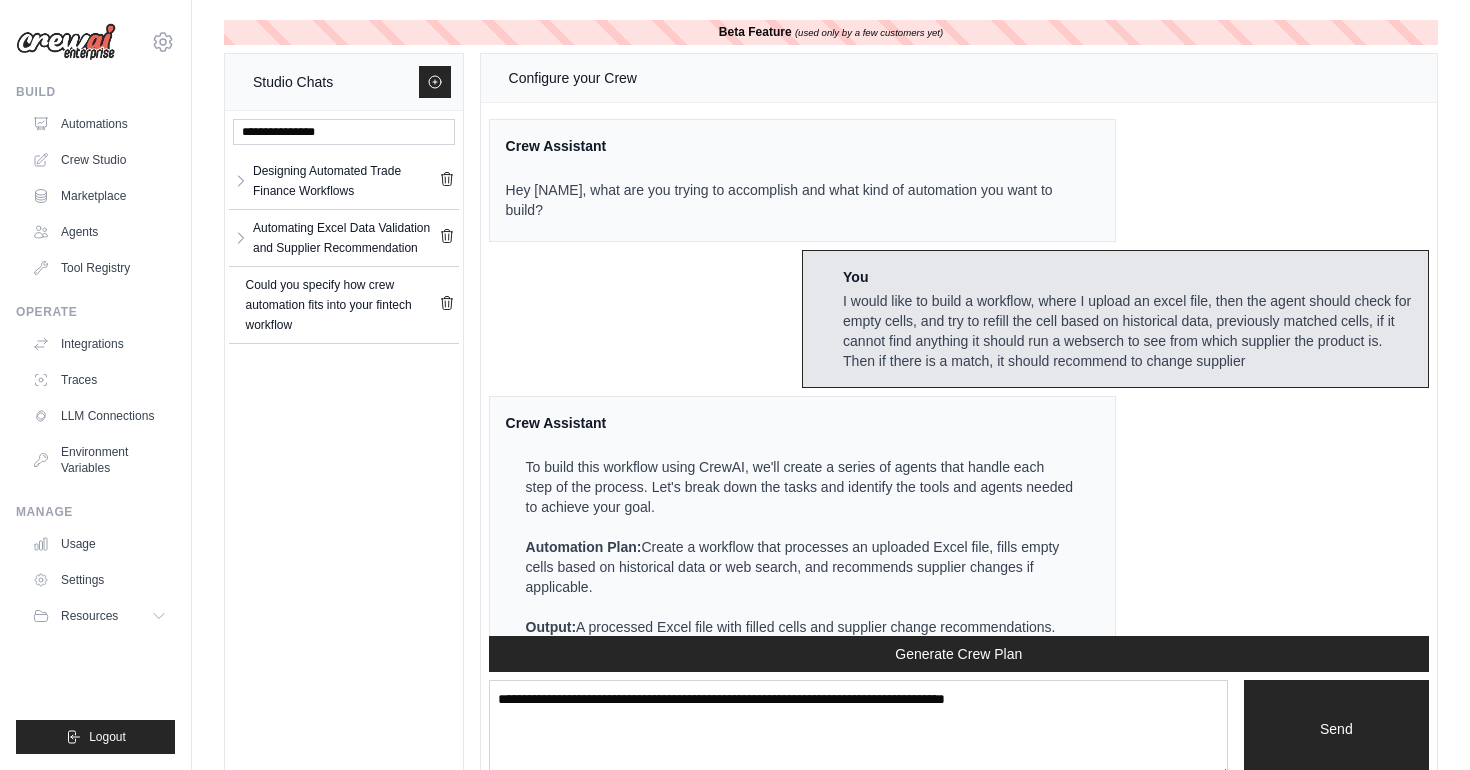 scroll, scrollTop: 0, scrollLeft: 0, axis: both 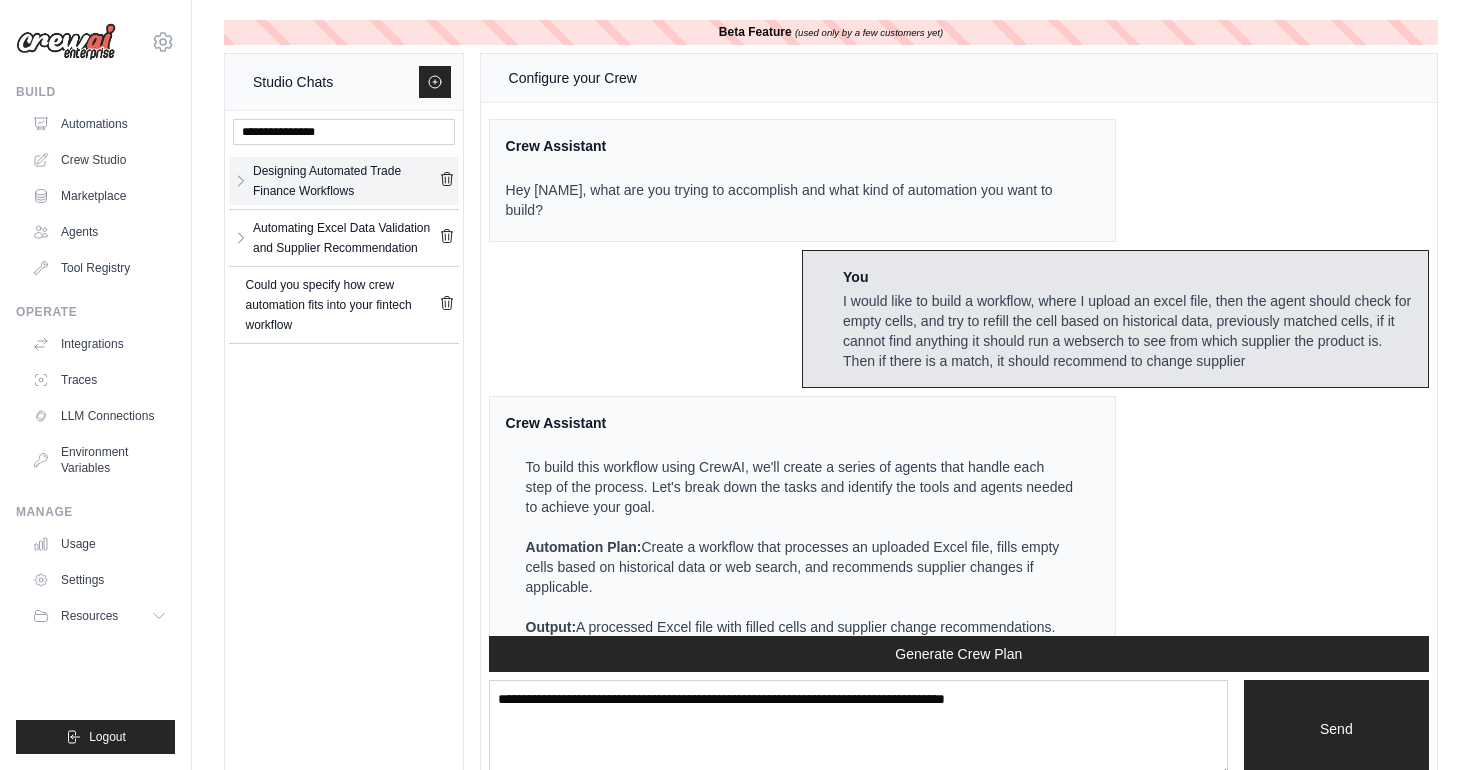 click on "Designing Automated Trade Finance Workflows" at bounding box center (346, 181) 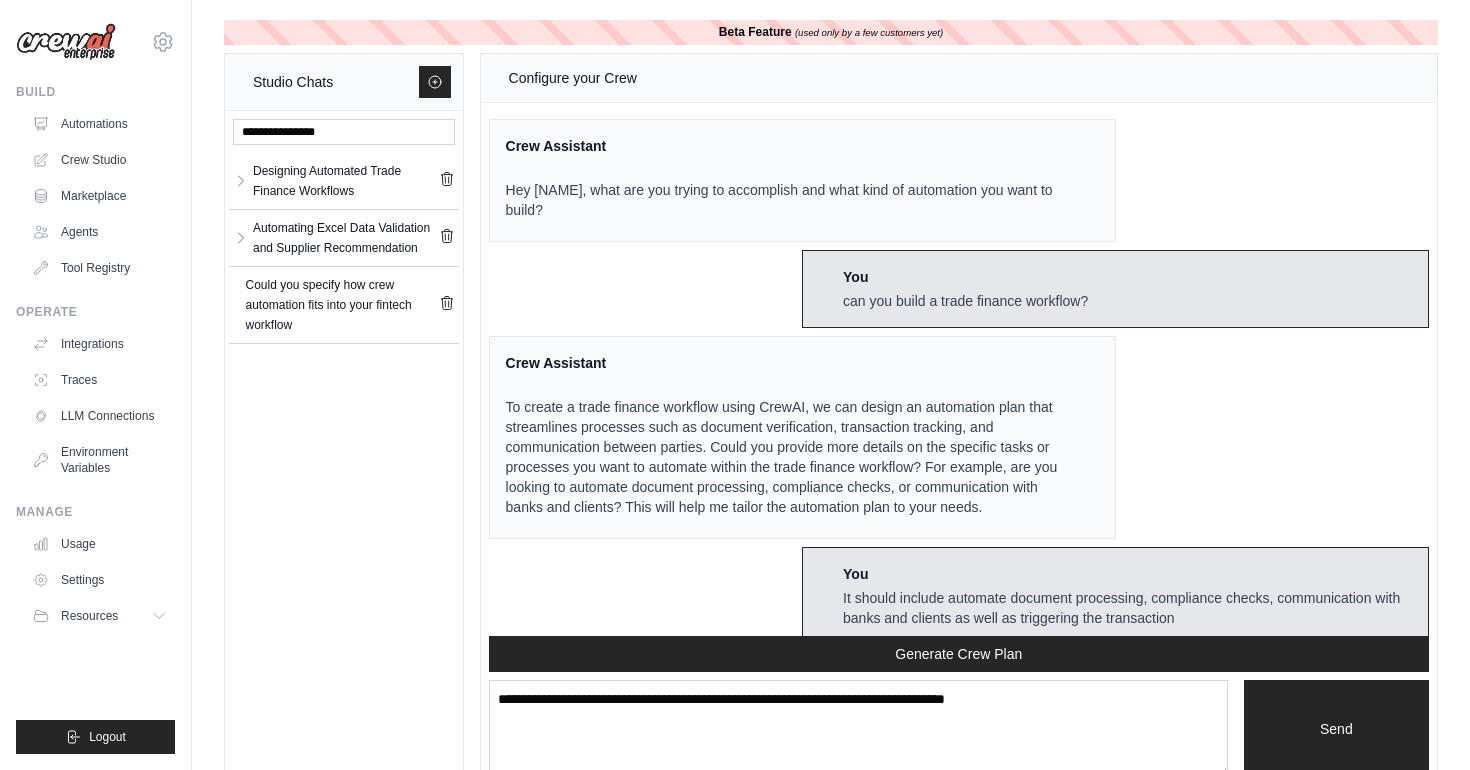 scroll, scrollTop: 0, scrollLeft: 0, axis: both 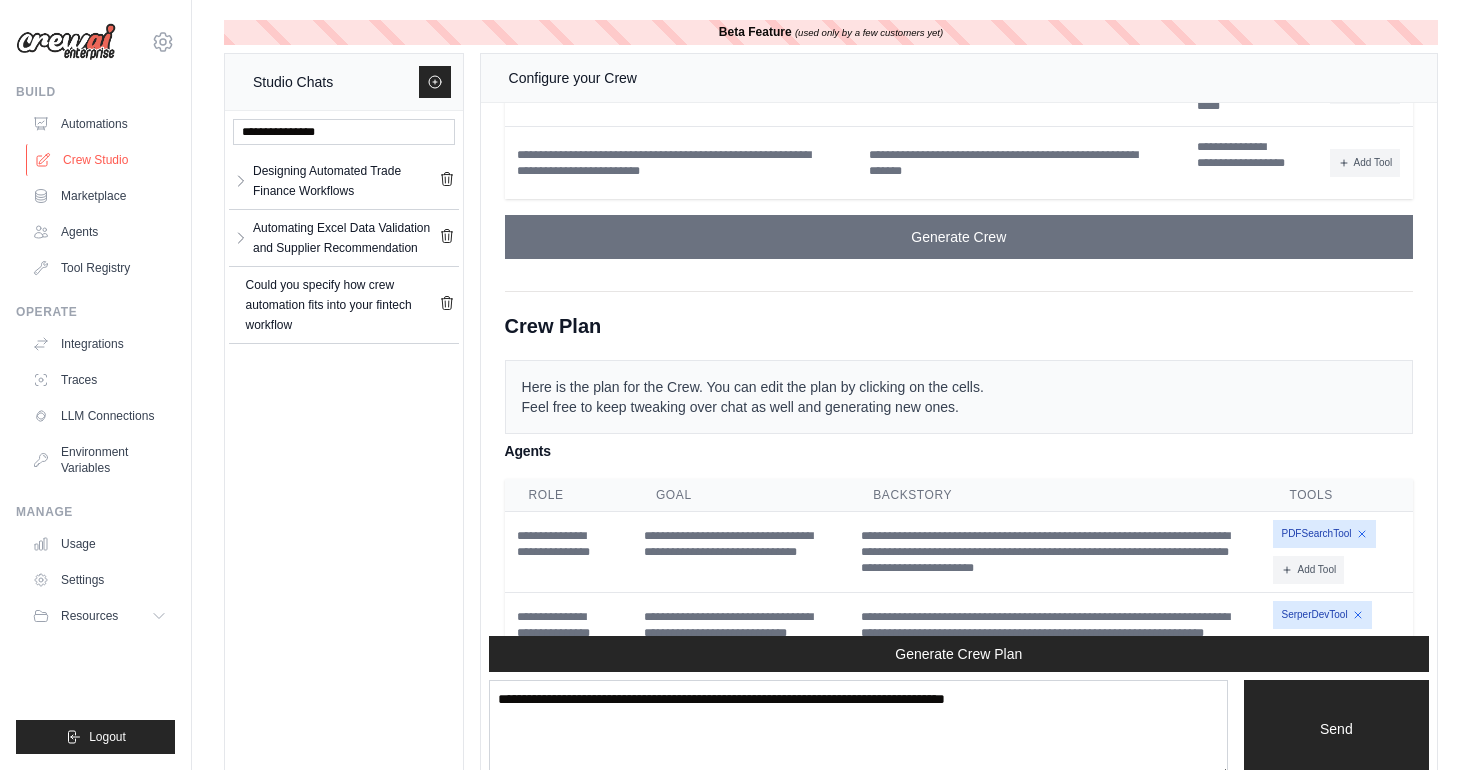 click on "Crew Studio" at bounding box center (101, 160) 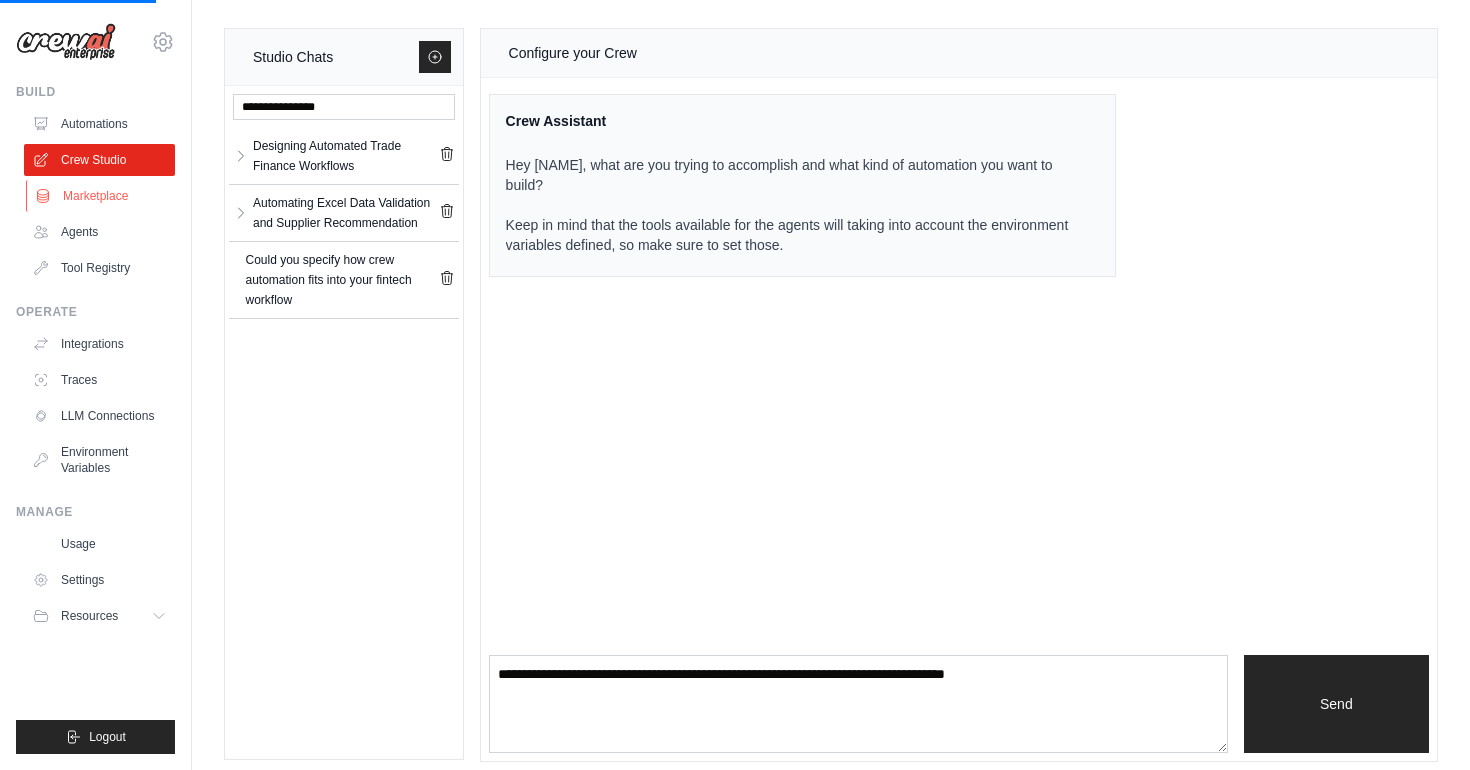 click on "Marketplace" at bounding box center [101, 196] 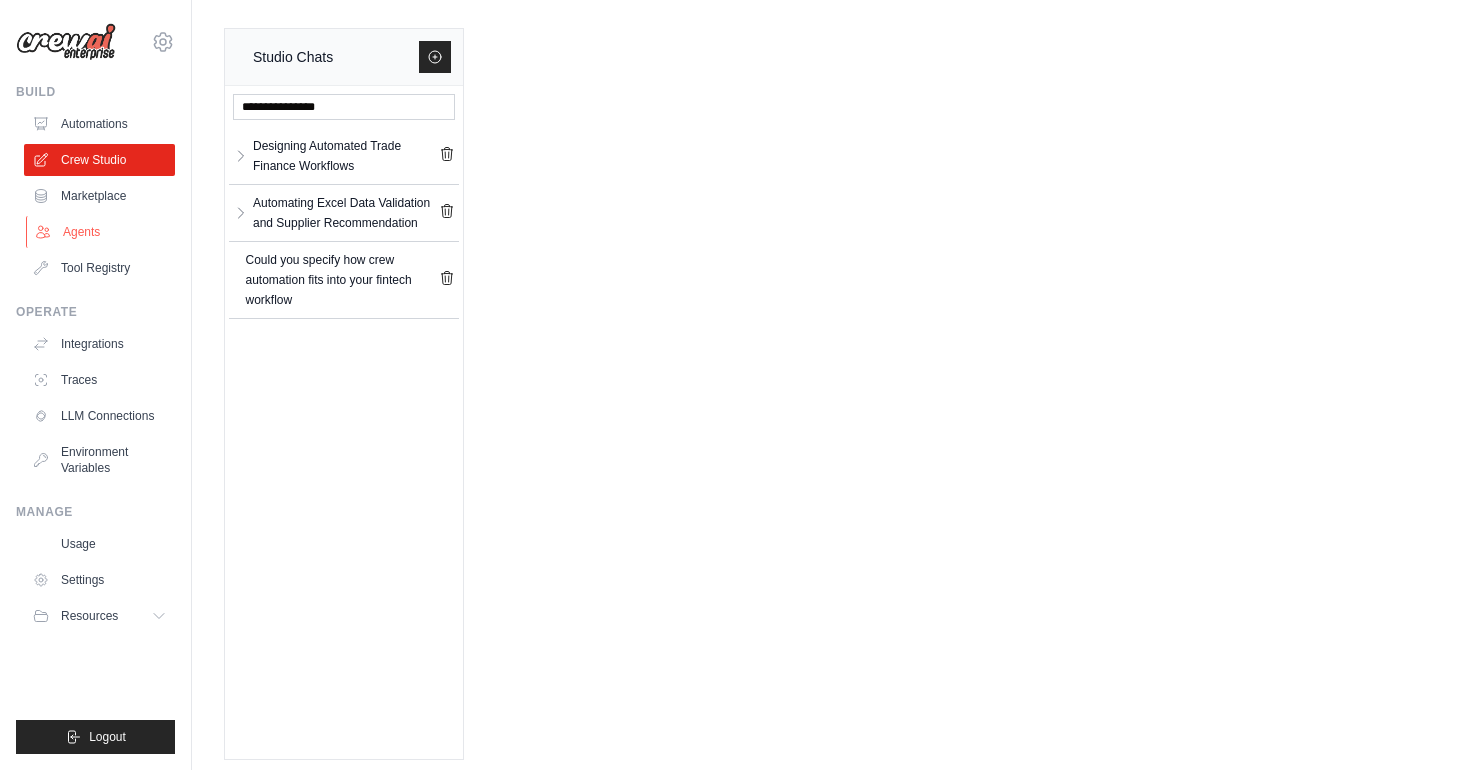 click on "Agents" at bounding box center (101, 232) 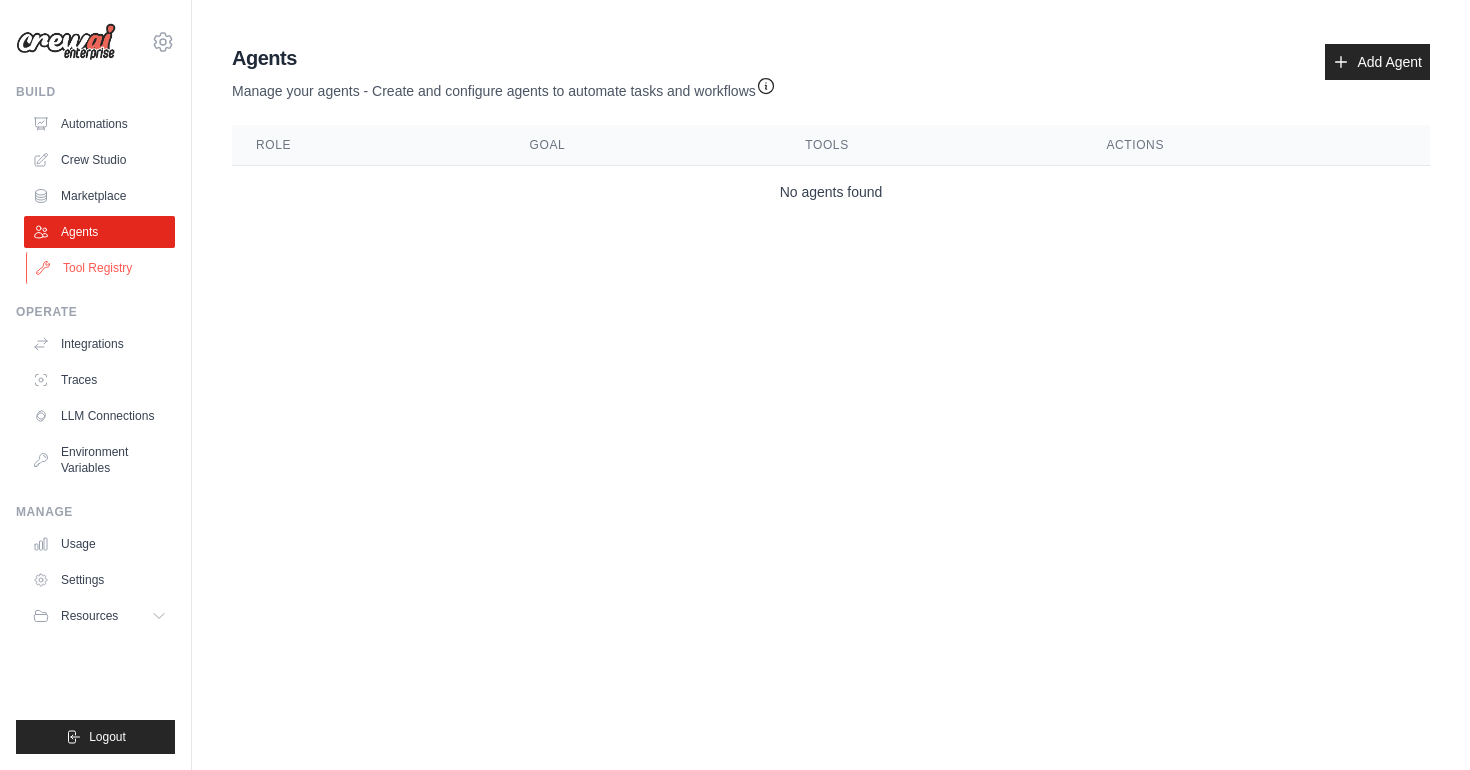 click on "Tool Registry" at bounding box center [101, 268] 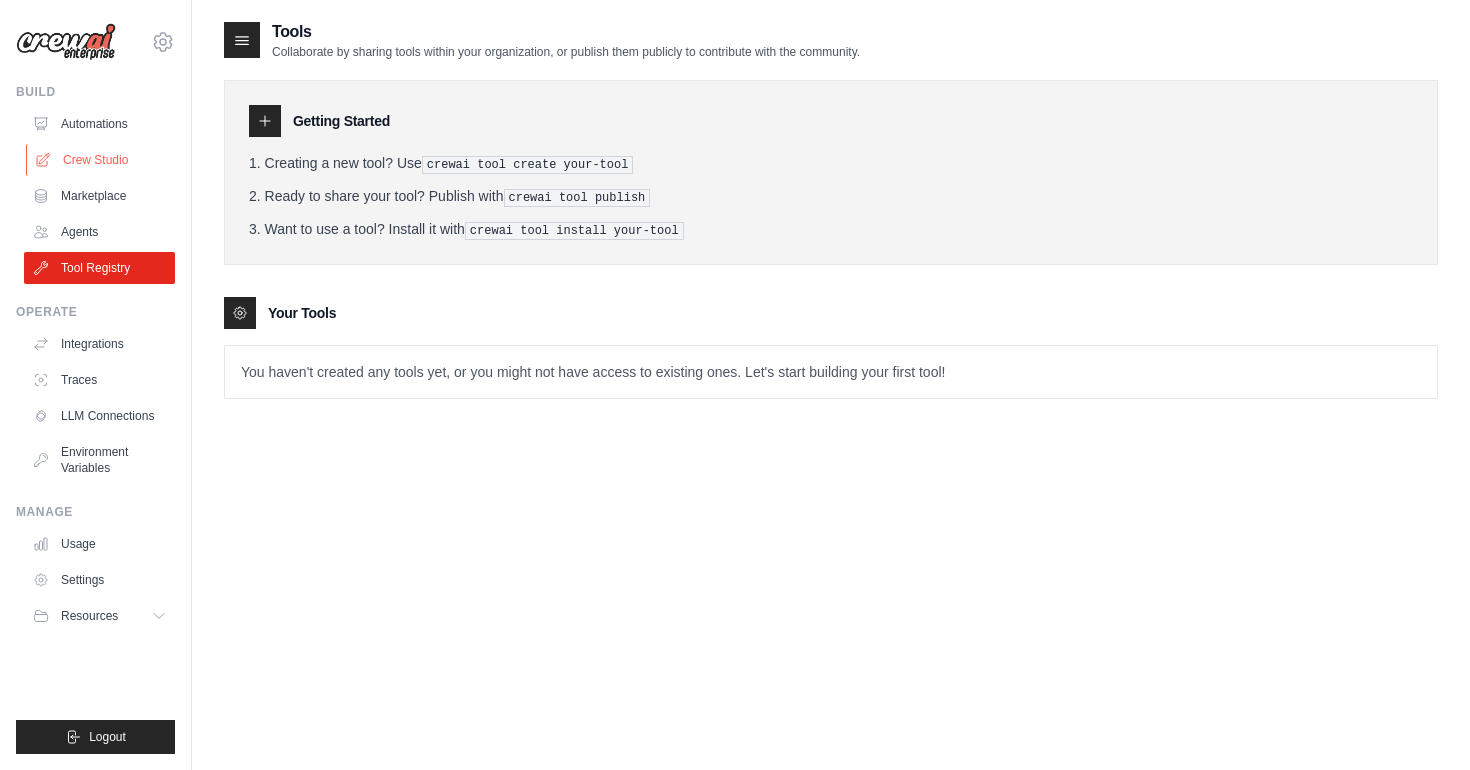 click on "Crew Studio" at bounding box center (101, 160) 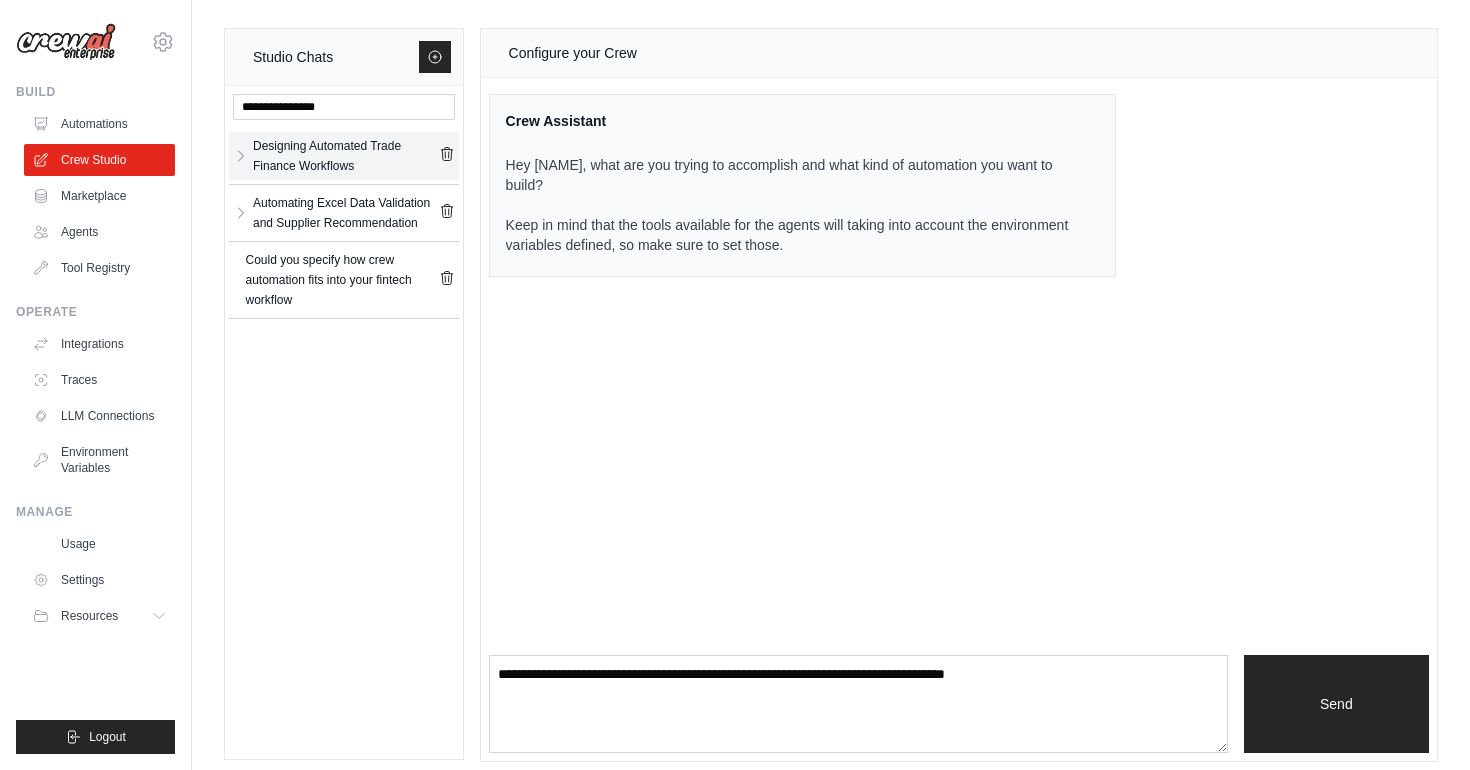 click on "Designing Automated Trade Finance Workflows" at bounding box center [346, 156] 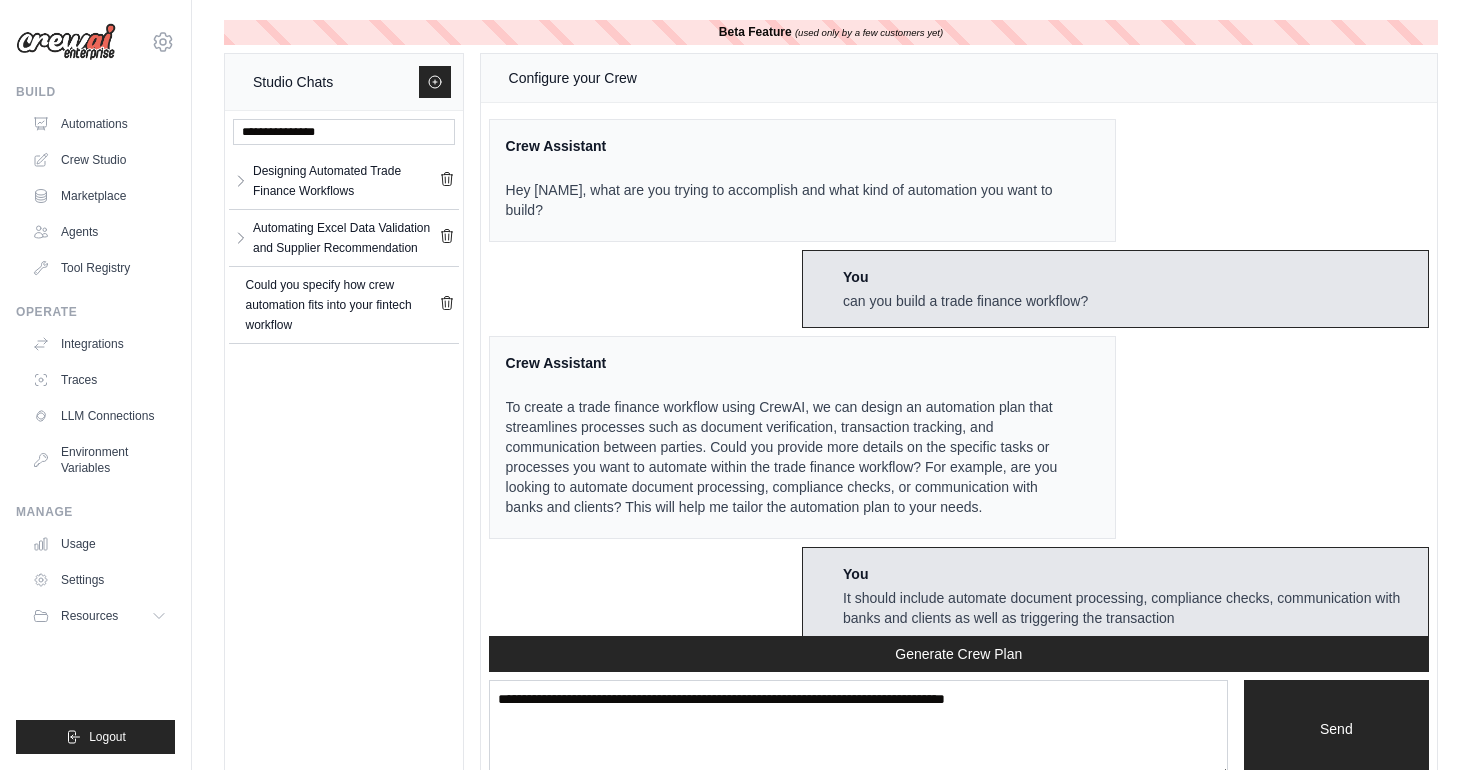 scroll, scrollTop: 8188, scrollLeft: 0, axis: vertical 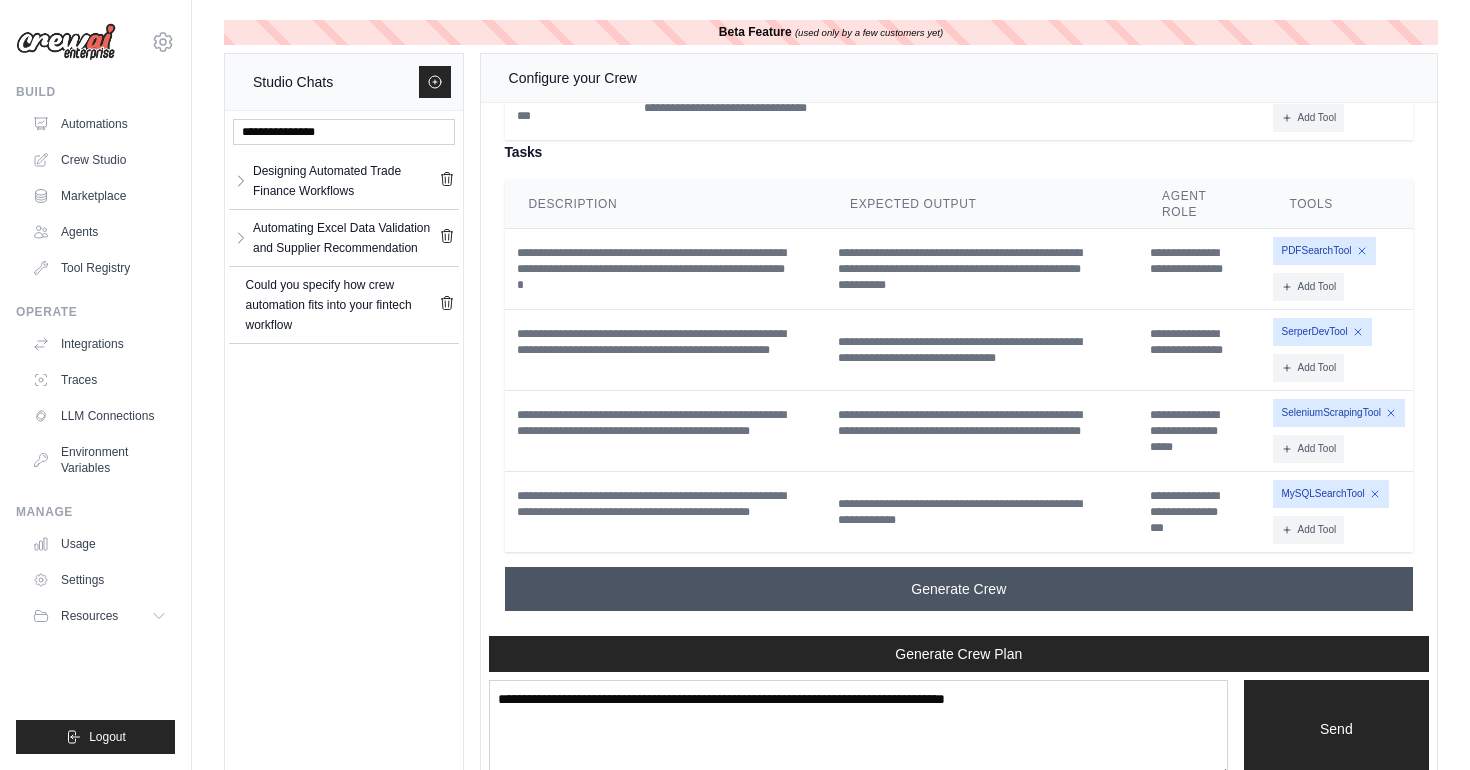 click on "Generate Crew" at bounding box center (958, 589) 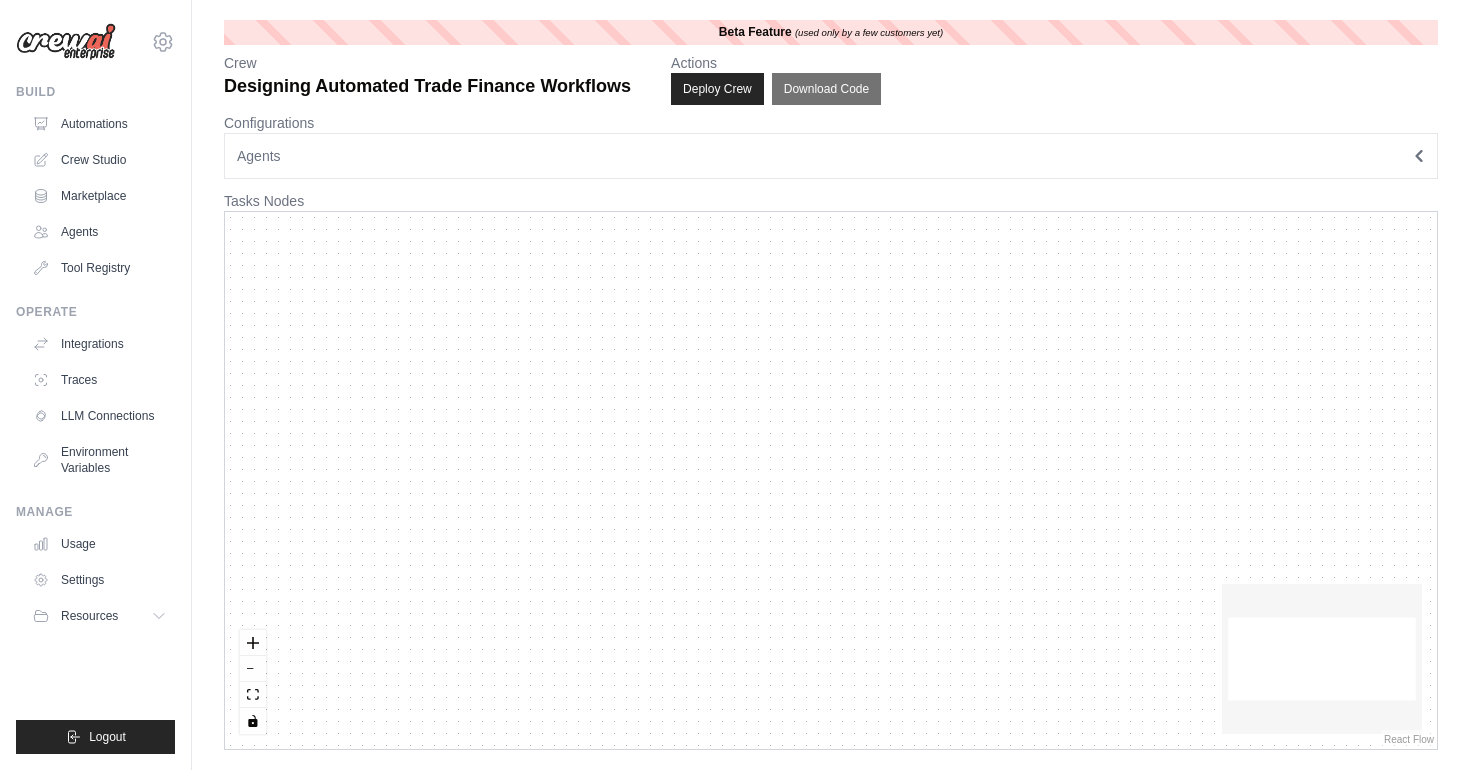 scroll, scrollTop: 0, scrollLeft: 0, axis: both 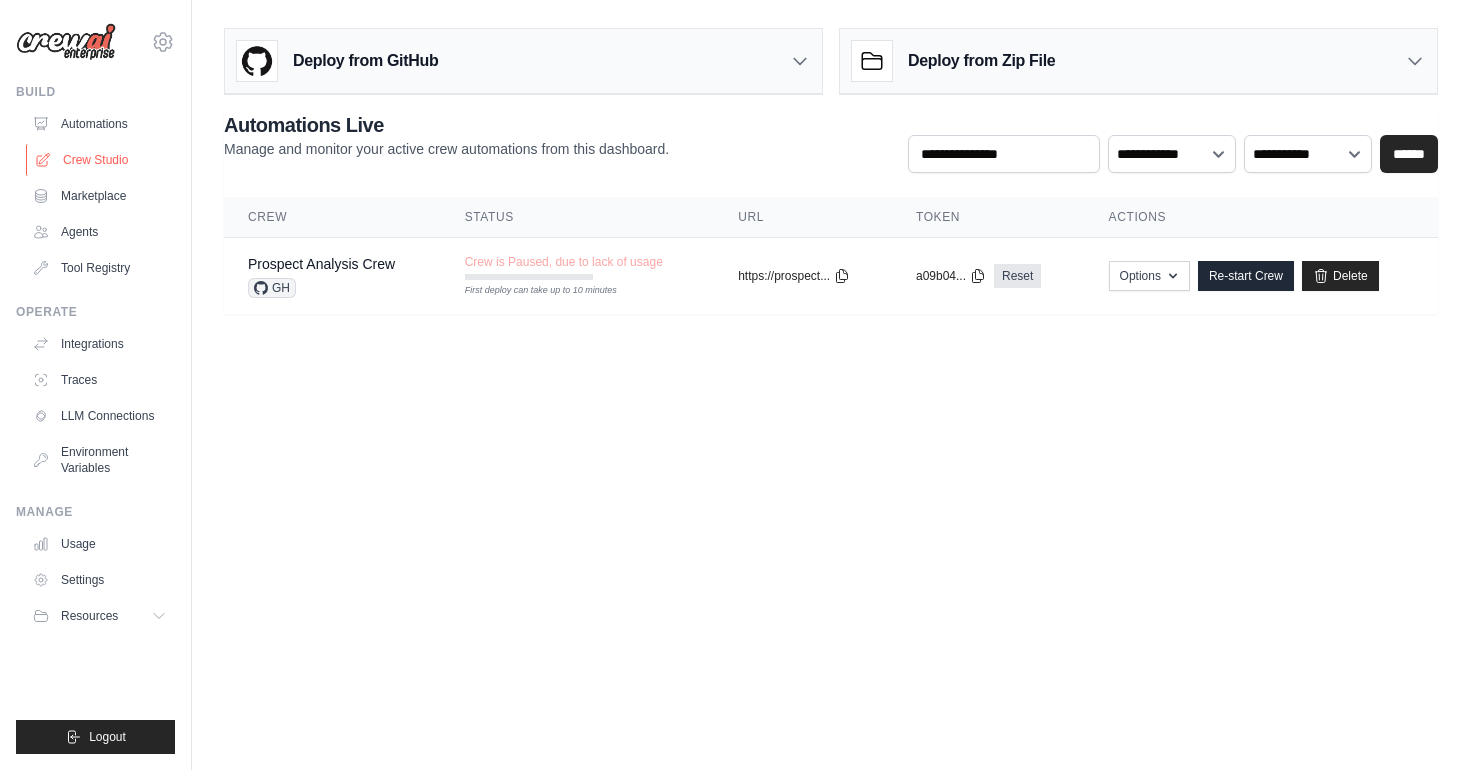 click on "Crew Studio" at bounding box center [101, 160] 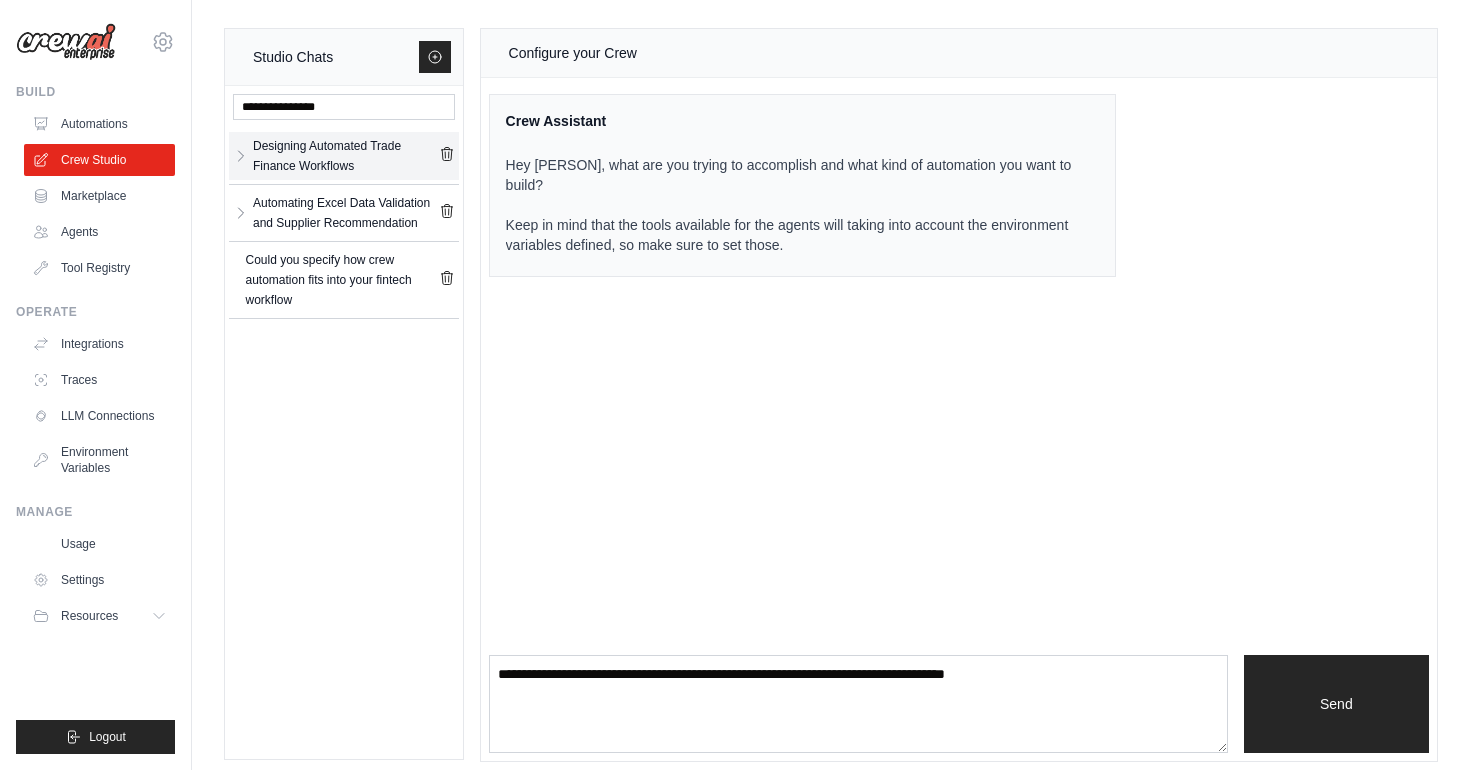 click on "Designing Automated Trade Finance Workflows" at bounding box center (344, 156) 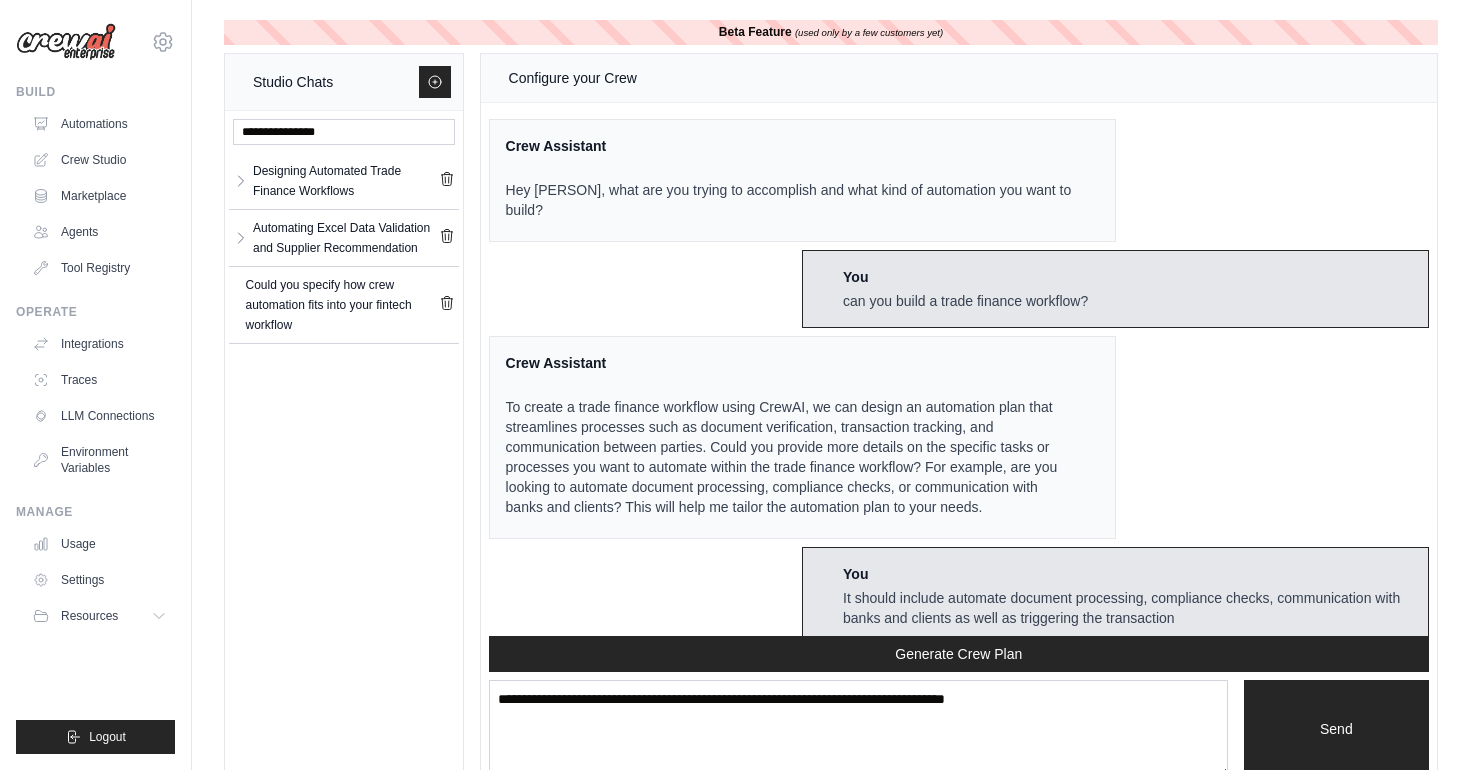 scroll, scrollTop: 0, scrollLeft: 0, axis: both 